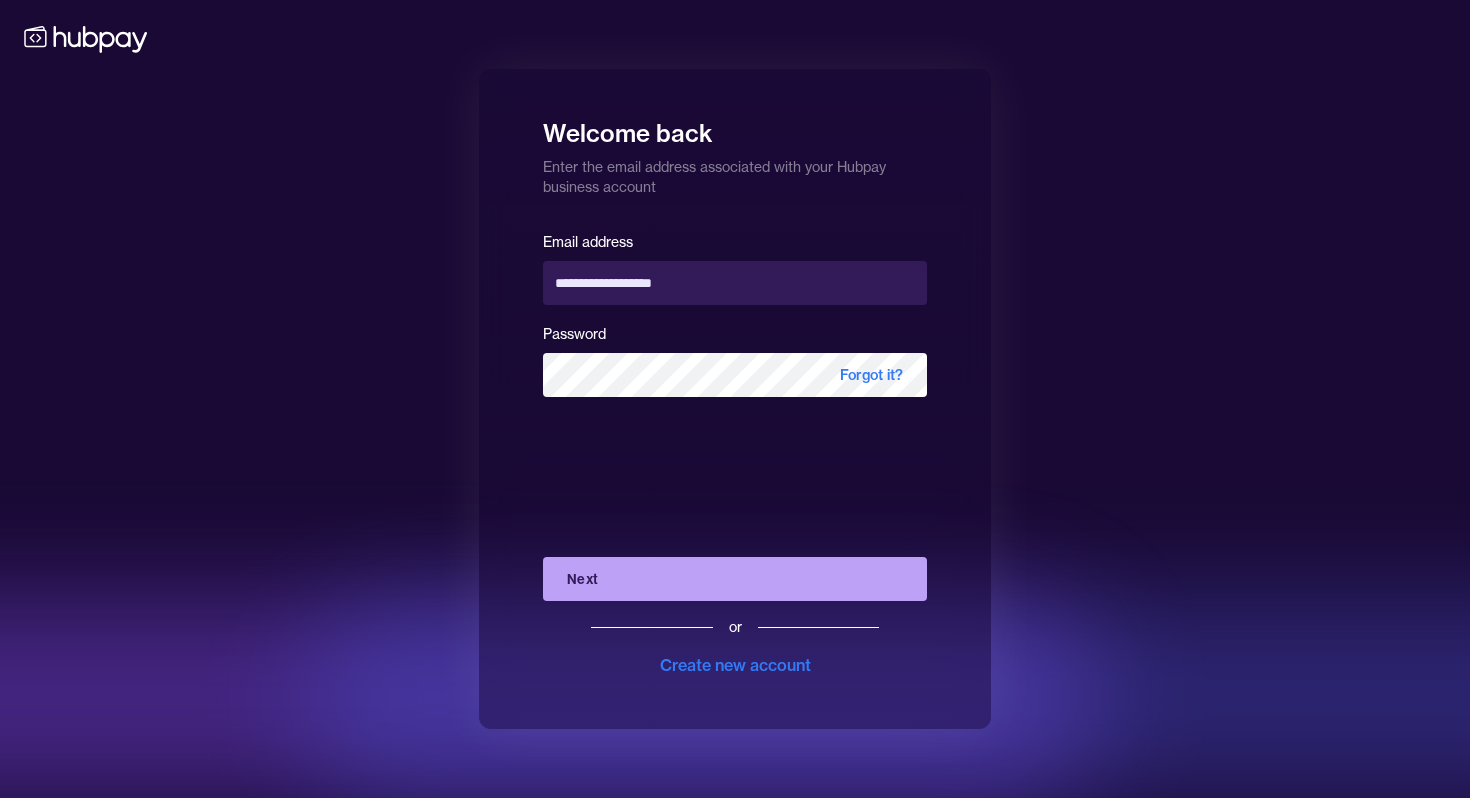 scroll, scrollTop: 0, scrollLeft: 0, axis: both 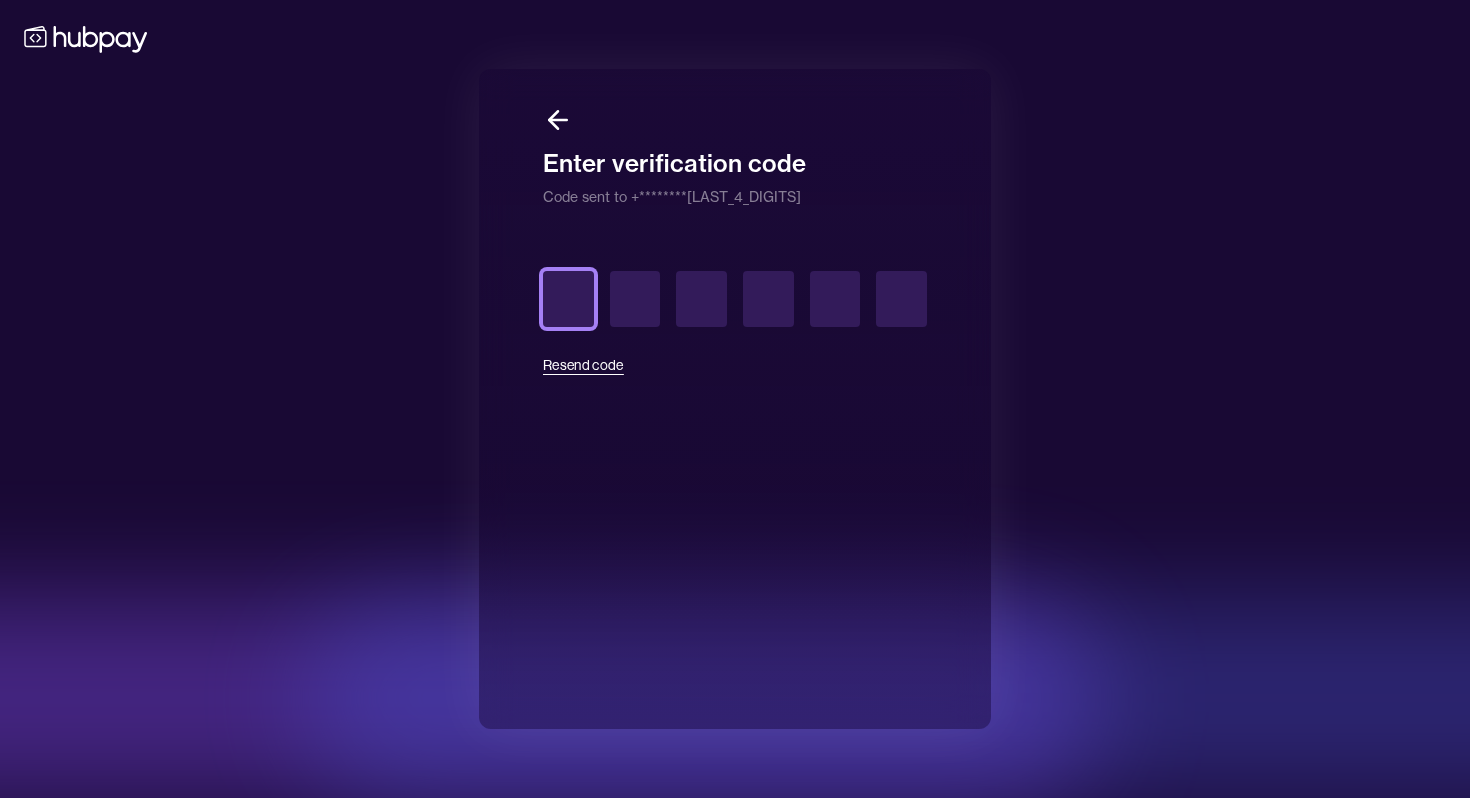 type on "*" 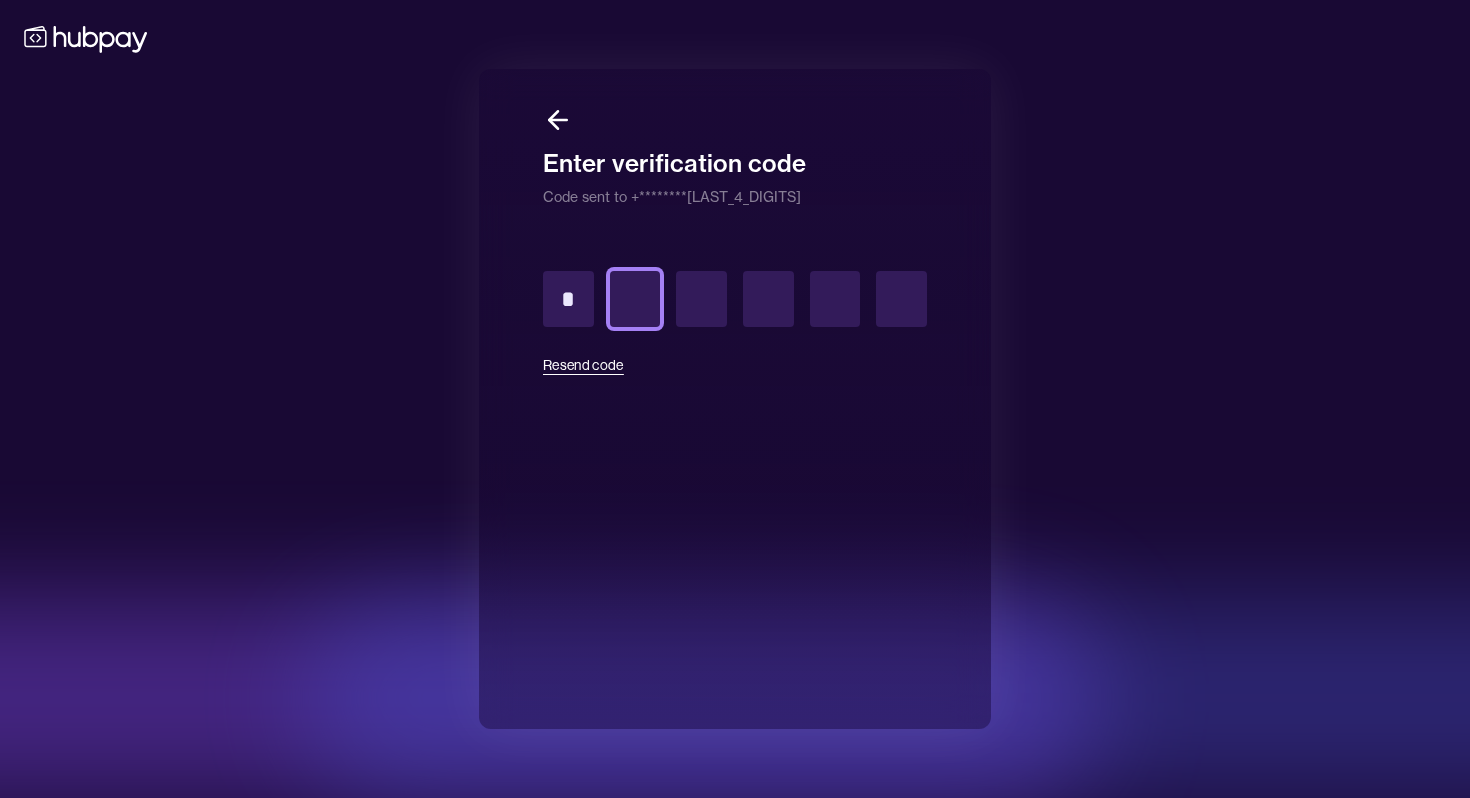 type on "*" 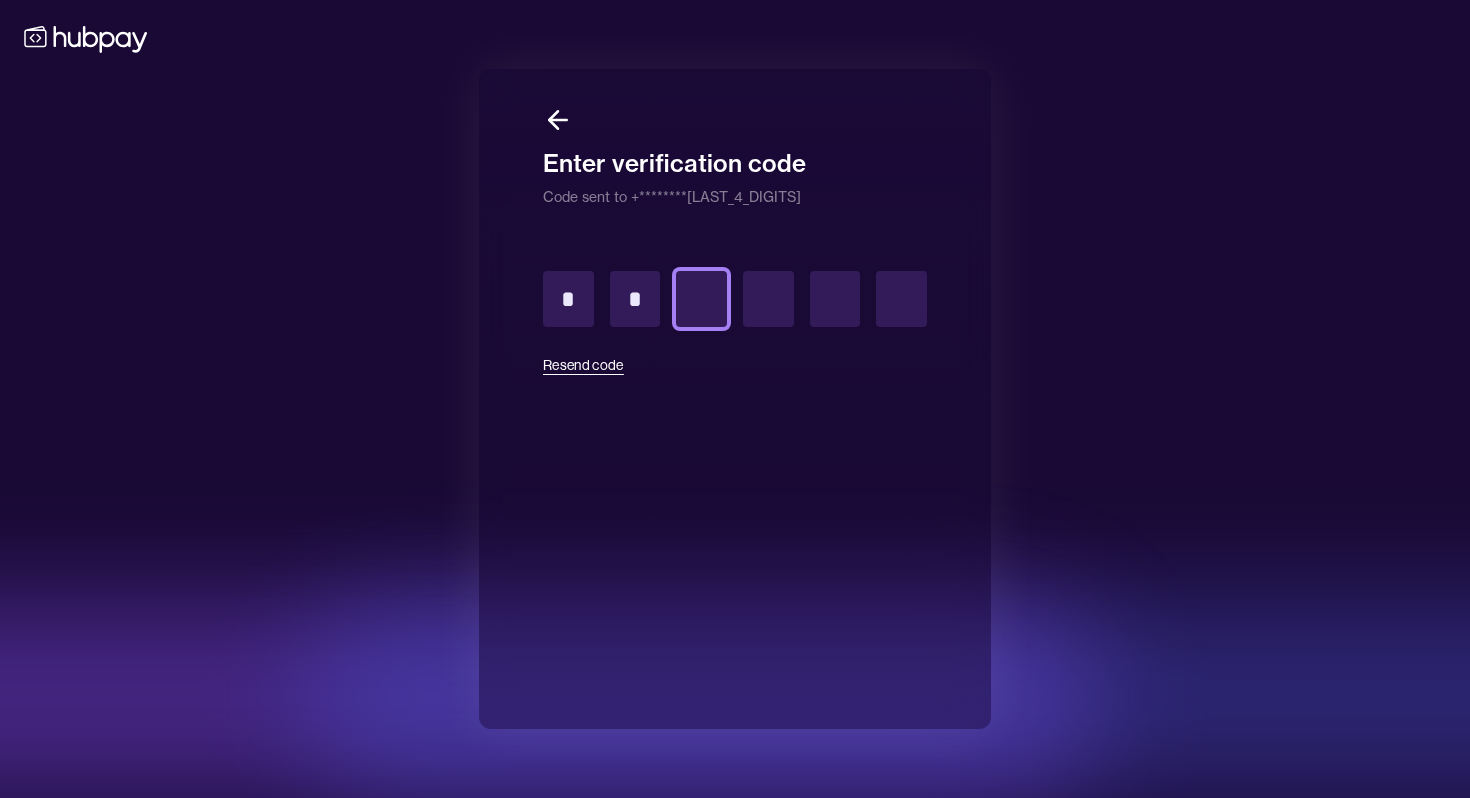 type on "*" 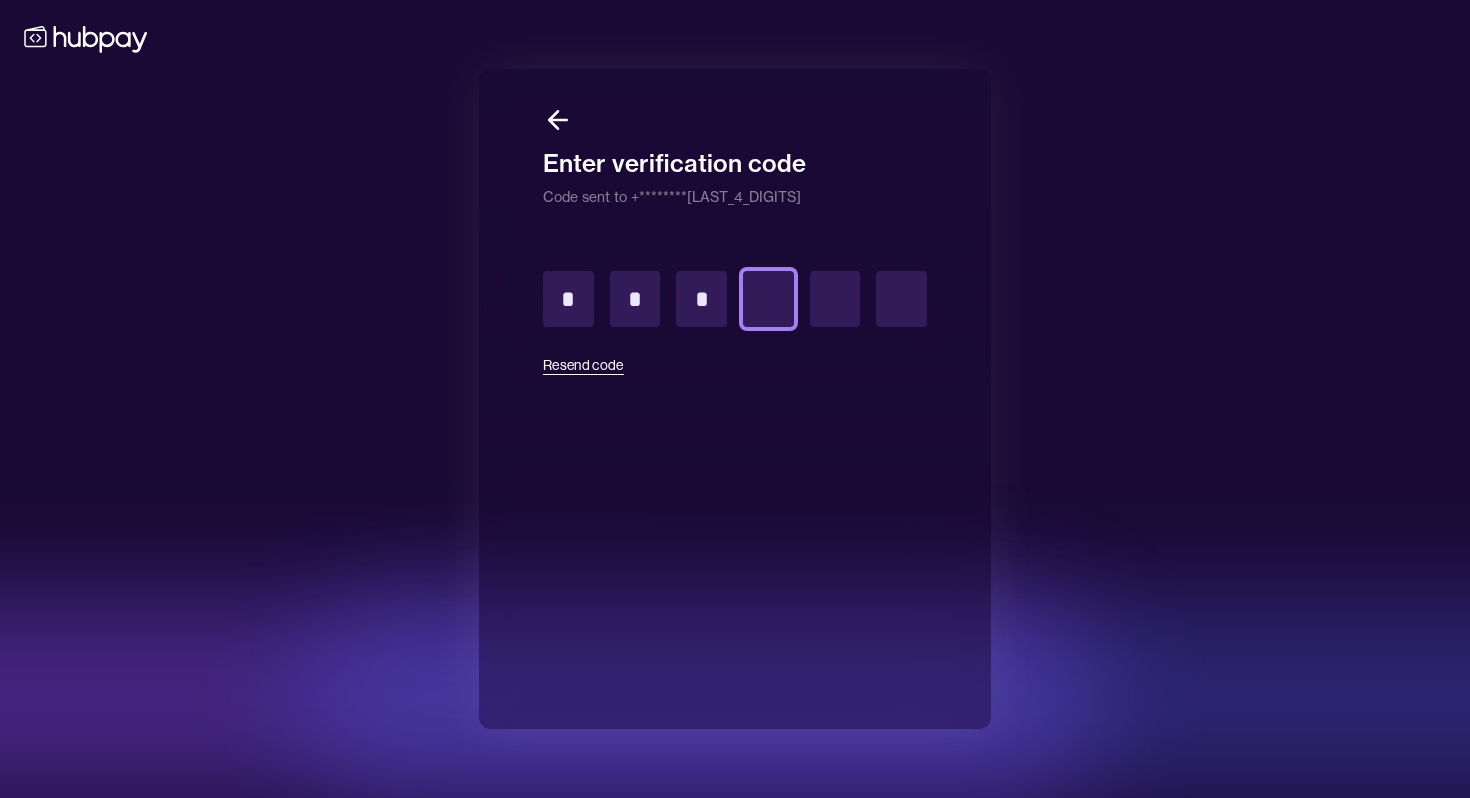 type on "*" 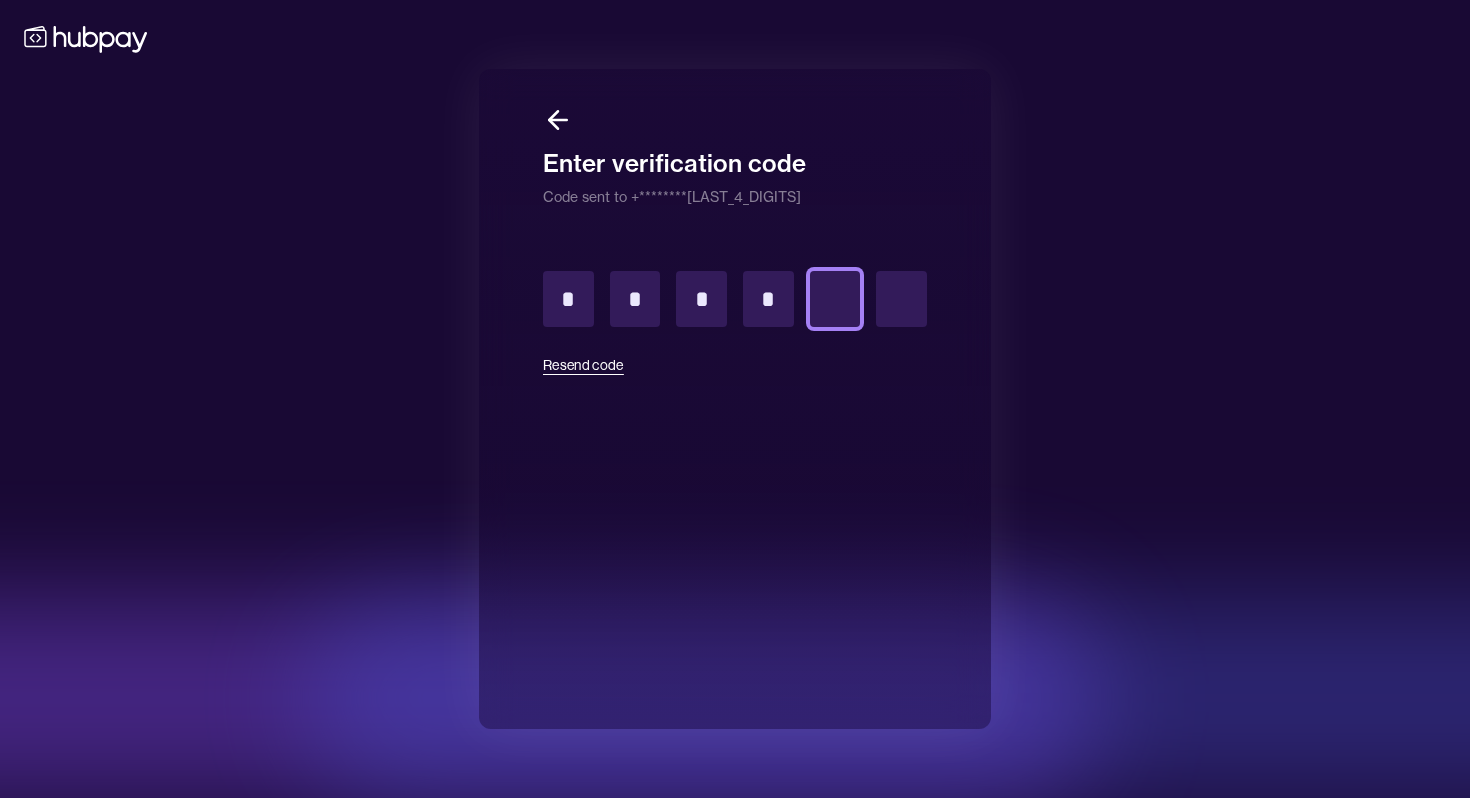 type on "*" 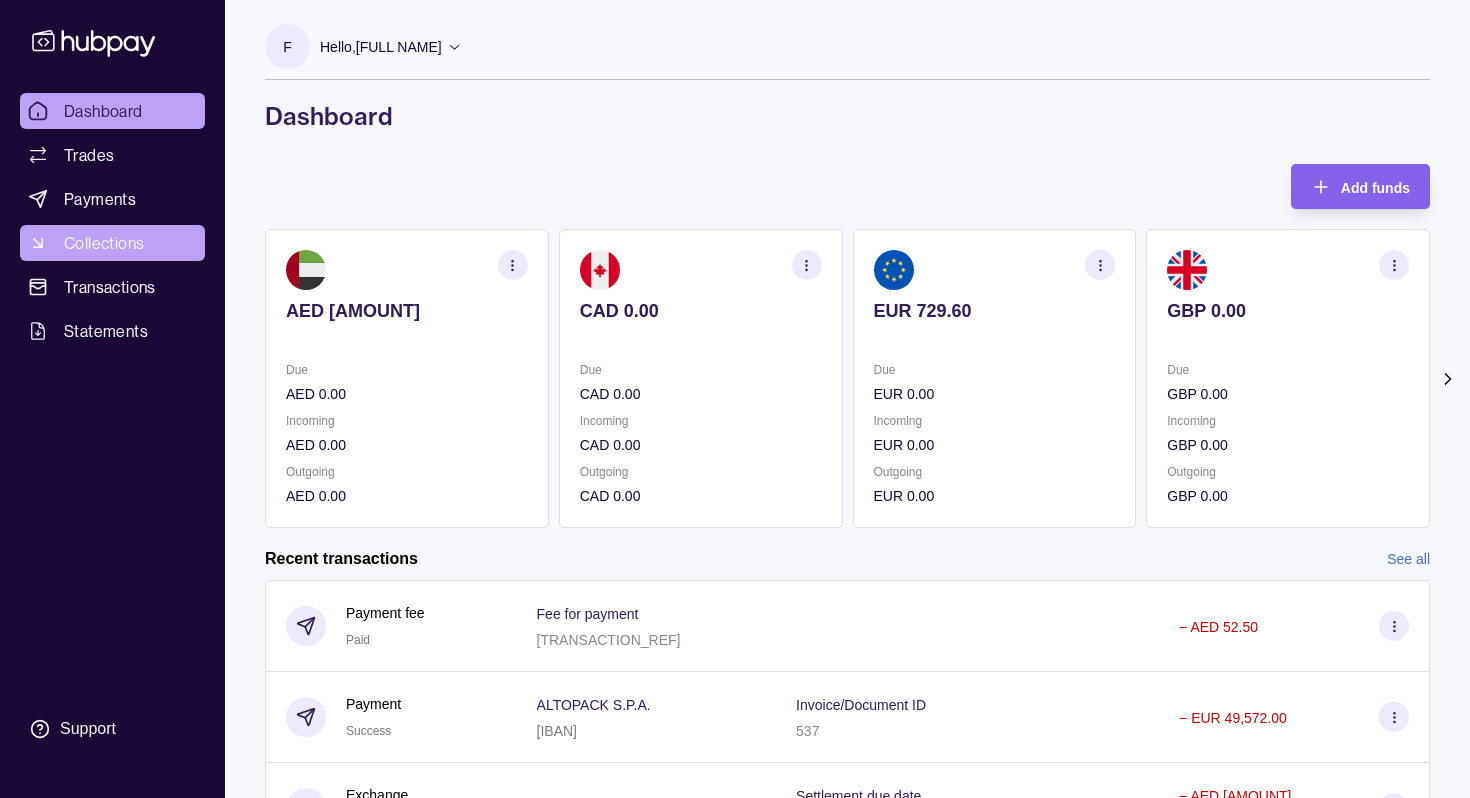 click on "Collections" at bounding box center [104, 243] 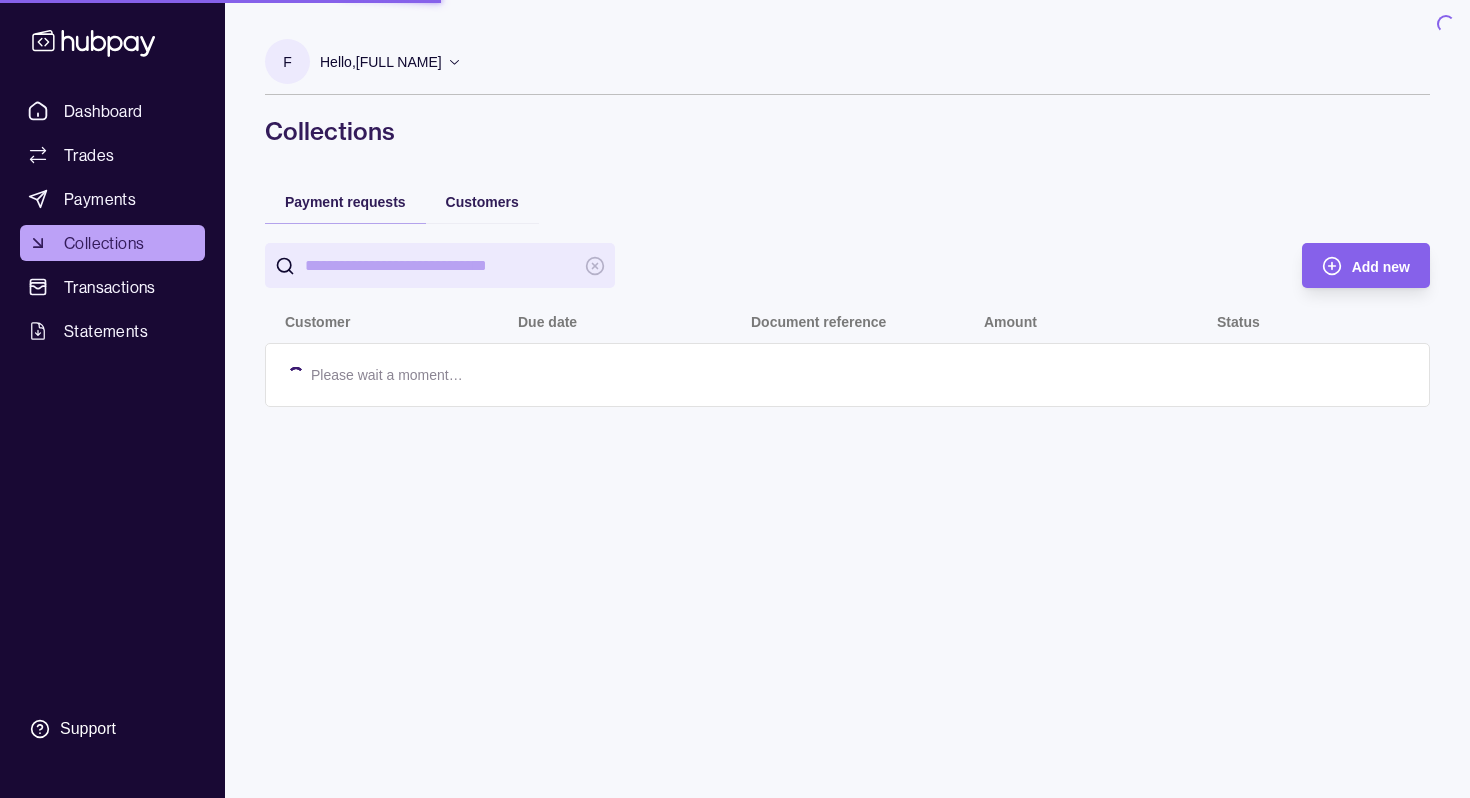click on "Payments" at bounding box center (100, 199) 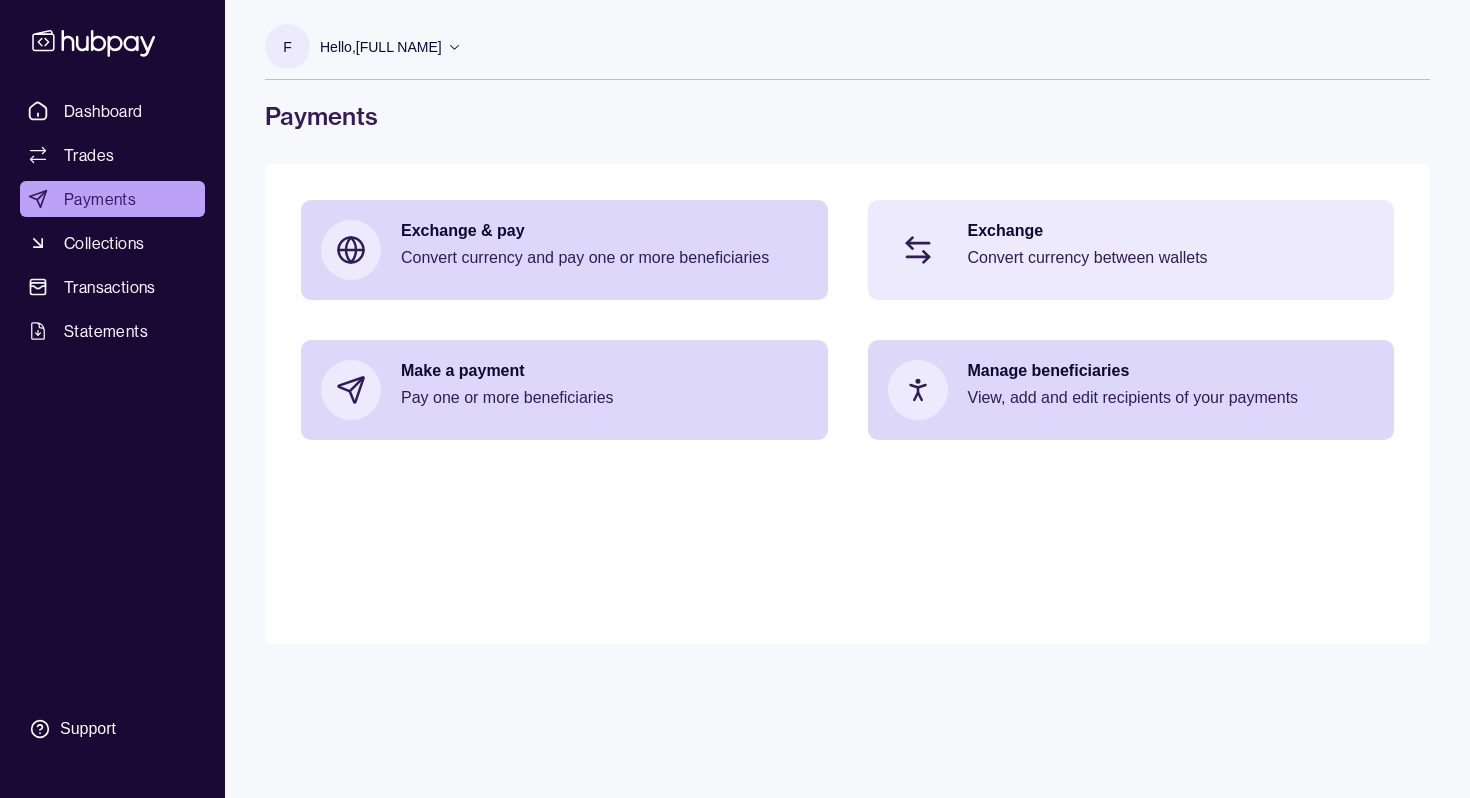 click on "Exchange Convert currency between wallets" at bounding box center [1171, 250] 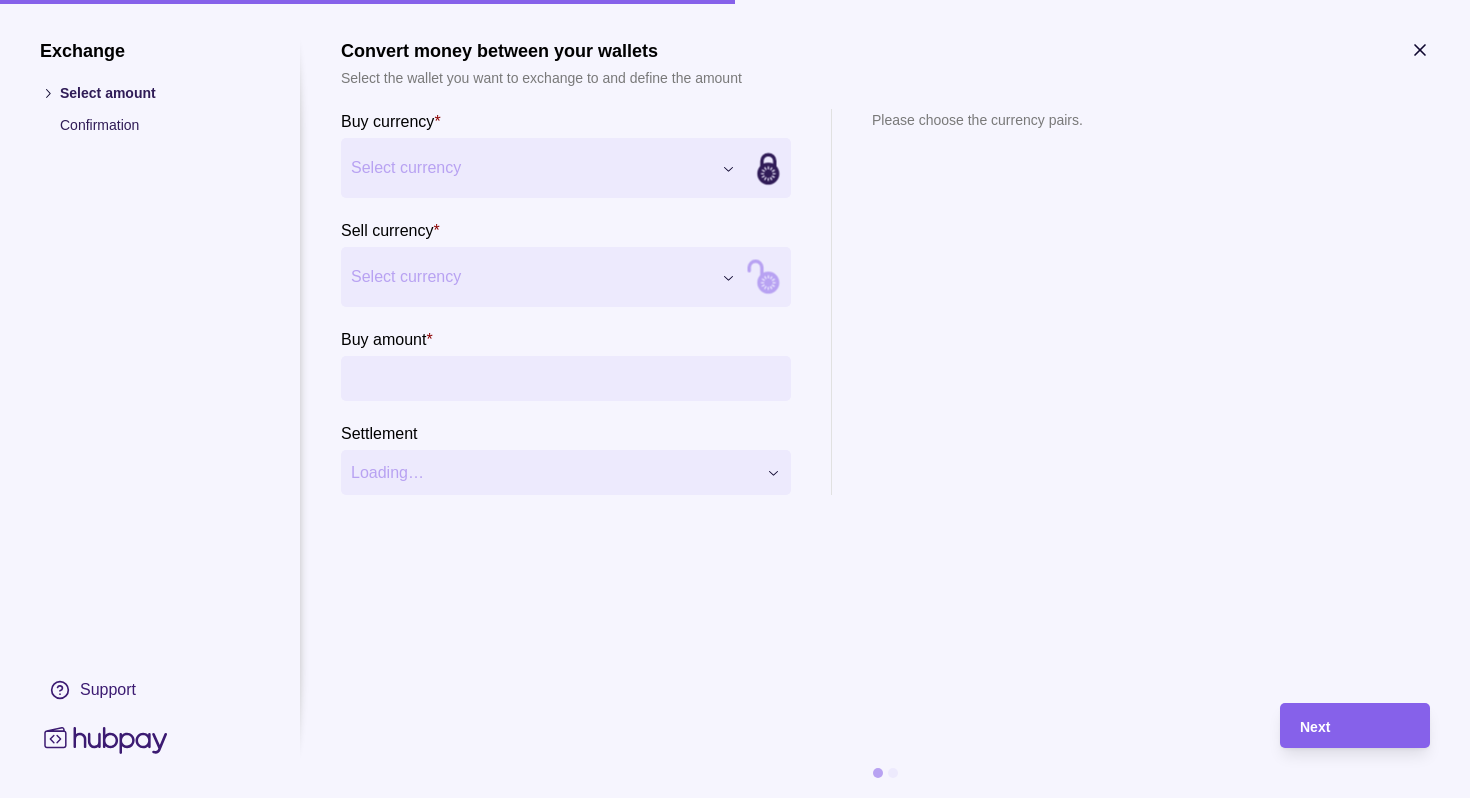 click on "Select currency" at bounding box center (531, 168) 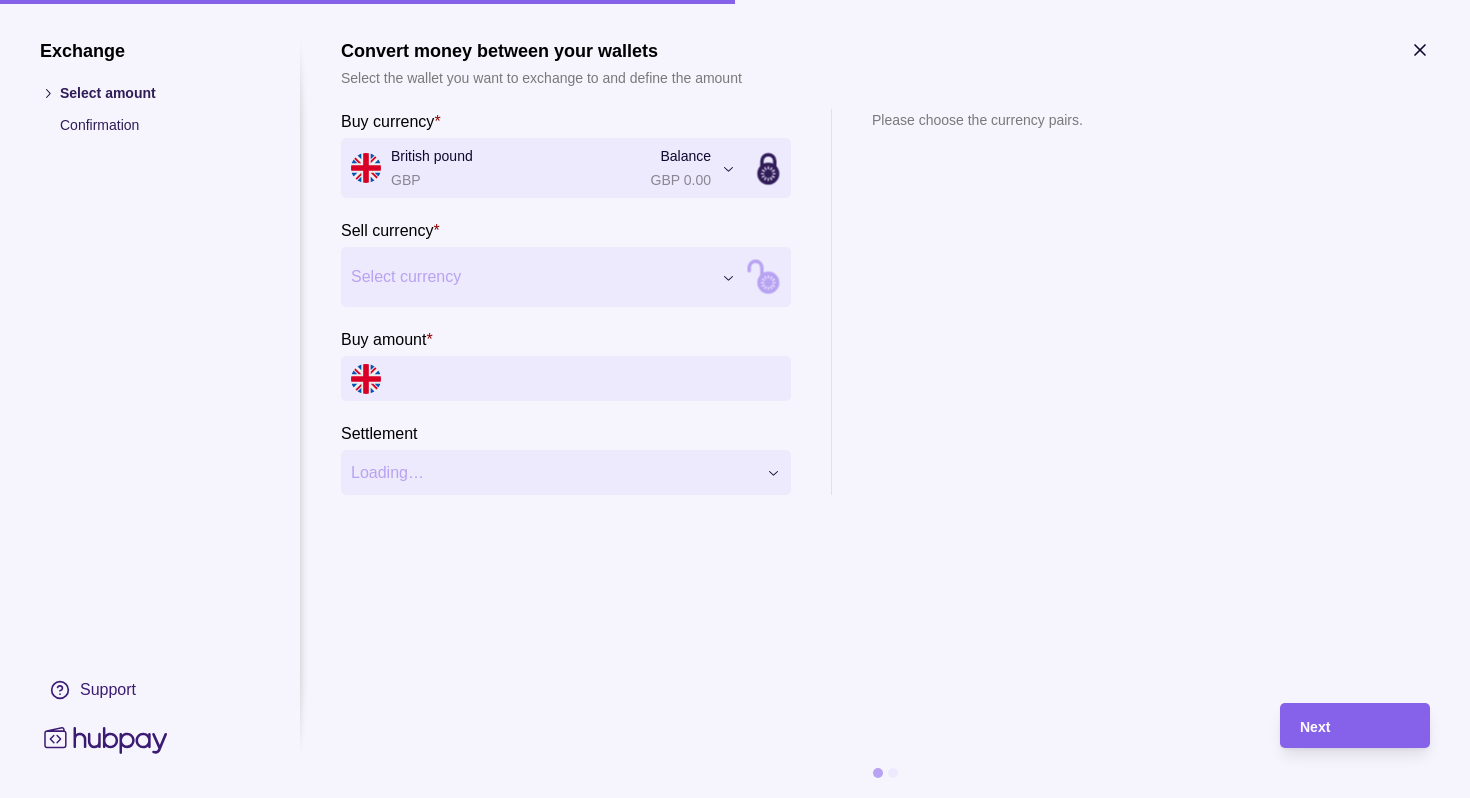 click on "Select currency" at bounding box center [531, 277] 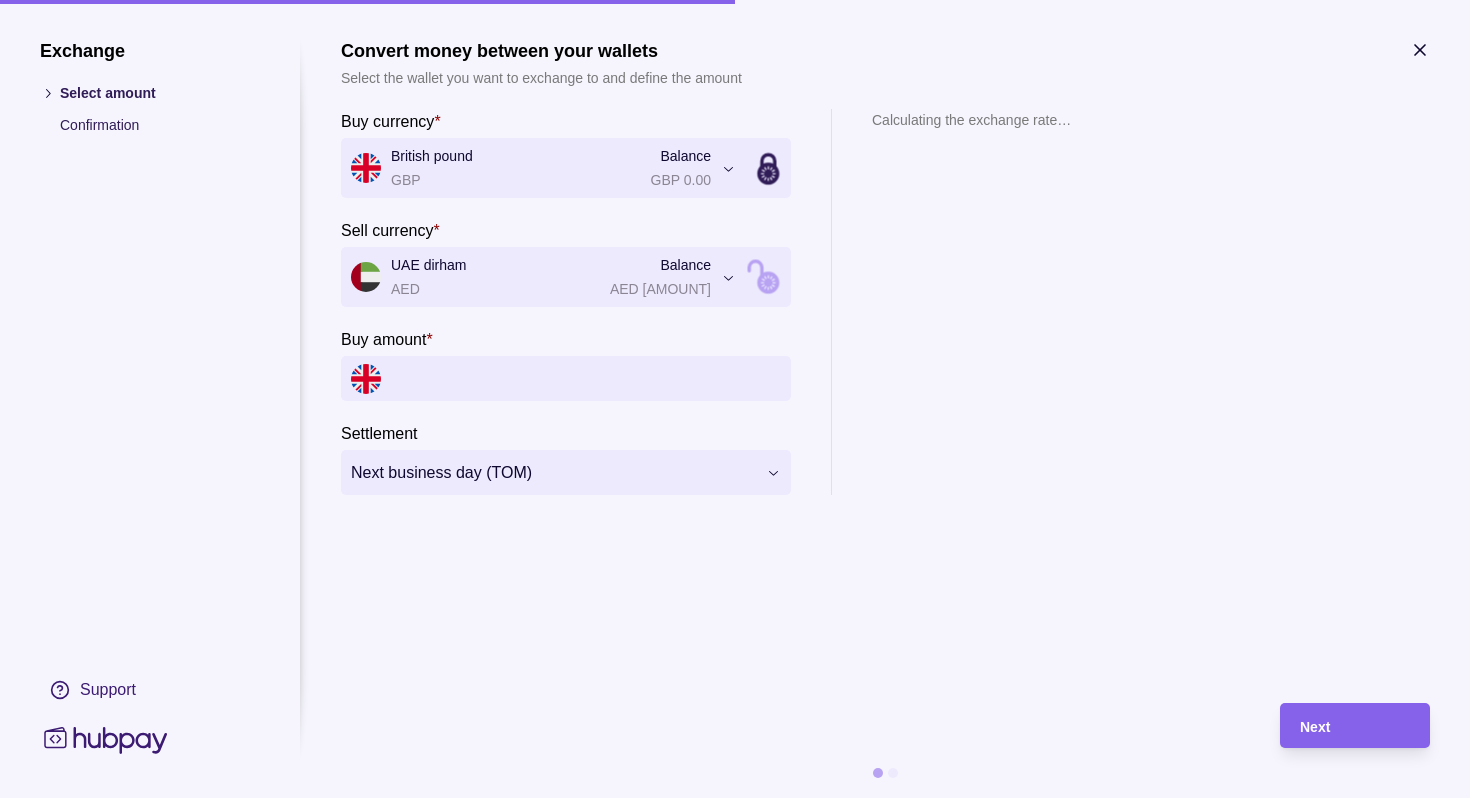 click on "Buy amount  *" at bounding box center (586, 378) 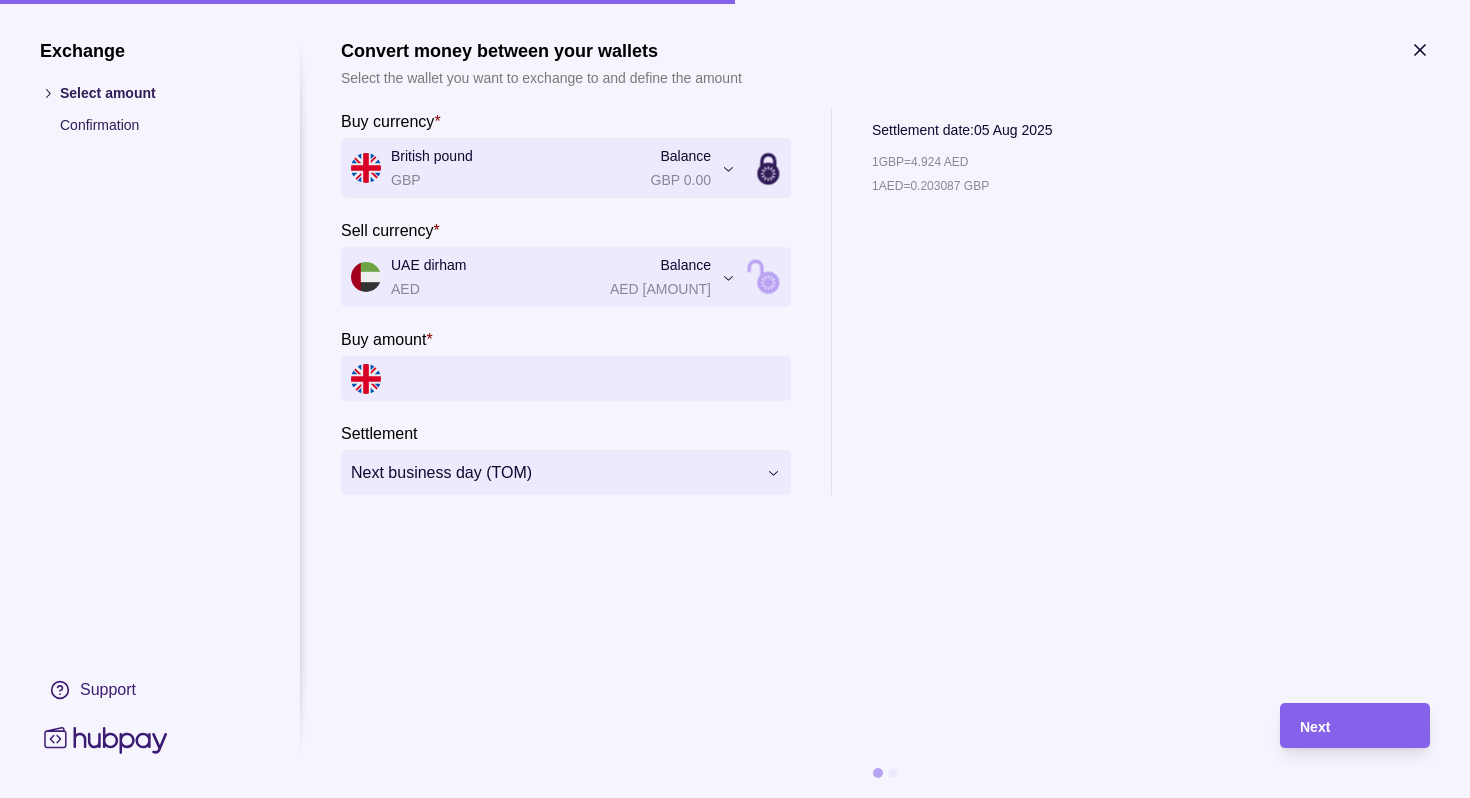 type on "*" 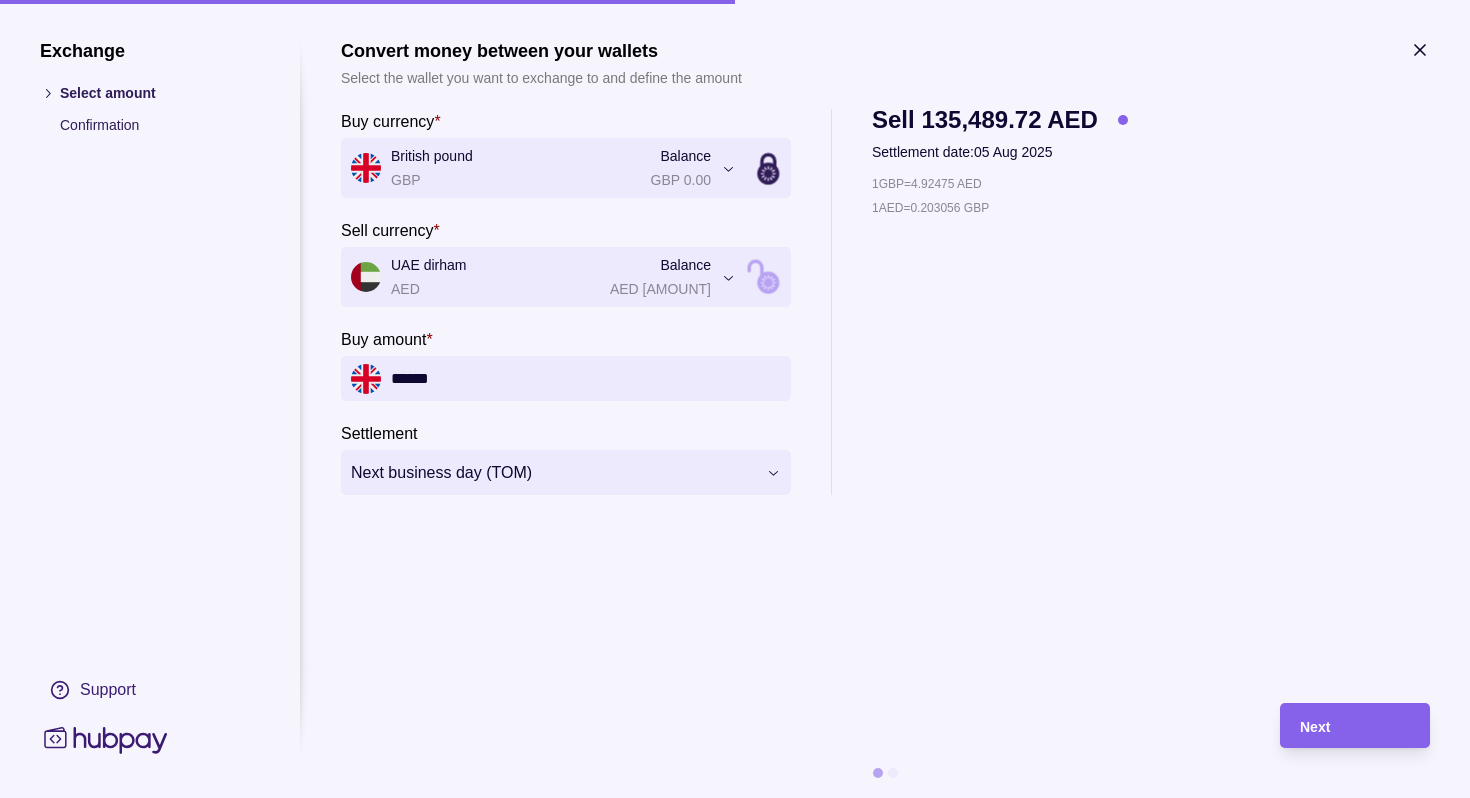 type on "******" 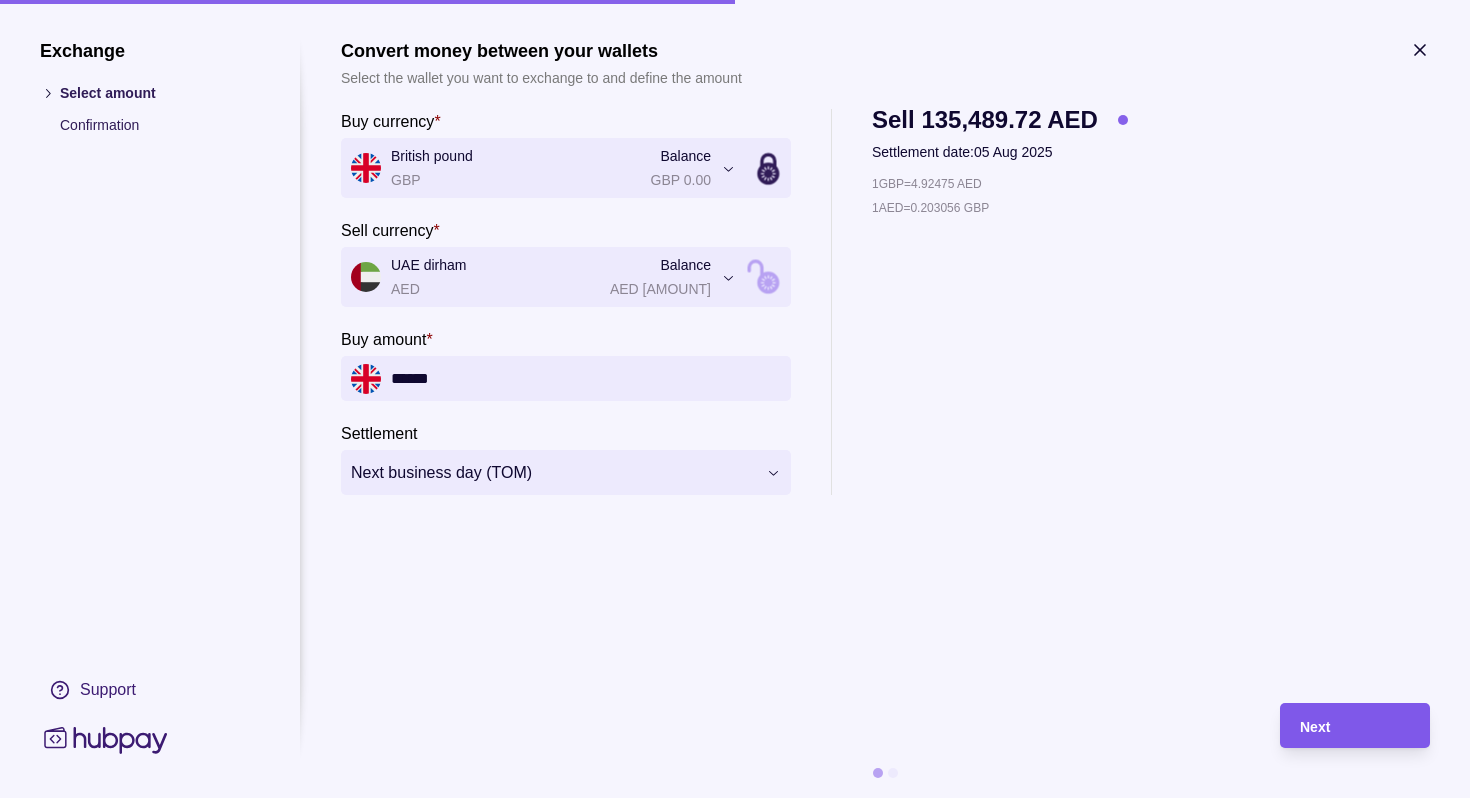 click on "Next" at bounding box center (1315, 727) 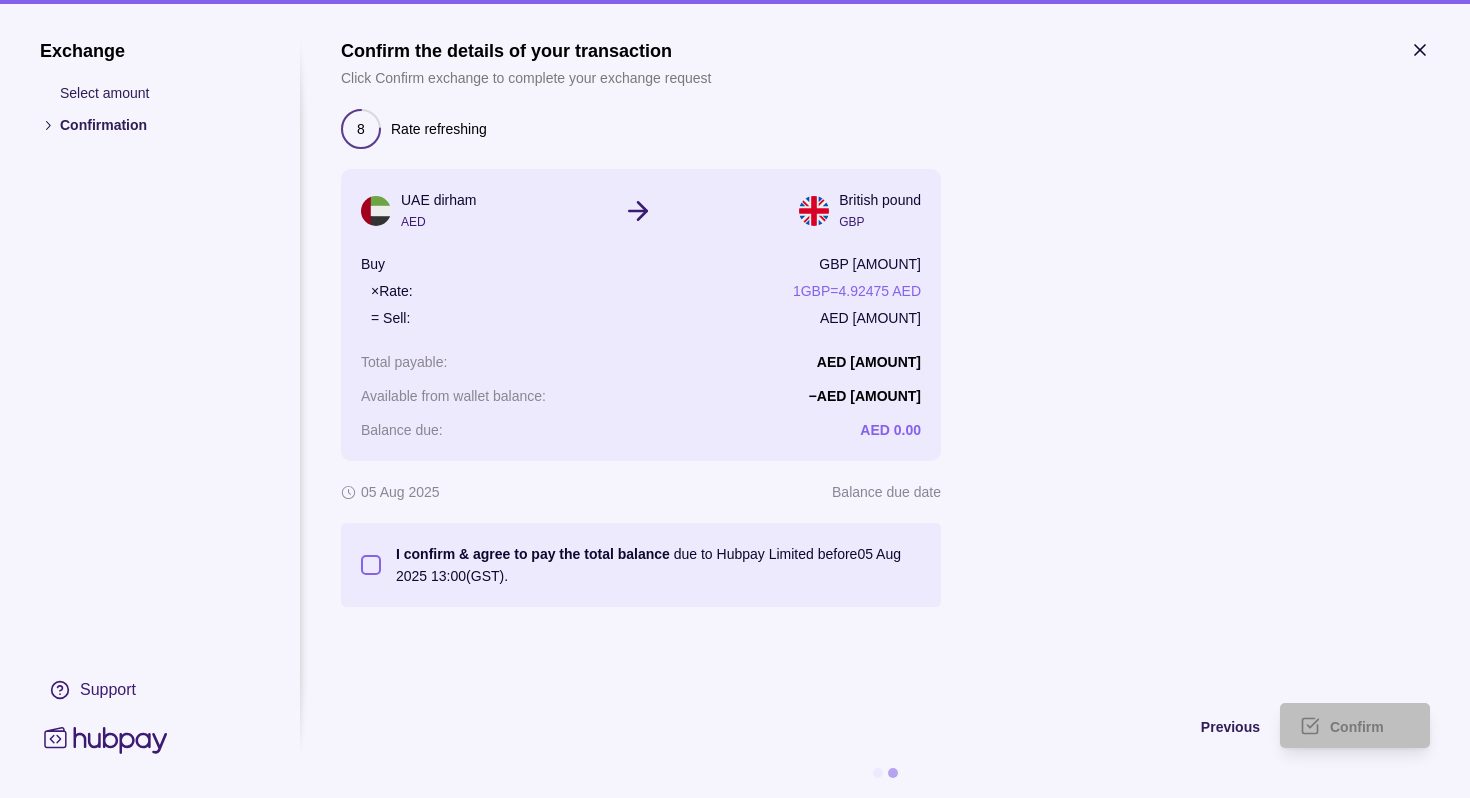 click on "I confirm  & agree to pay the total balance due to Hubpay Limited before [DATE] [TIME] (GST)." at bounding box center [371, 565] 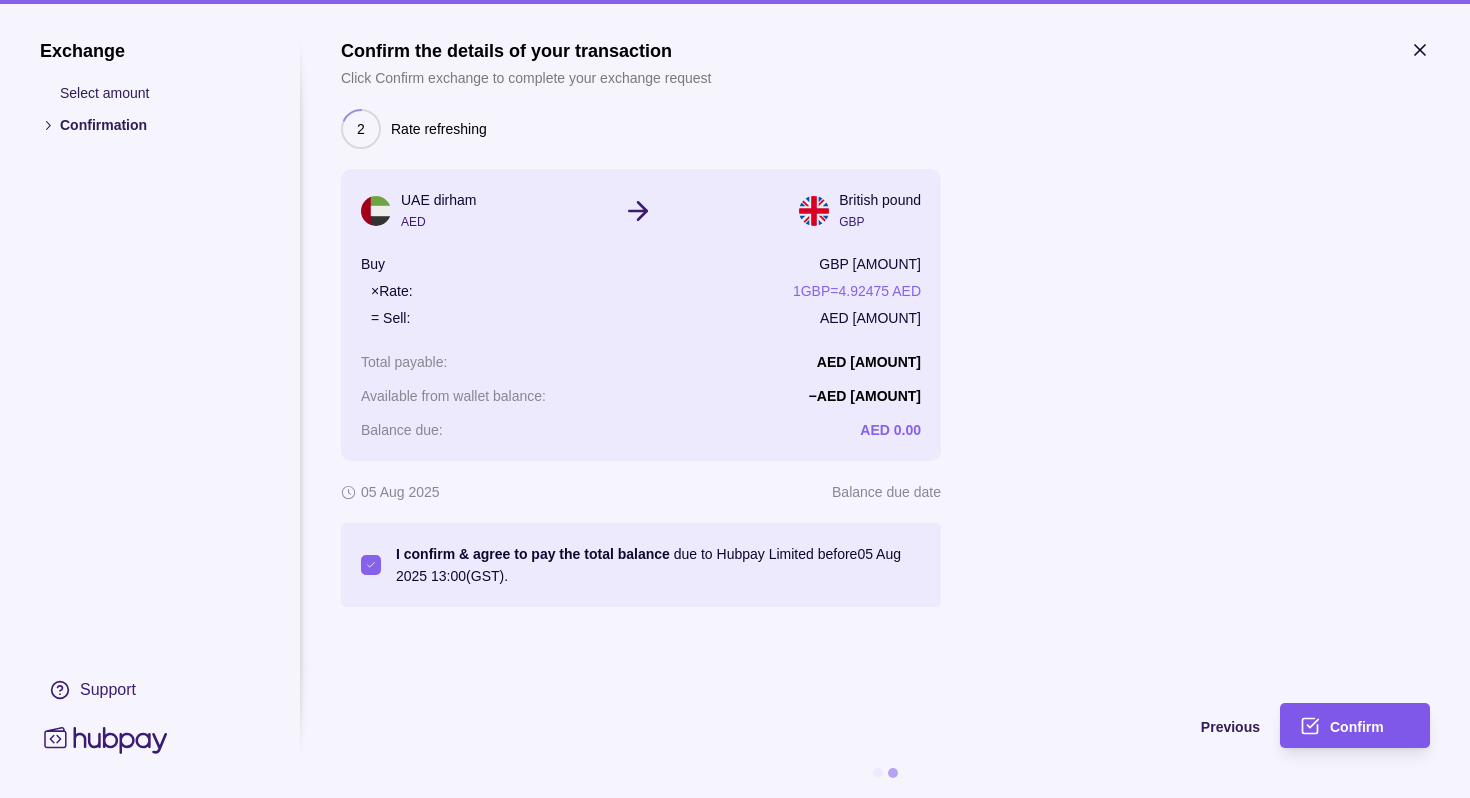 click on "Confirm" at bounding box center (1370, 726) 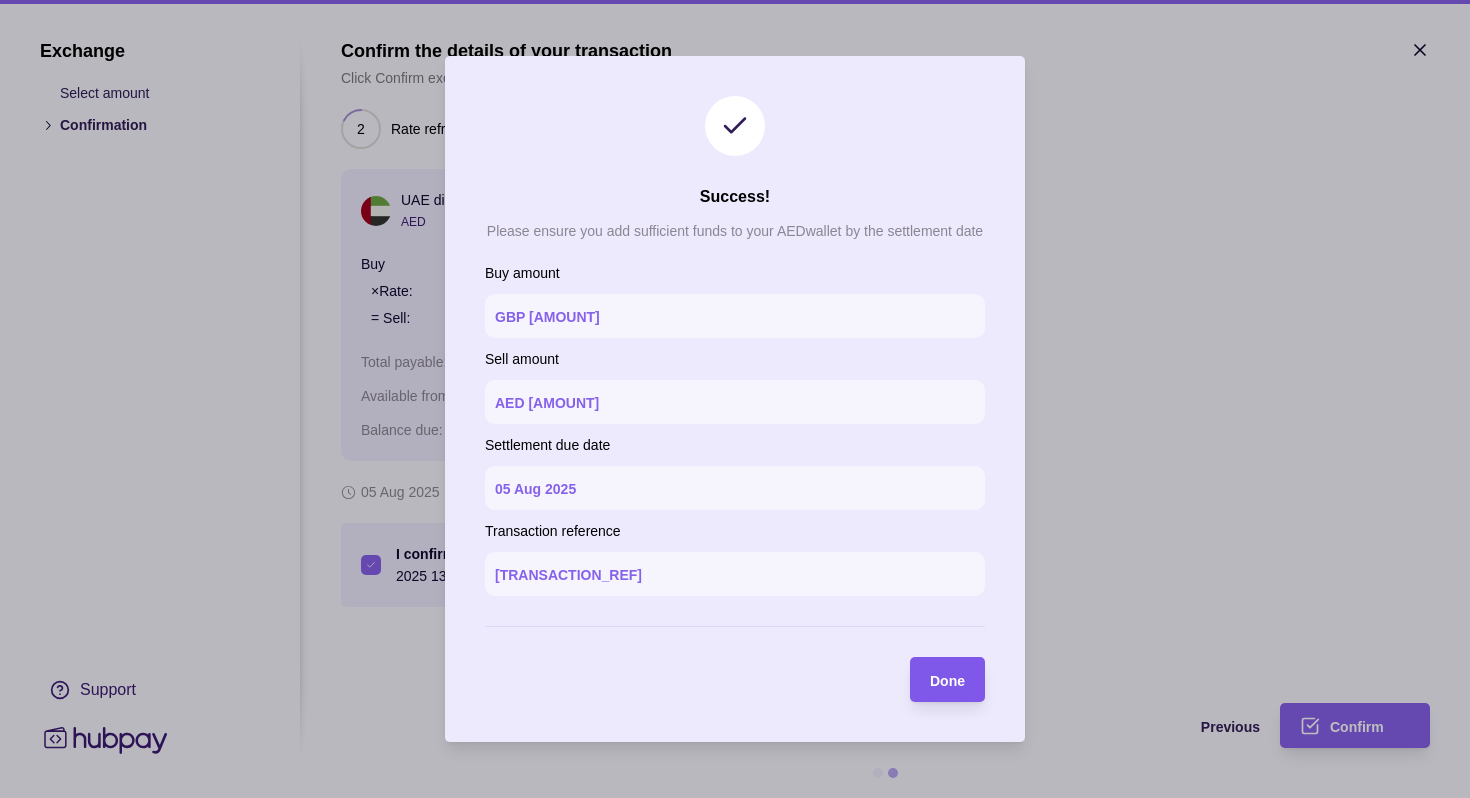 click on "Done" at bounding box center (947, 681) 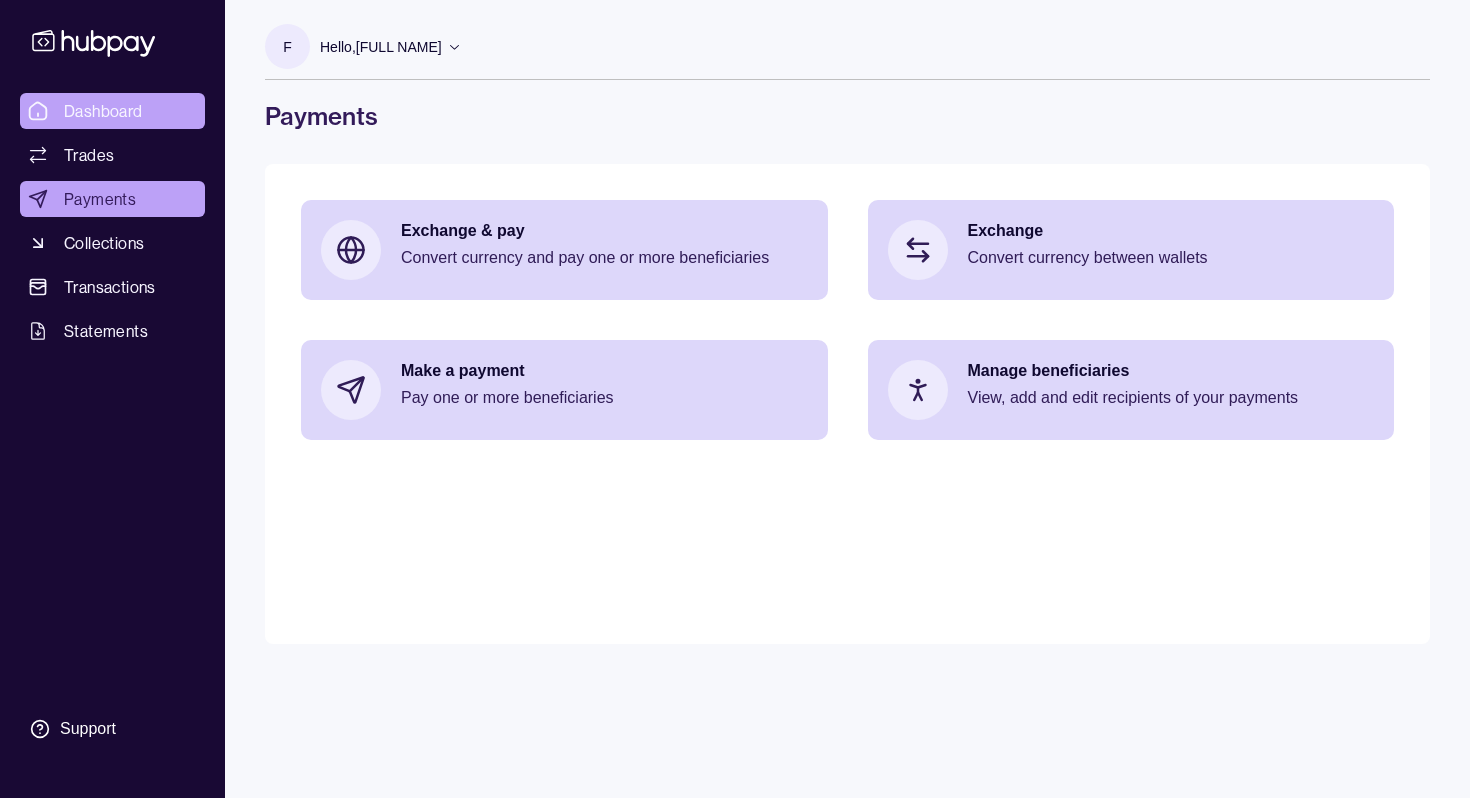click on "Dashboard" at bounding box center (103, 111) 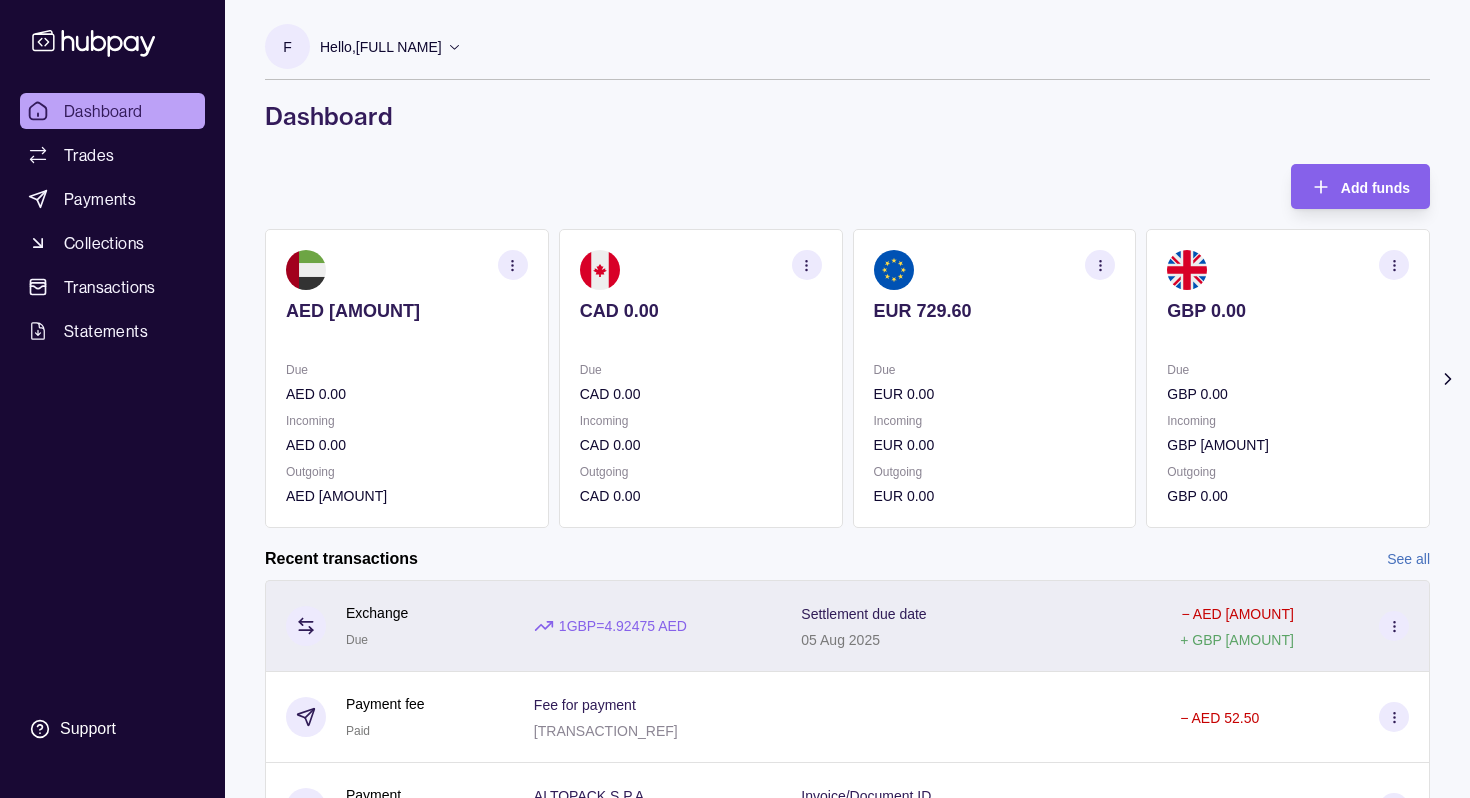 click 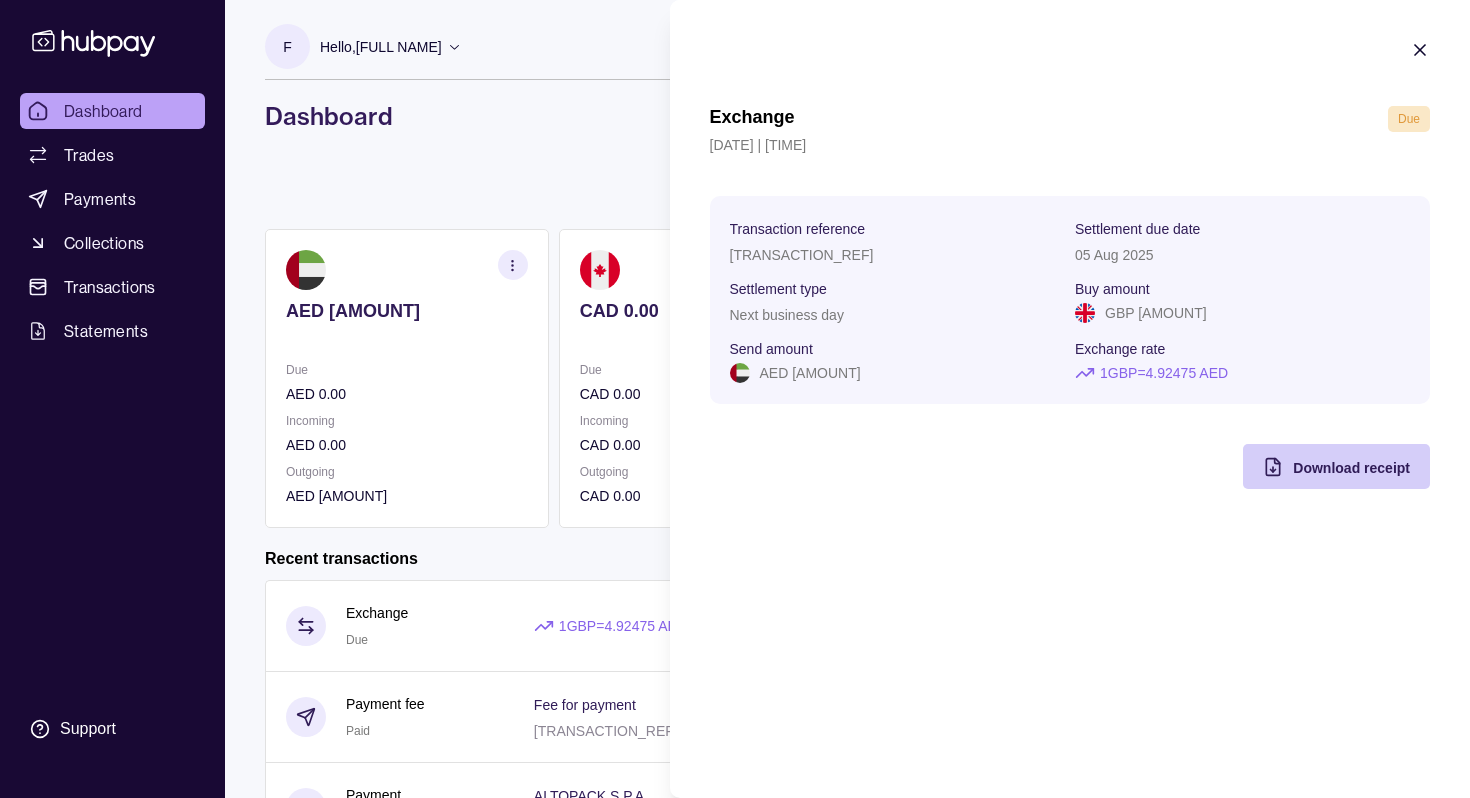 click on "Download receipt" at bounding box center [1351, 468] 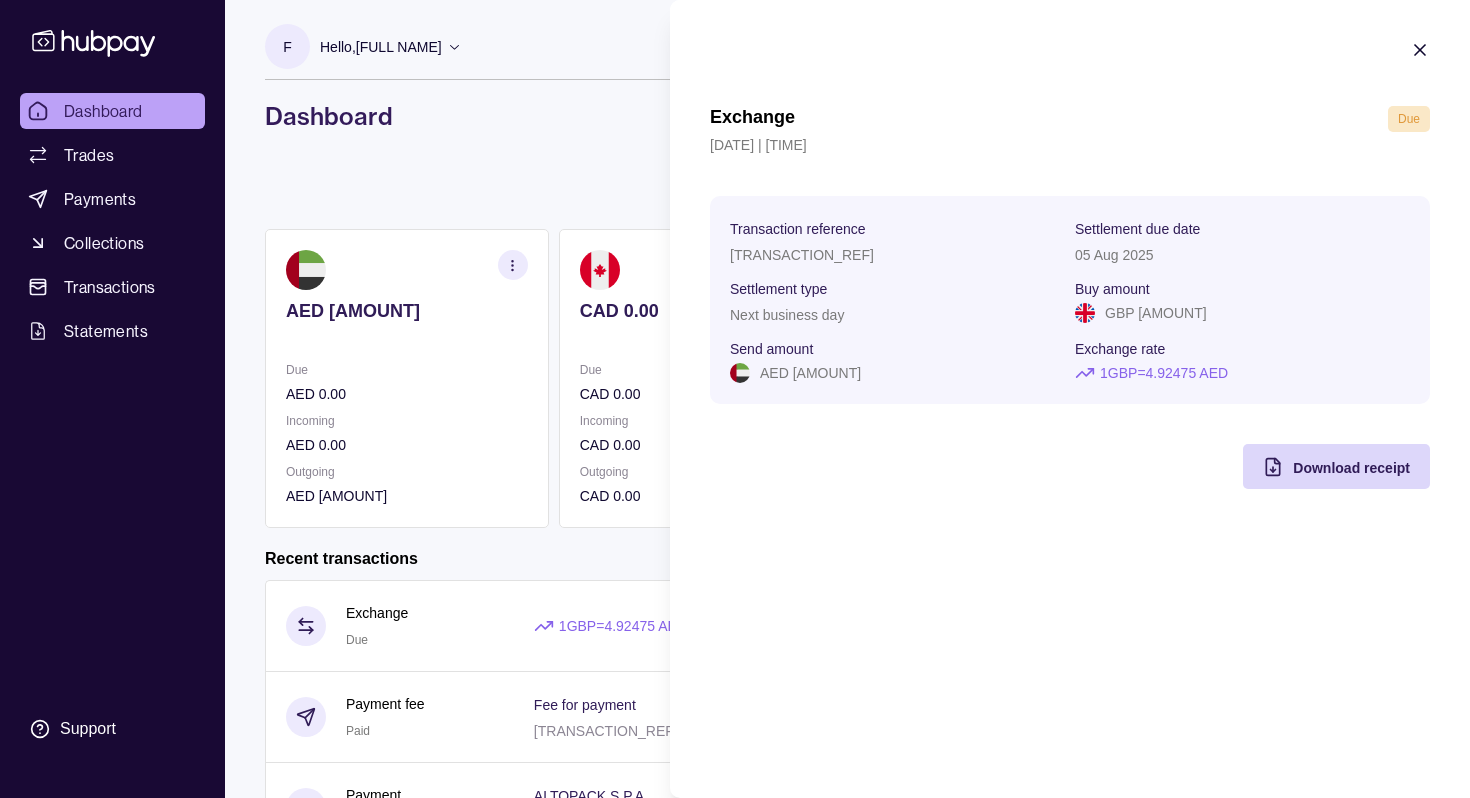 click on "Dashboard Trades Payments Collections Transactions Statements Support F Hello, [FULL NAME] Eastern Agro Industrial Group Limited Account Terms and conditions Privacy policy Sign out Dashboard Add funds AED [AMOUNT] Due AED [AMOUNT] Incoming AED [AMOUNT] Outgoing AED [AMOUNT] CAD [AMOUNT] Due CAD [AMOUNT] Incoming CAD [AMOUNT] Outgoing CAD [AMOUNT] EUR [AMOUNT] Due EUR [AMOUNT] Incoming EUR [AMOUNT] Outgoing EUR [AMOUNT] GBP [AMOUNT]" at bounding box center (735, 550) 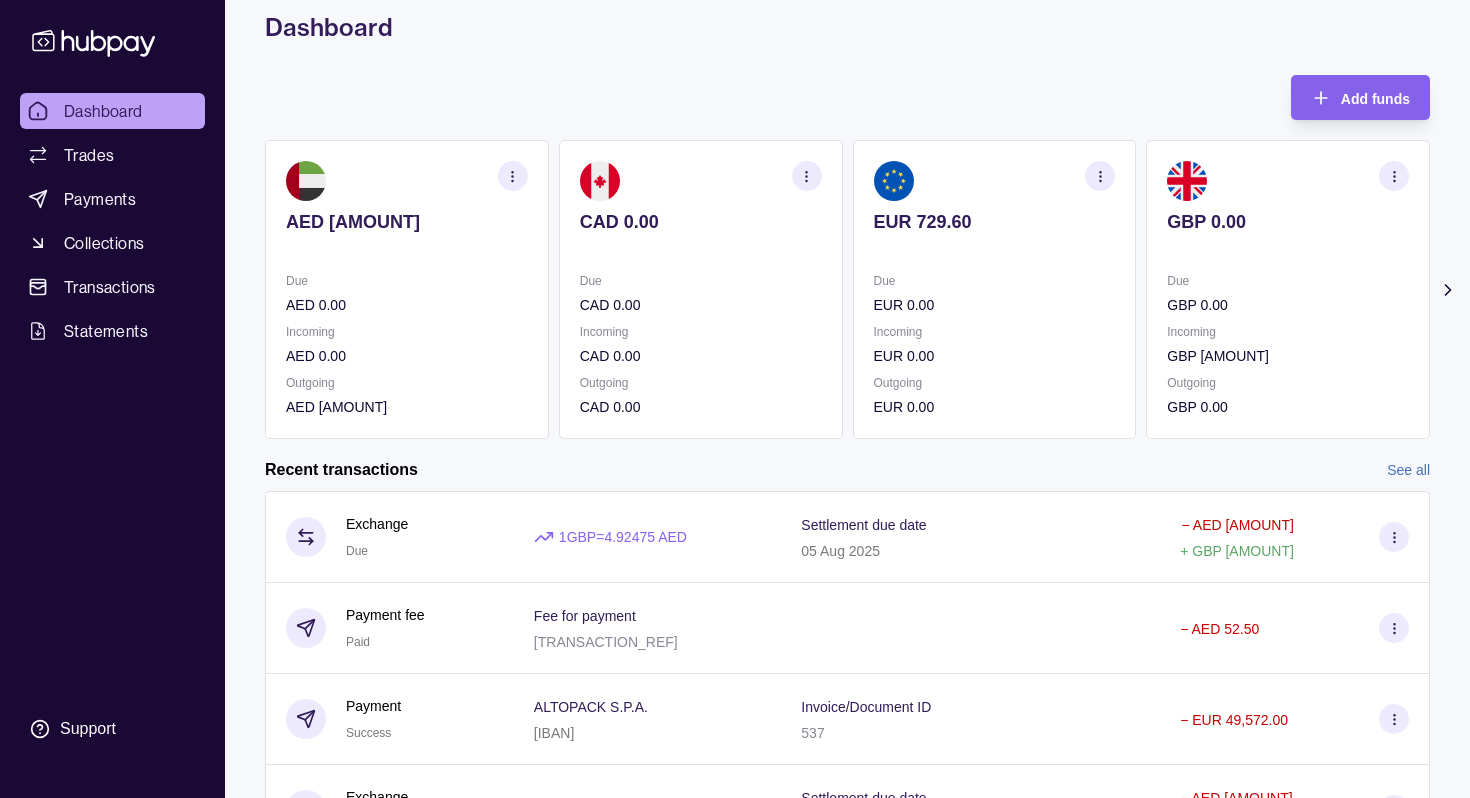 scroll, scrollTop: 87, scrollLeft: 0, axis: vertical 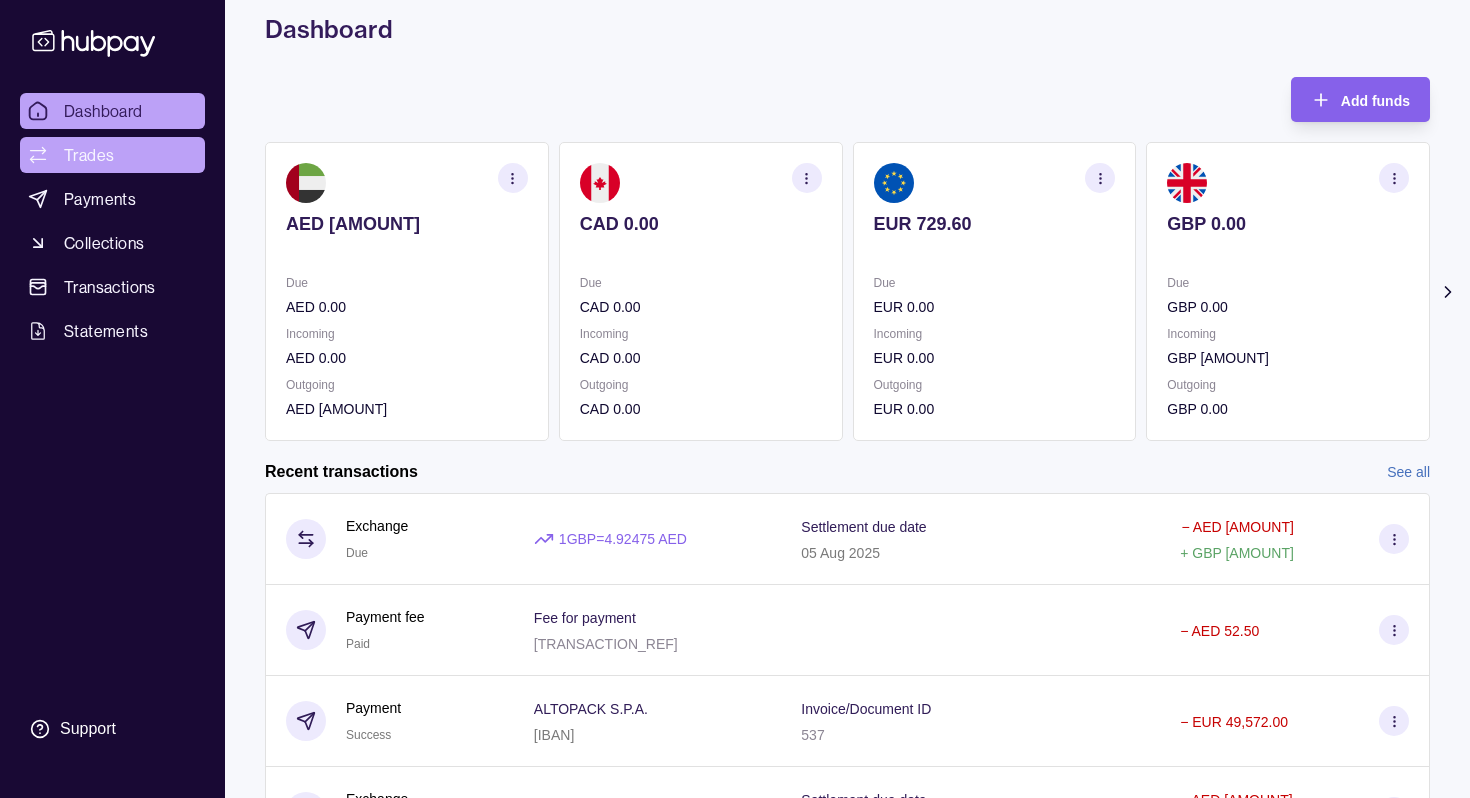 click on "Trades" at bounding box center [112, 155] 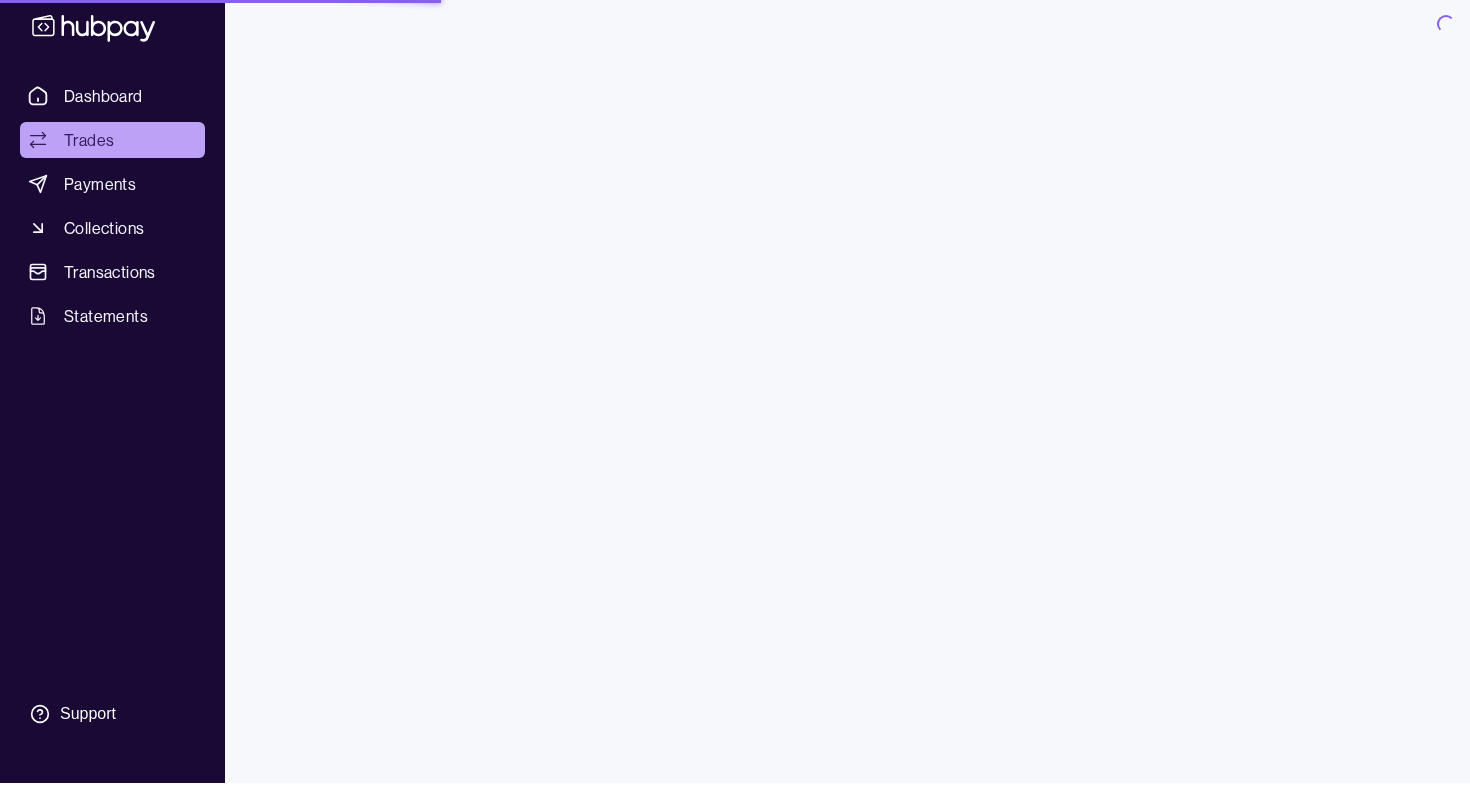 scroll, scrollTop: 0, scrollLeft: 0, axis: both 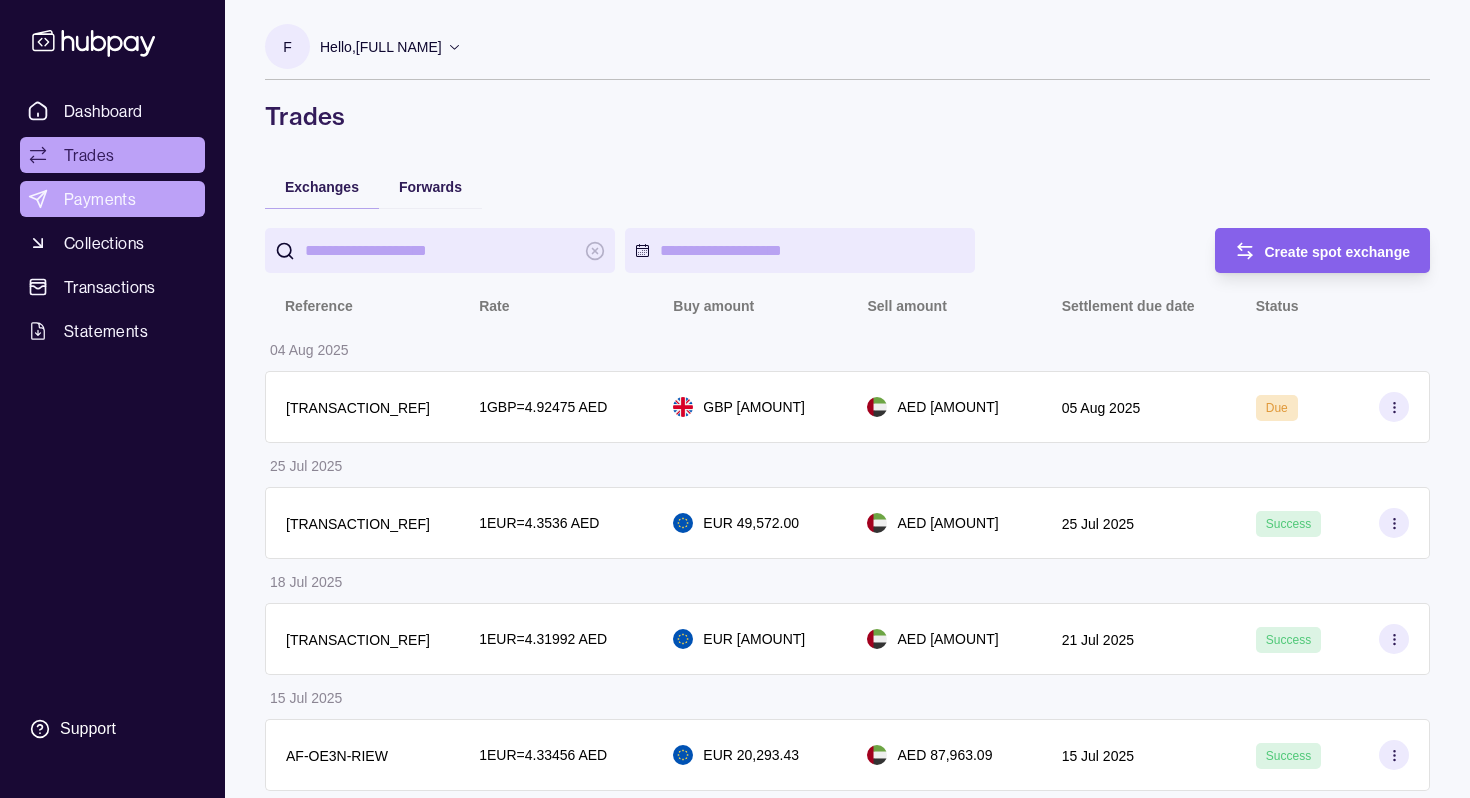 click on "Payments" at bounding box center (100, 199) 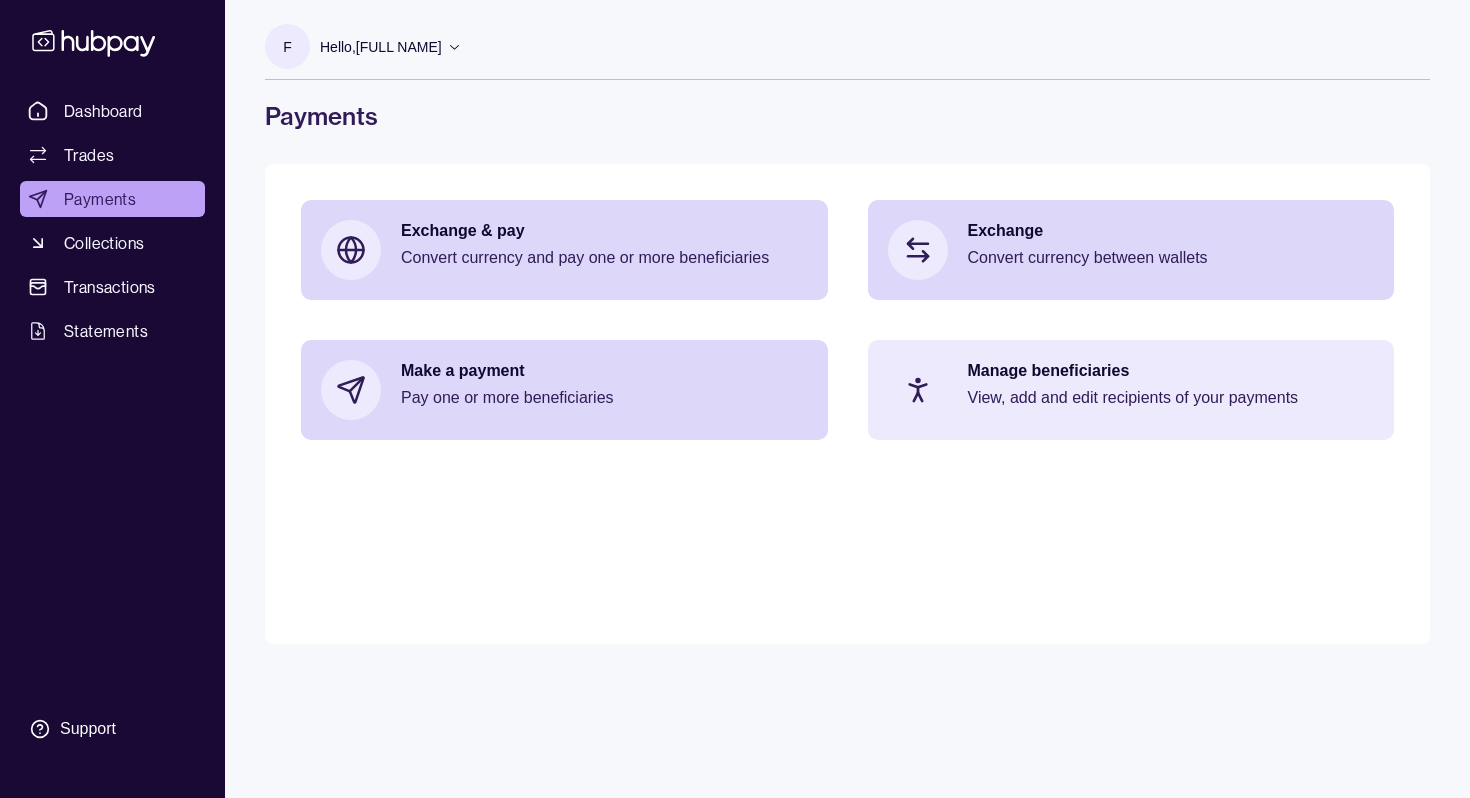 click on "Manage beneficiaries" at bounding box center (1171, 371) 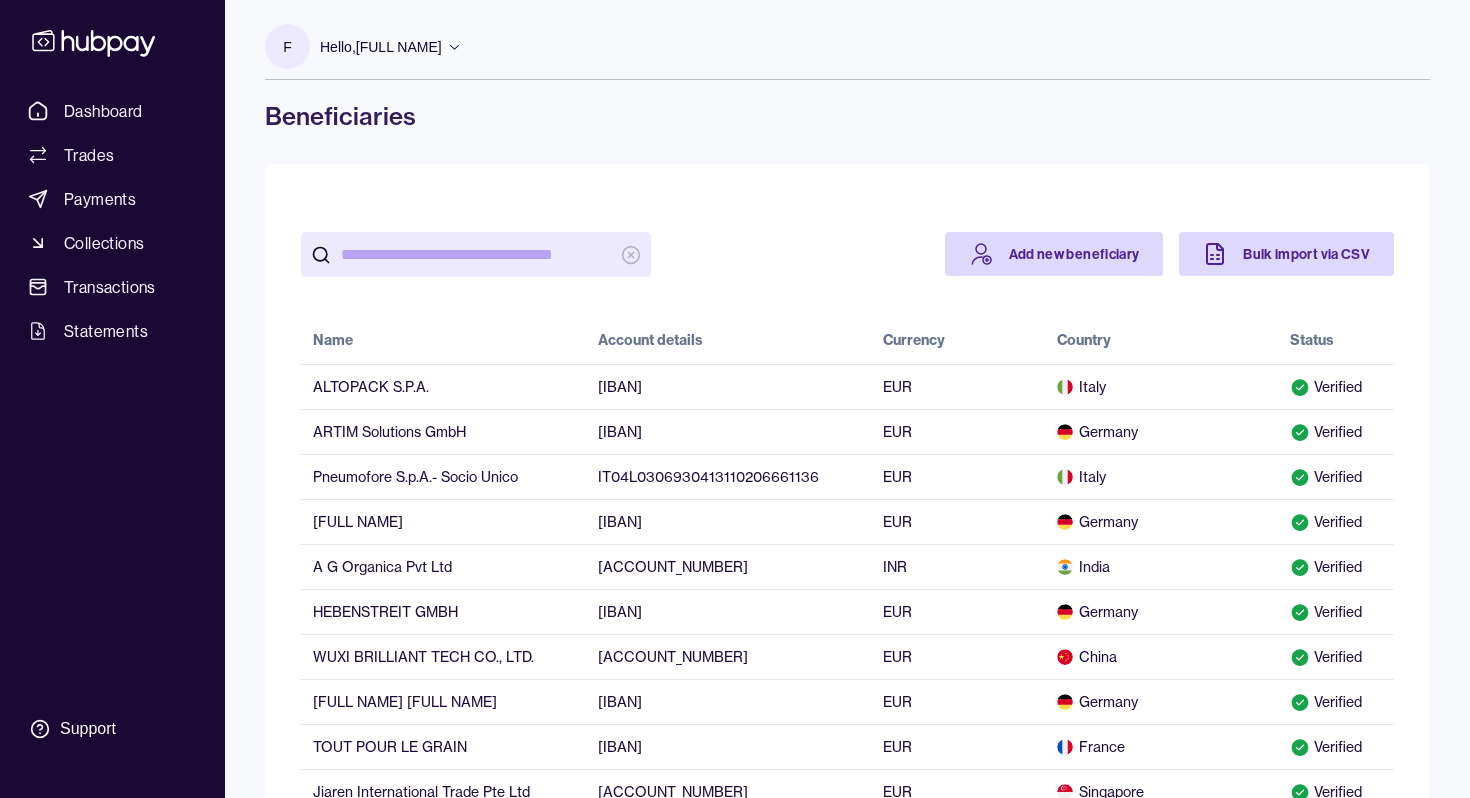 click at bounding box center (476, 254) 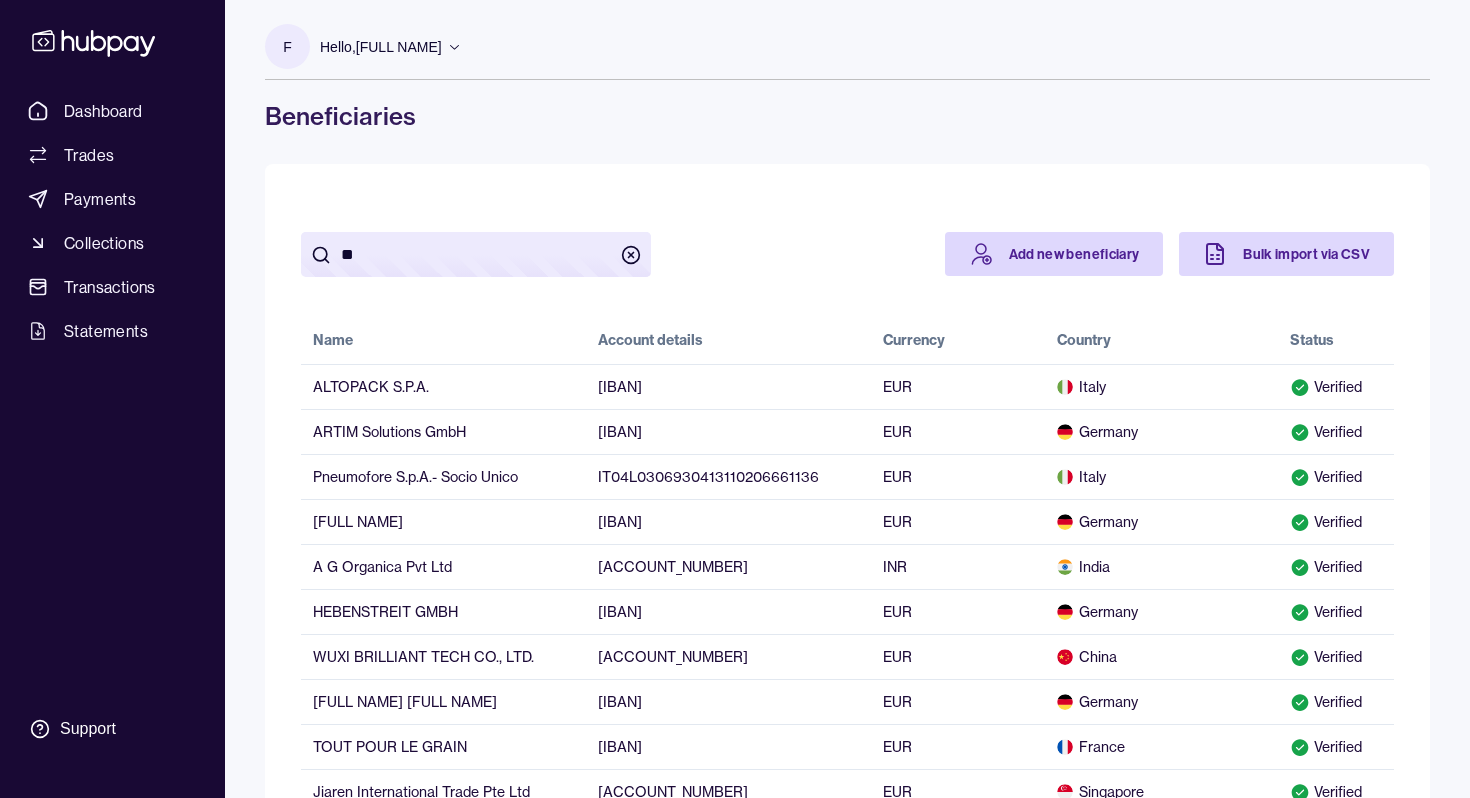 type on "*" 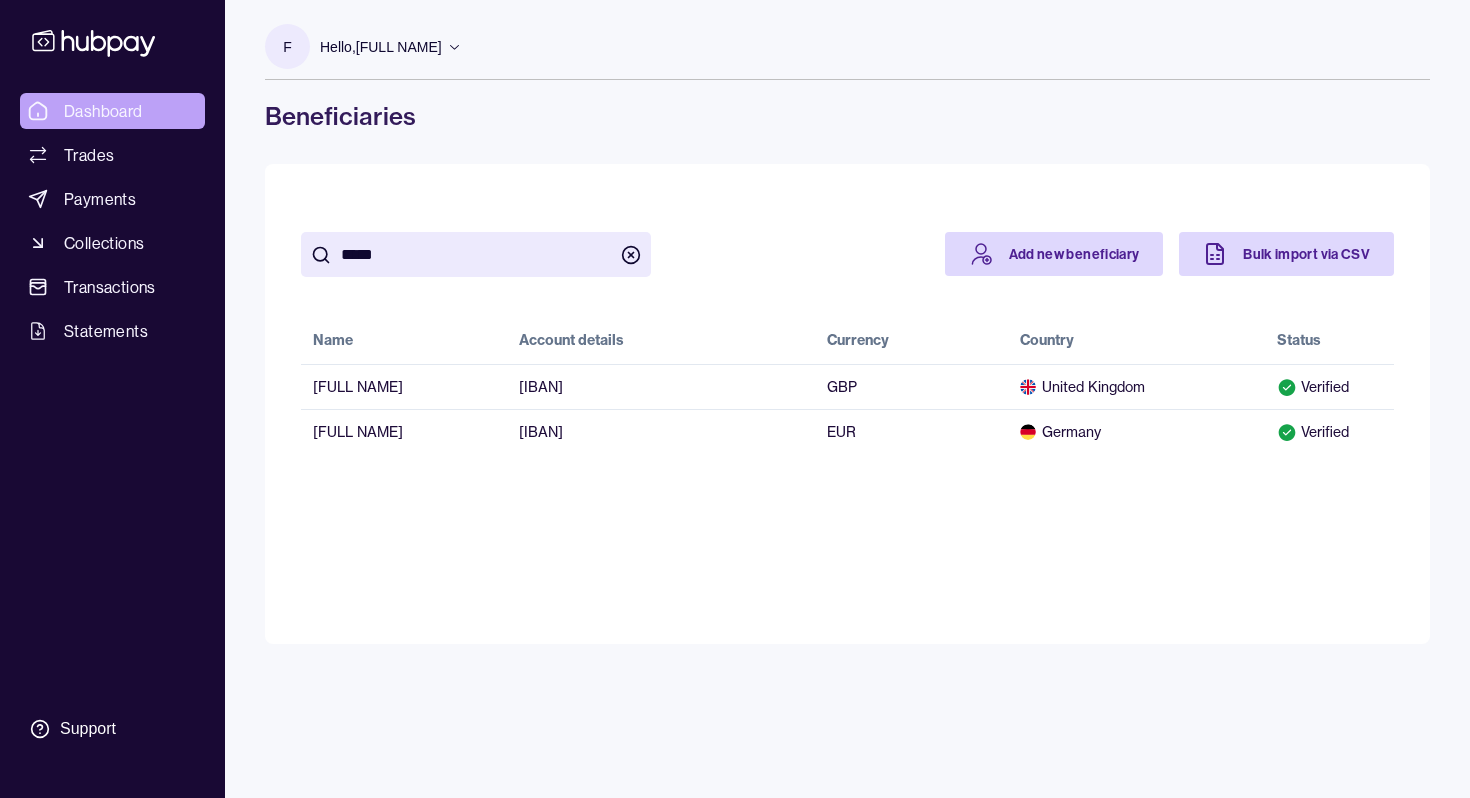 type on "*****" 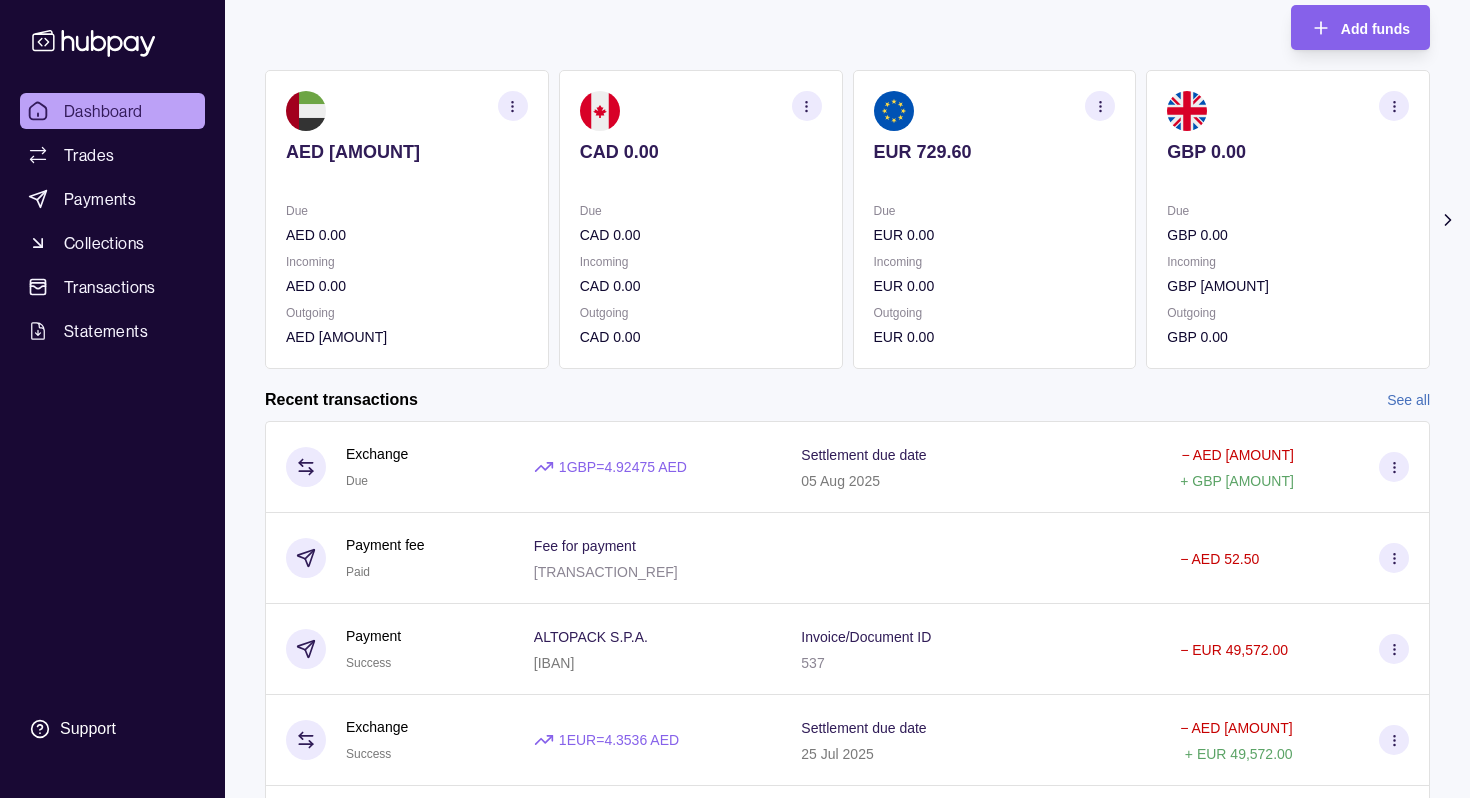 scroll, scrollTop: 0, scrollLeft: 0, axis: both 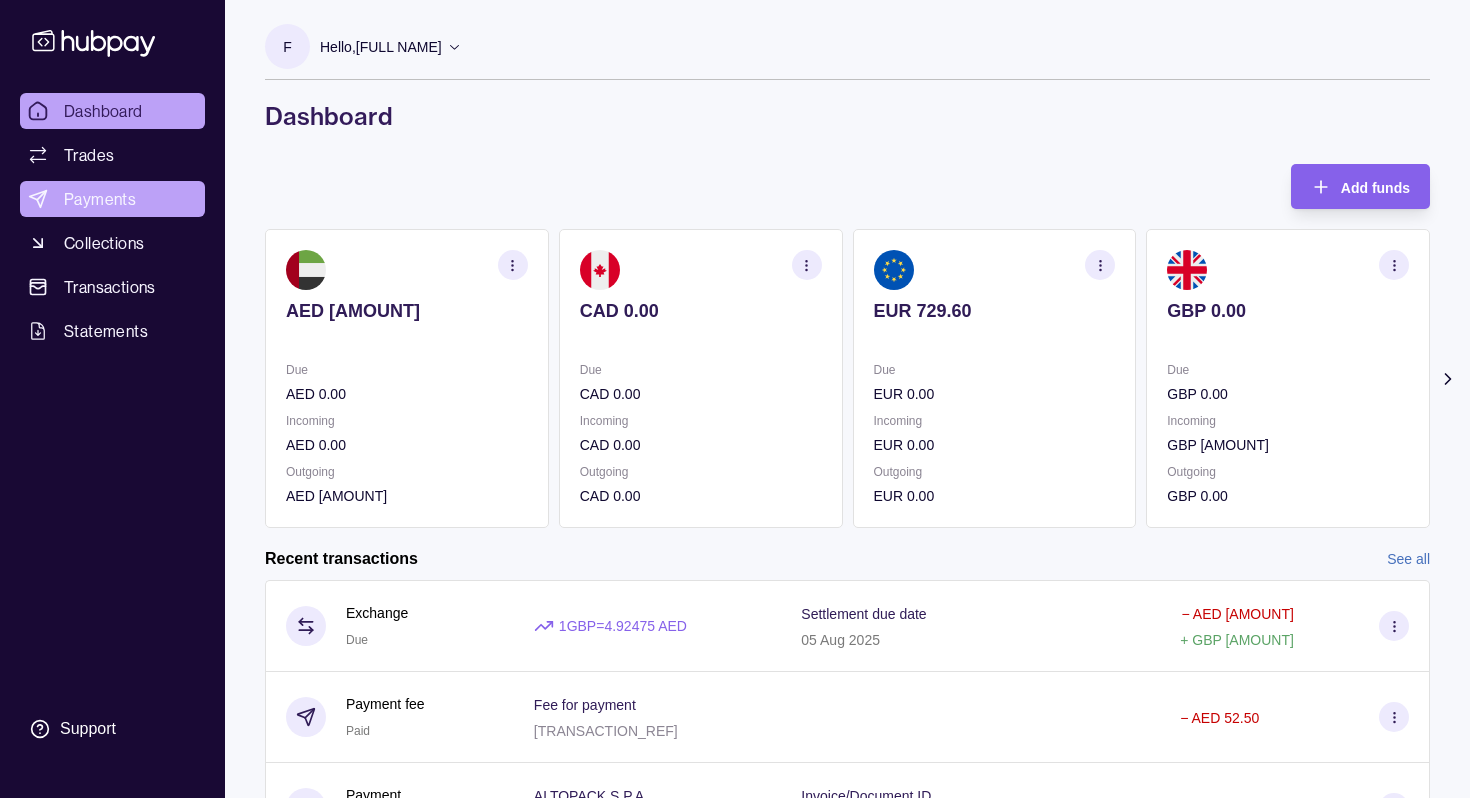 click on "Payments" at bounding box center (112, 199) 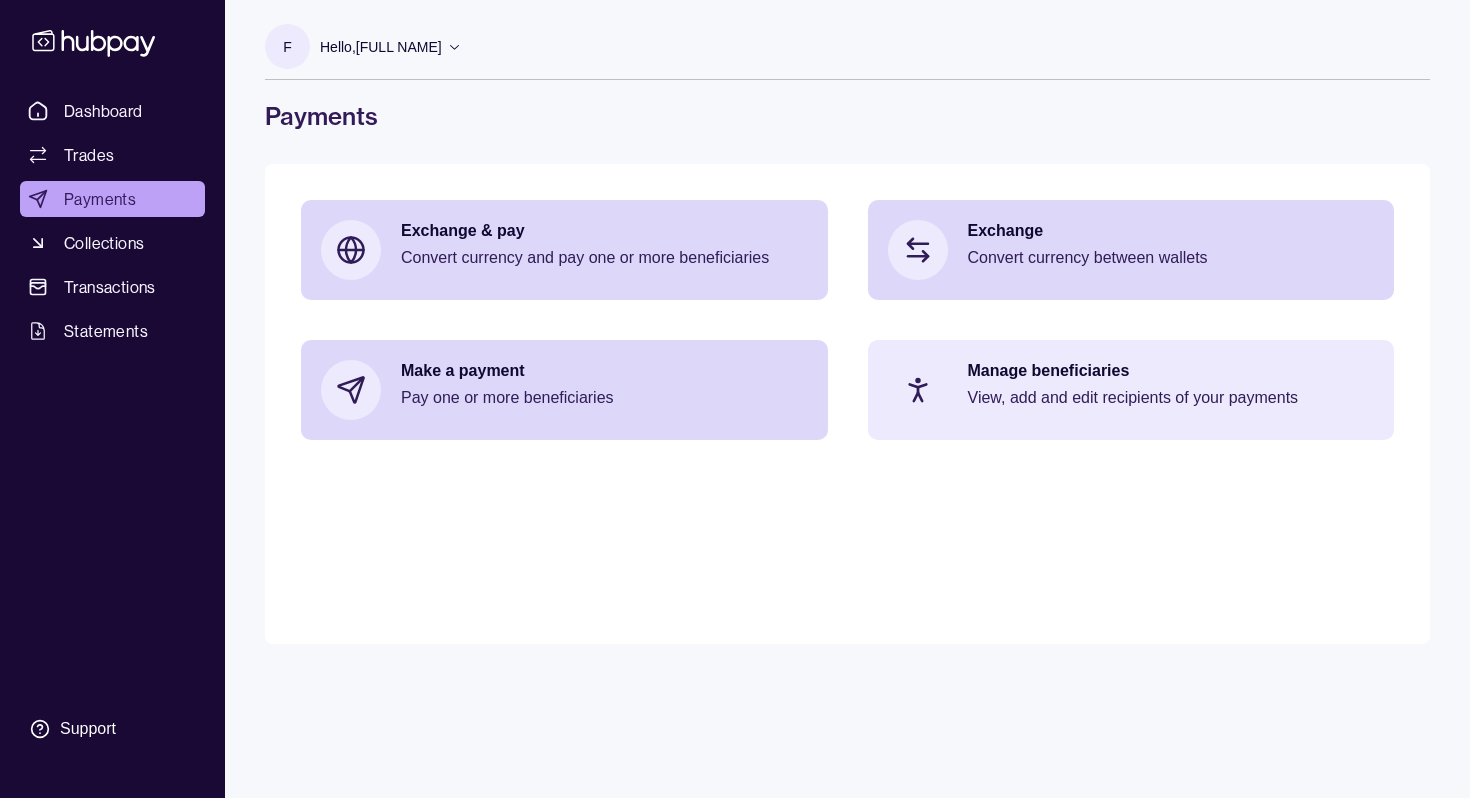 click on "View, add and edit recipients of your payments" at bounding box center [1171, 398] 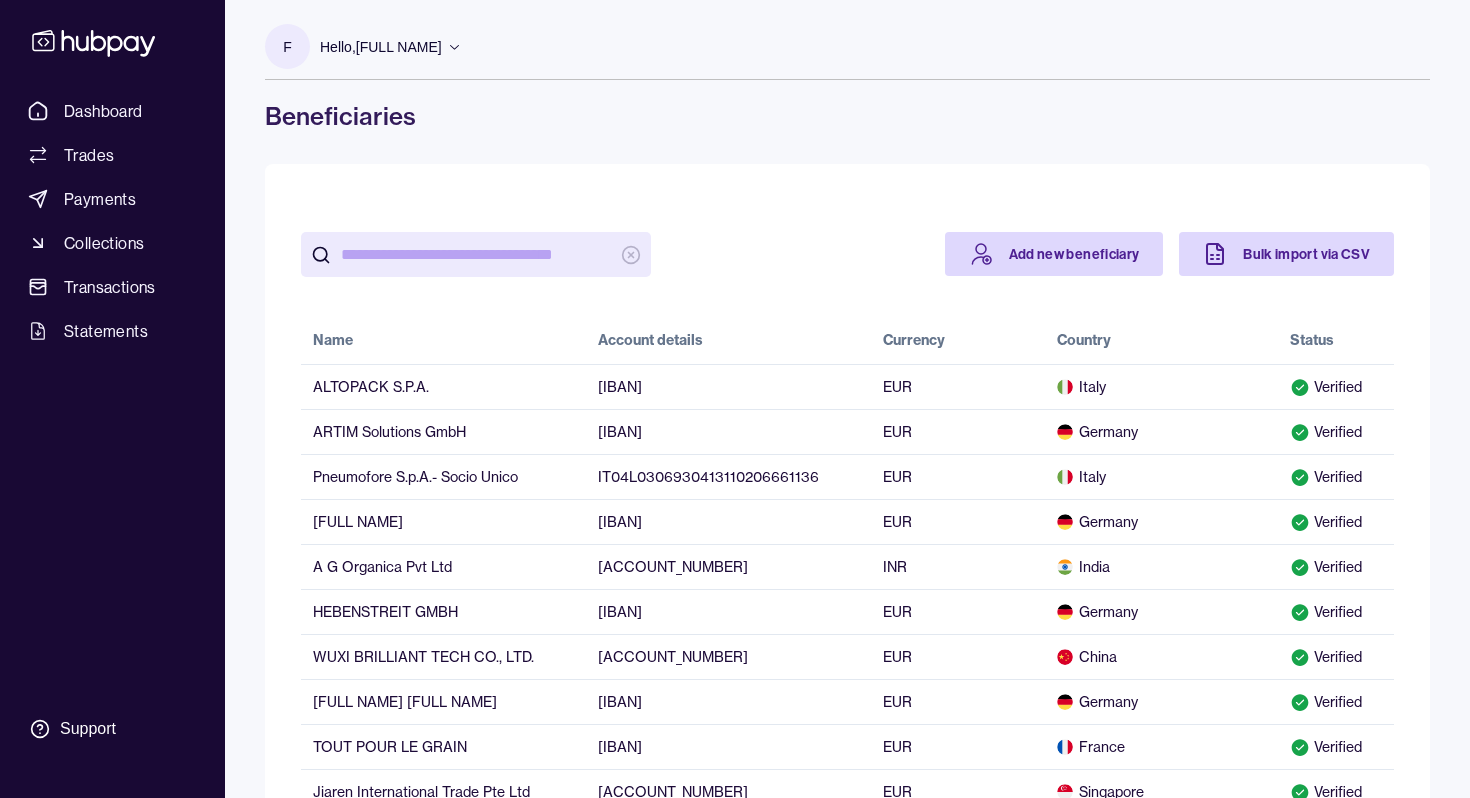 click at bounding box center [476, 254] 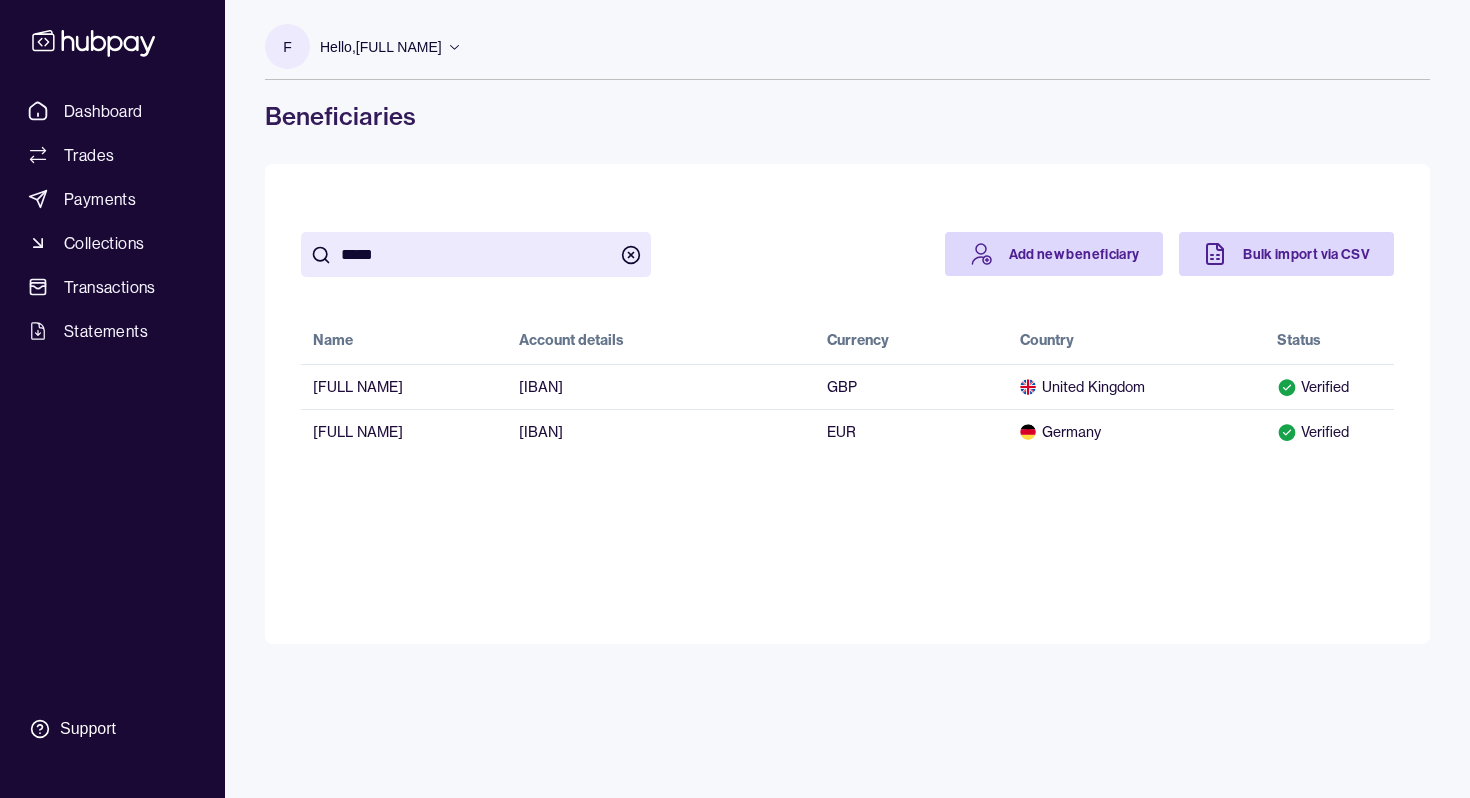 type on "*****" 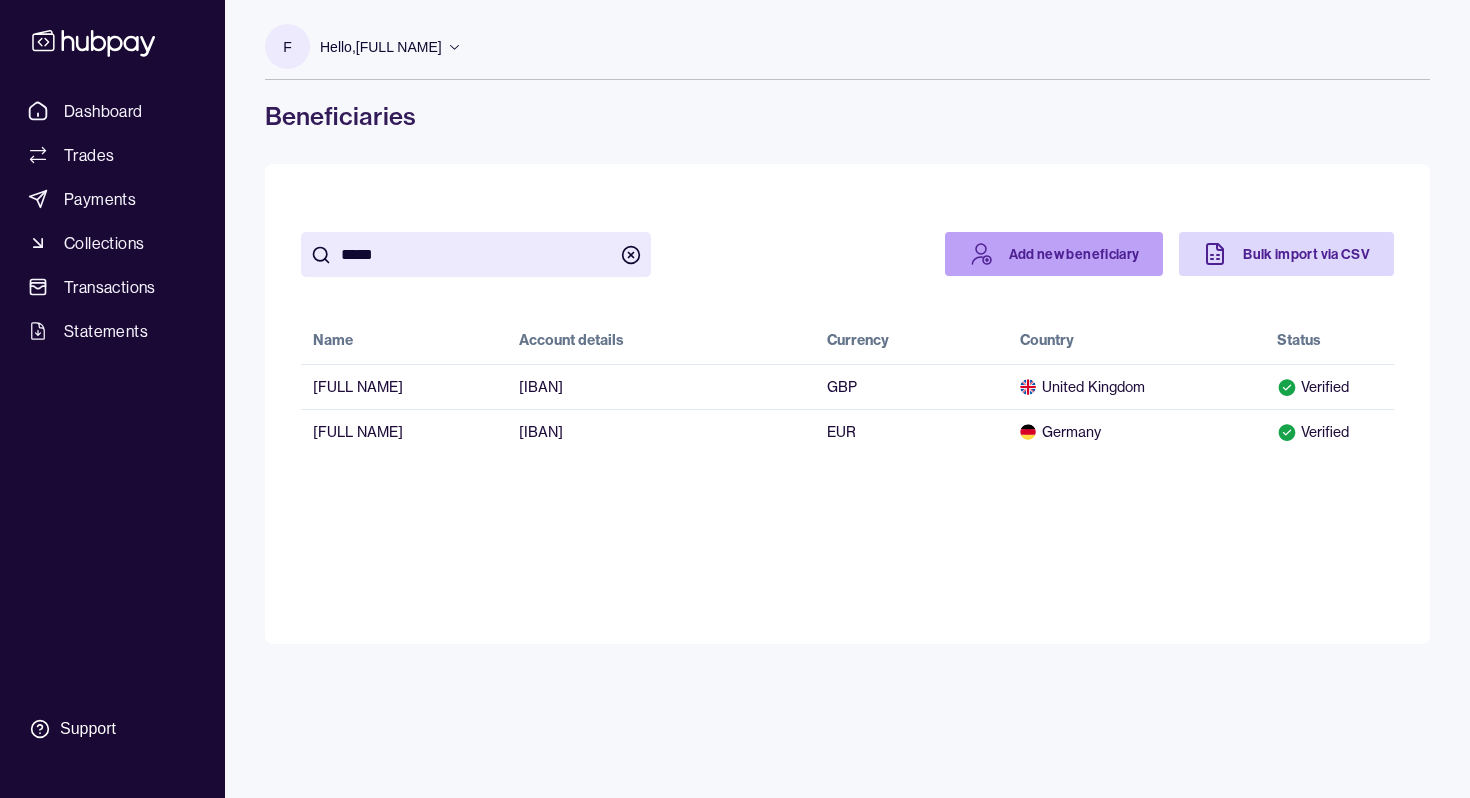 click on "Add new beneficiary" at bounding box center (1054, 254) 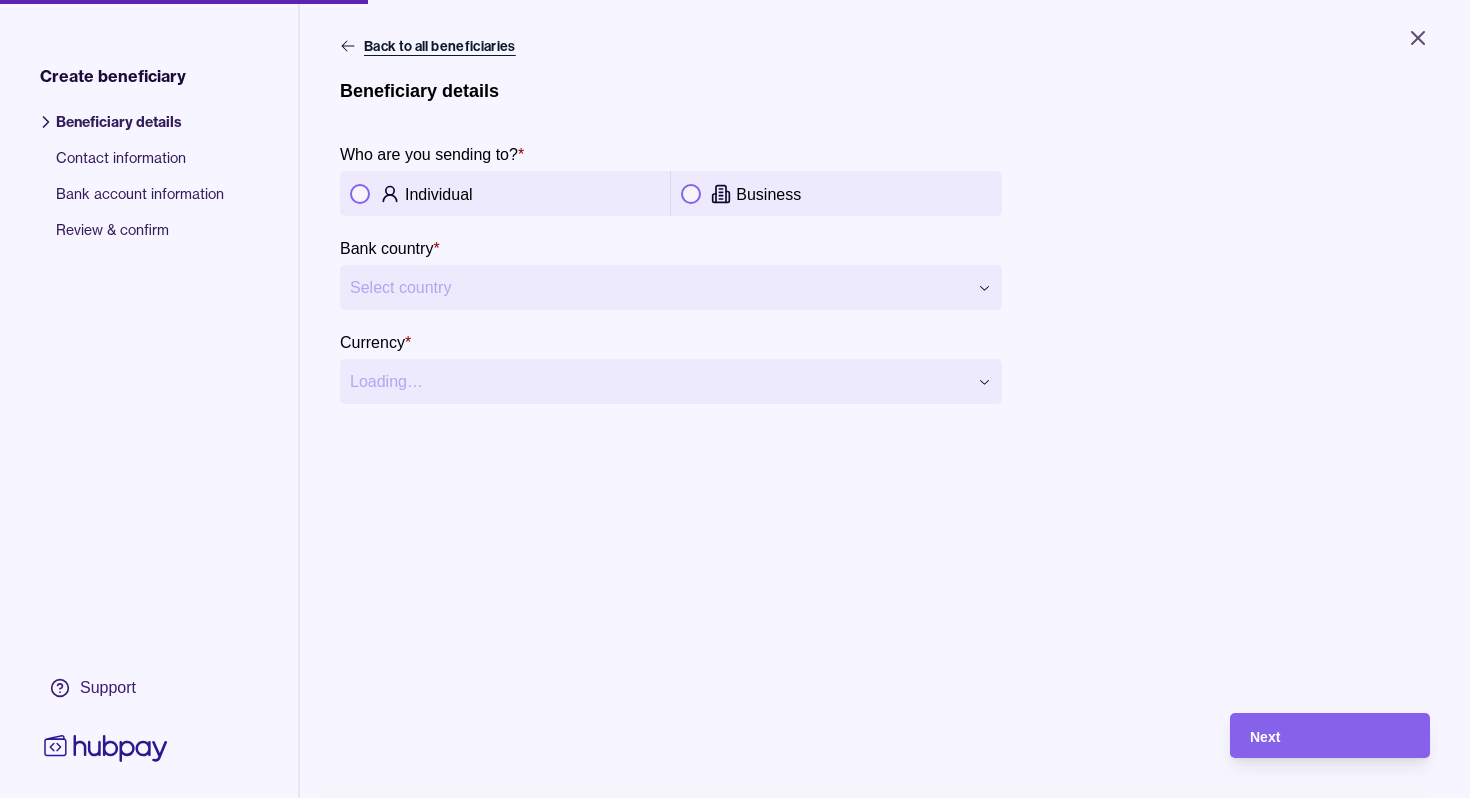 click 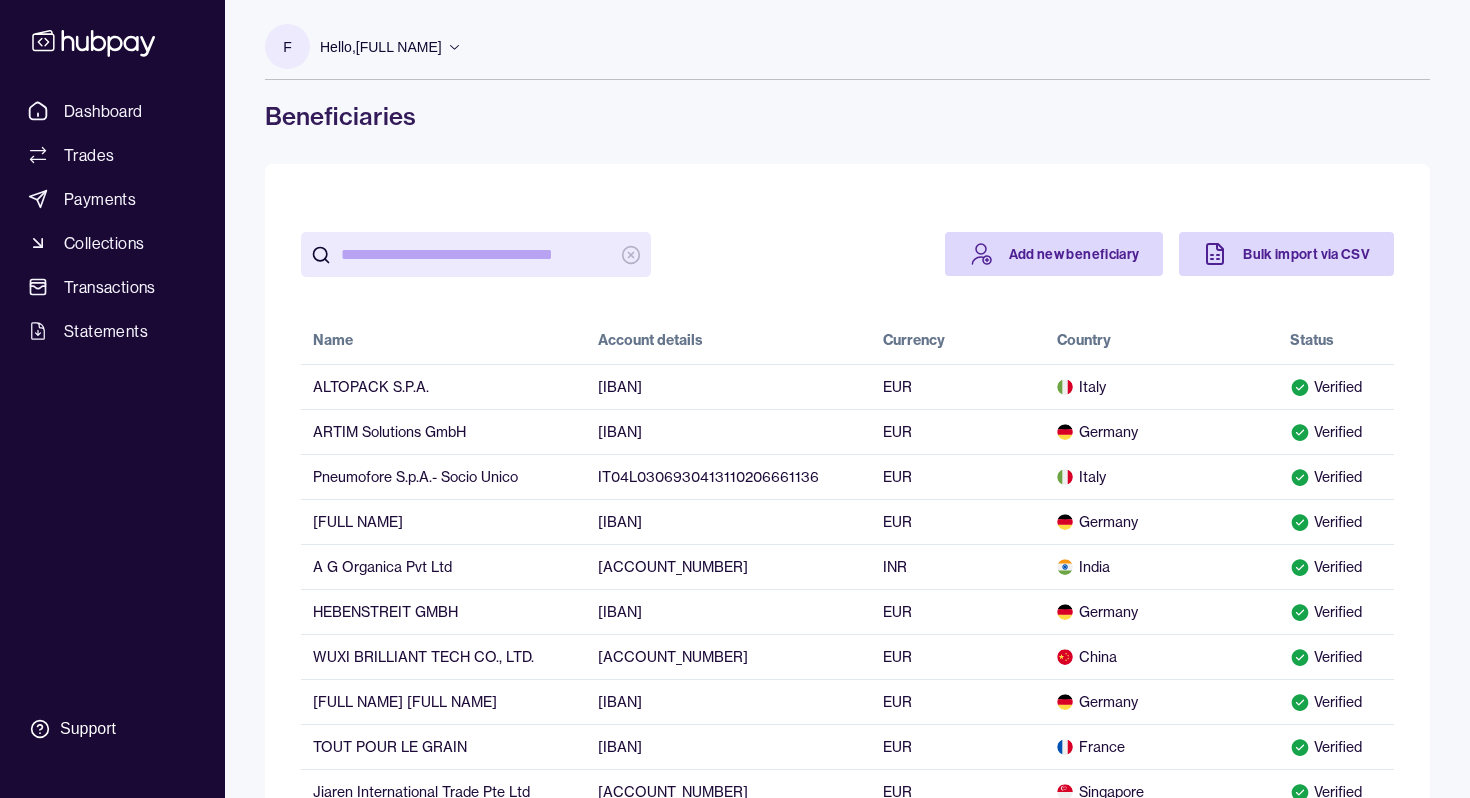 click at bounding box center [476, 254] 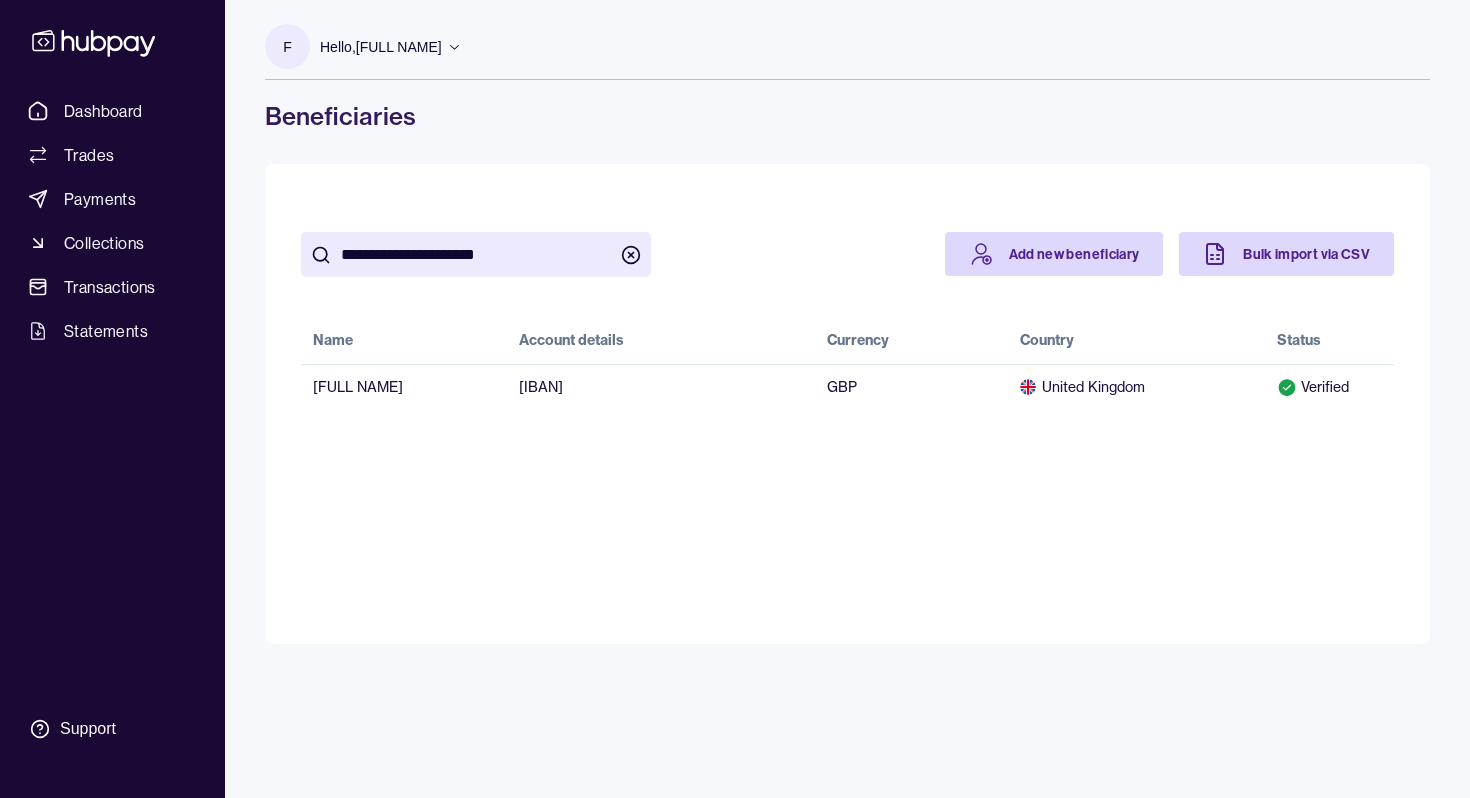 type on "**********" 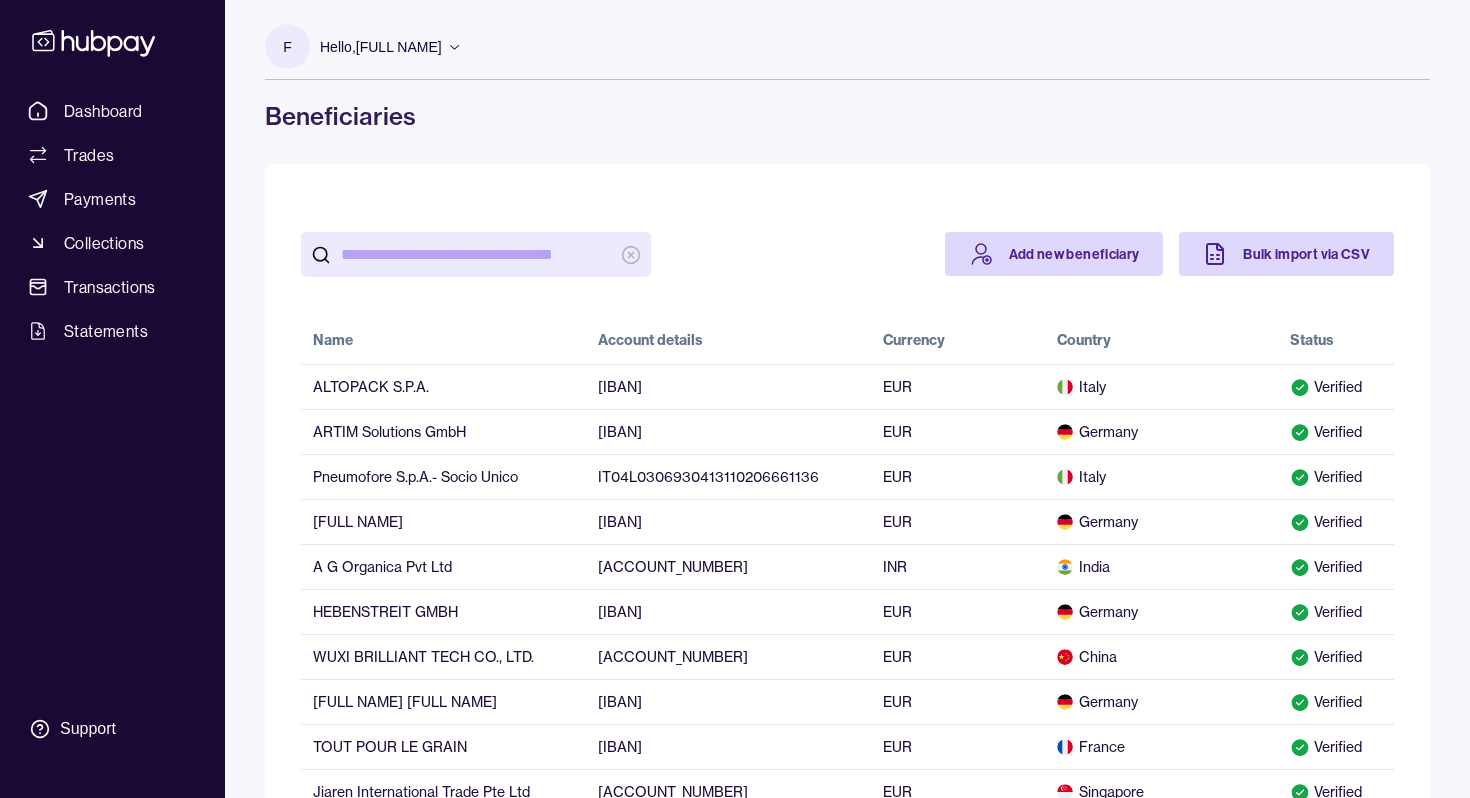click at bounding box center (476, 254) 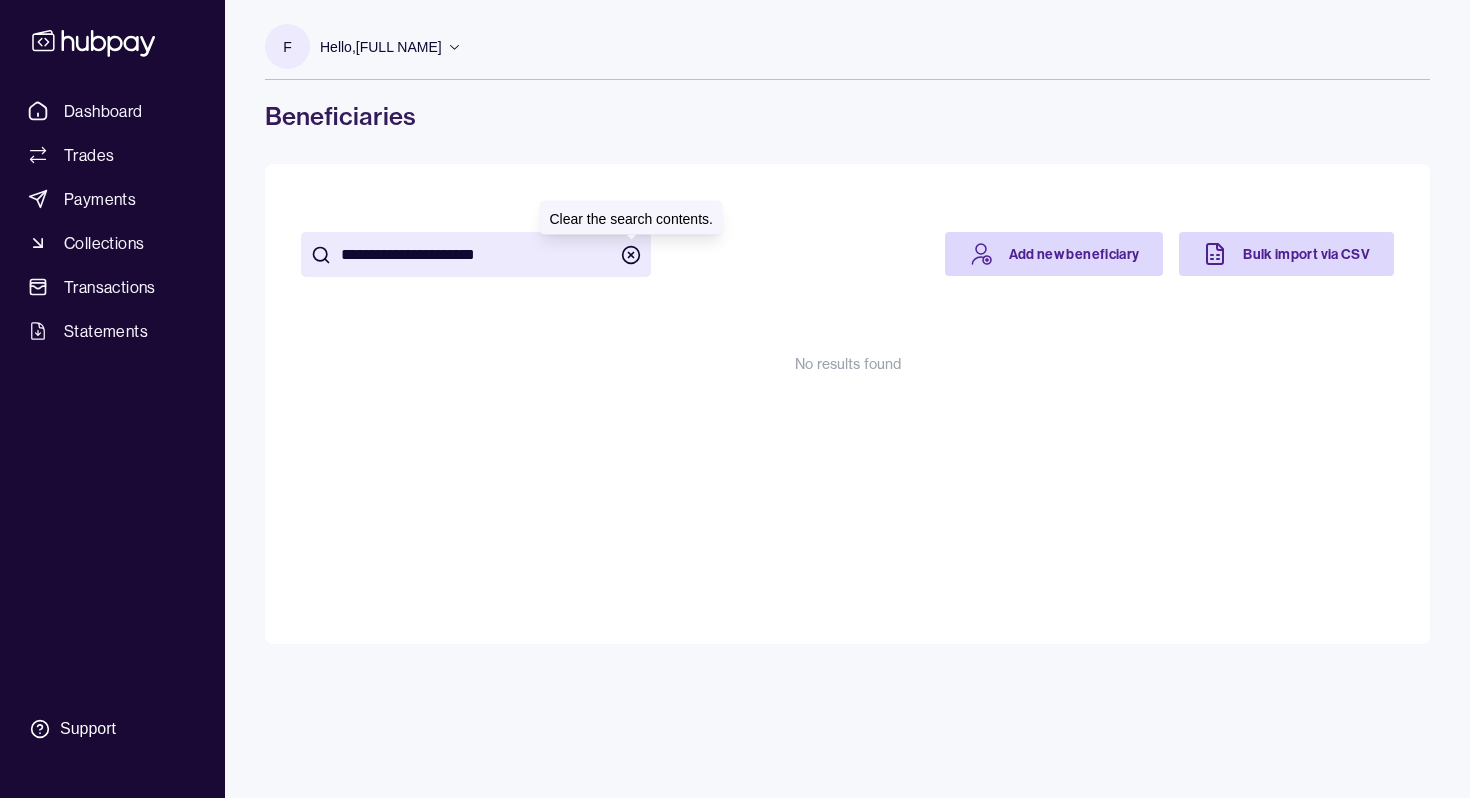 type on "**********" 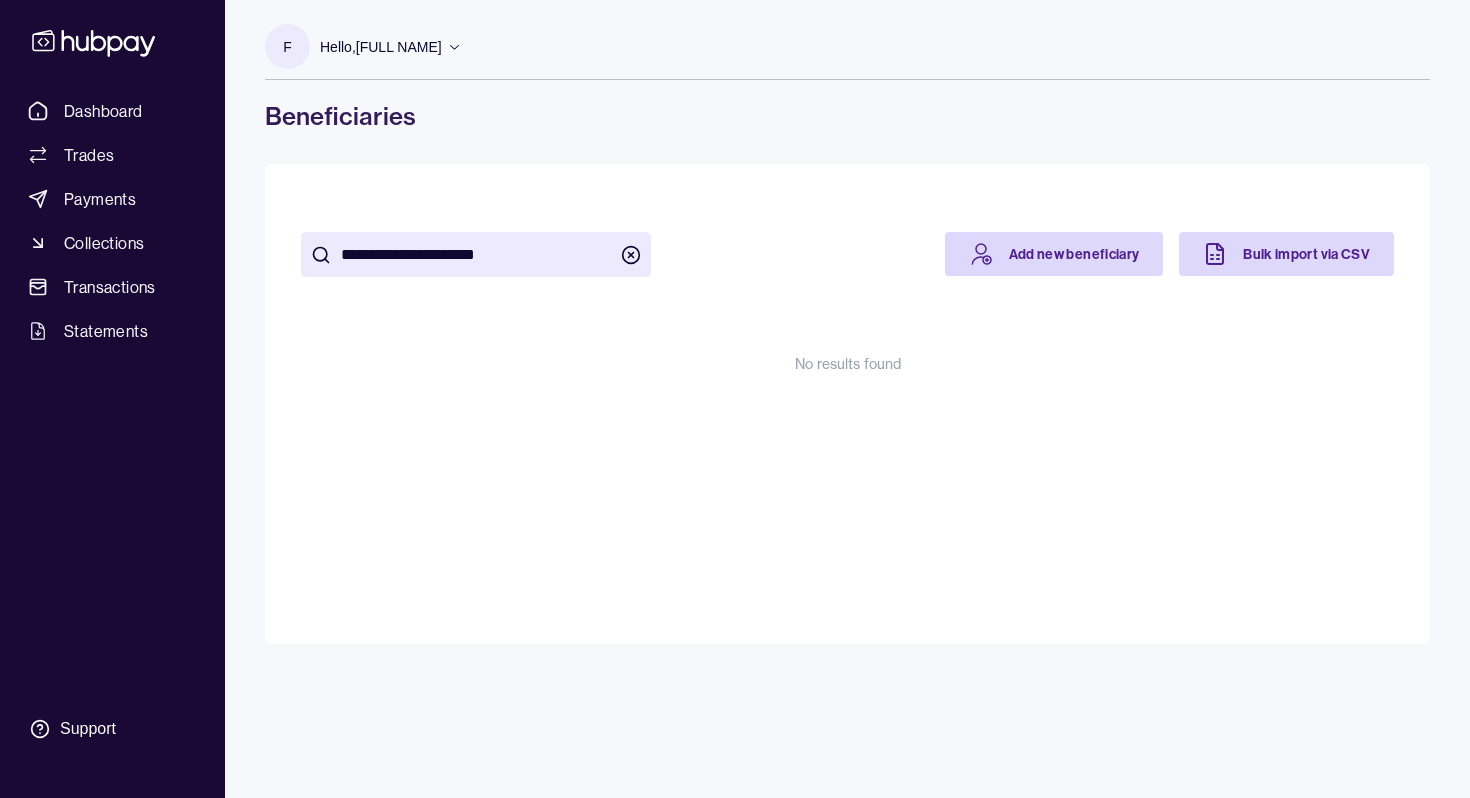 click 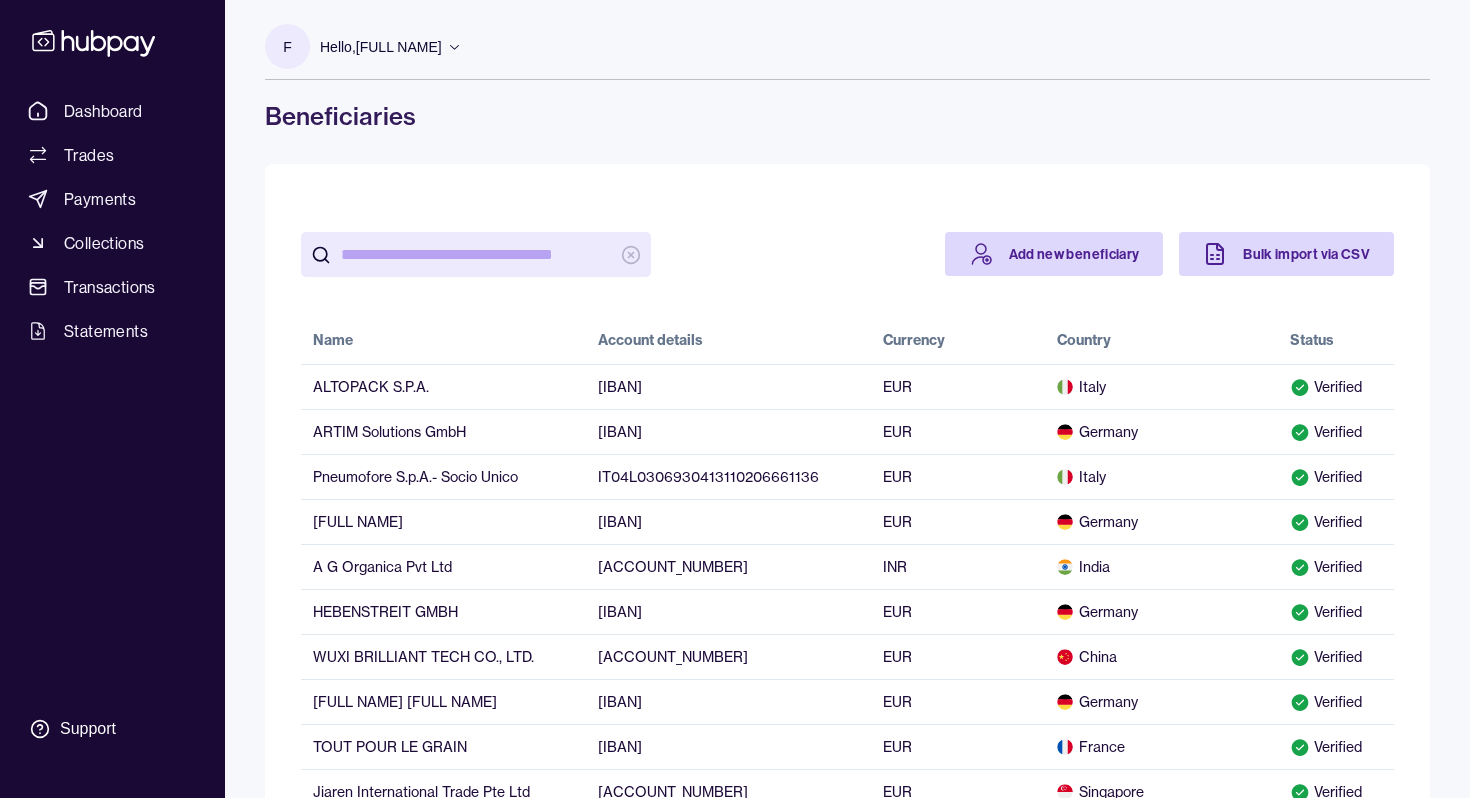 click at bounding box center (476, 254) 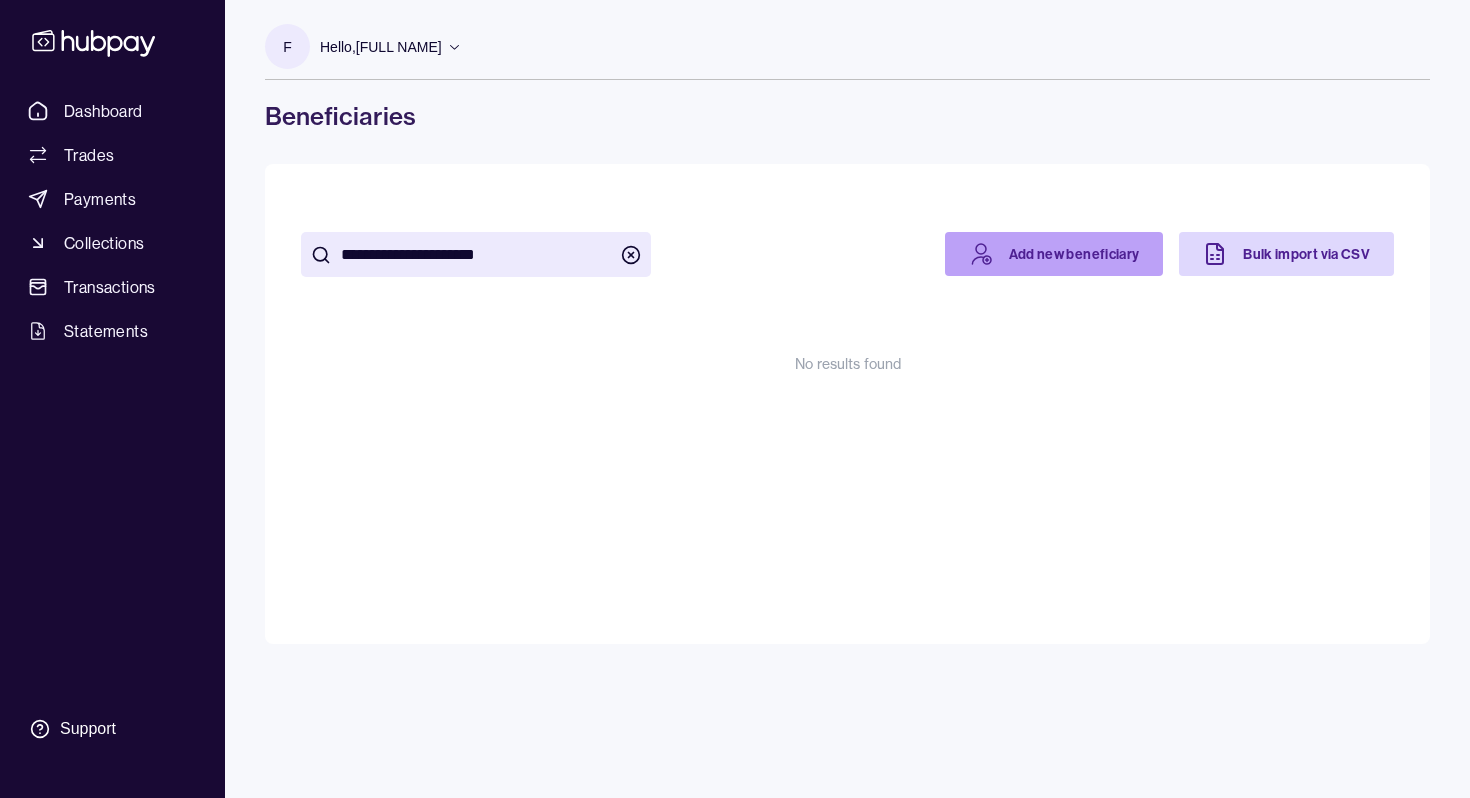 type on "**********" 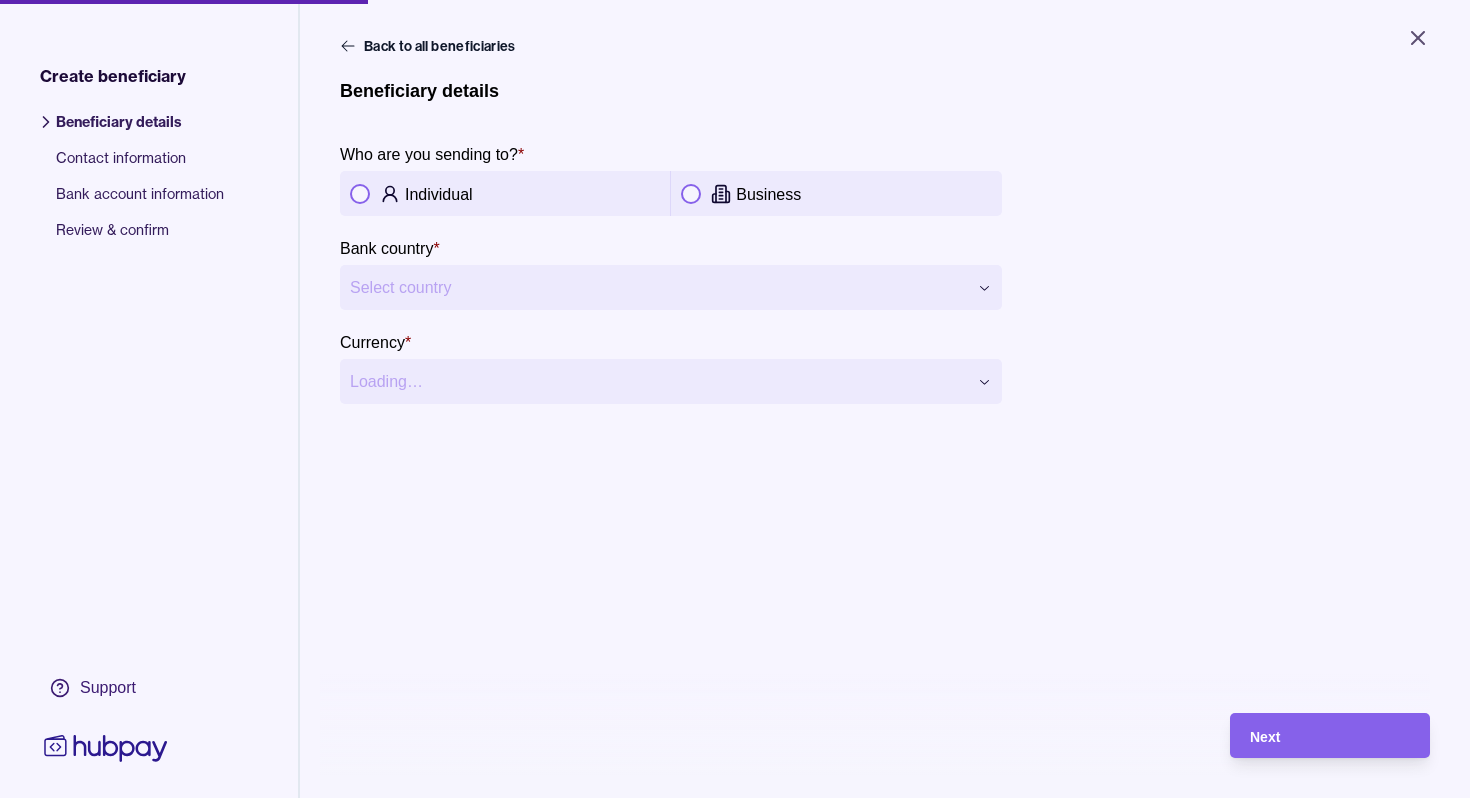 click on "Individual" at bounding box center [439, 194] 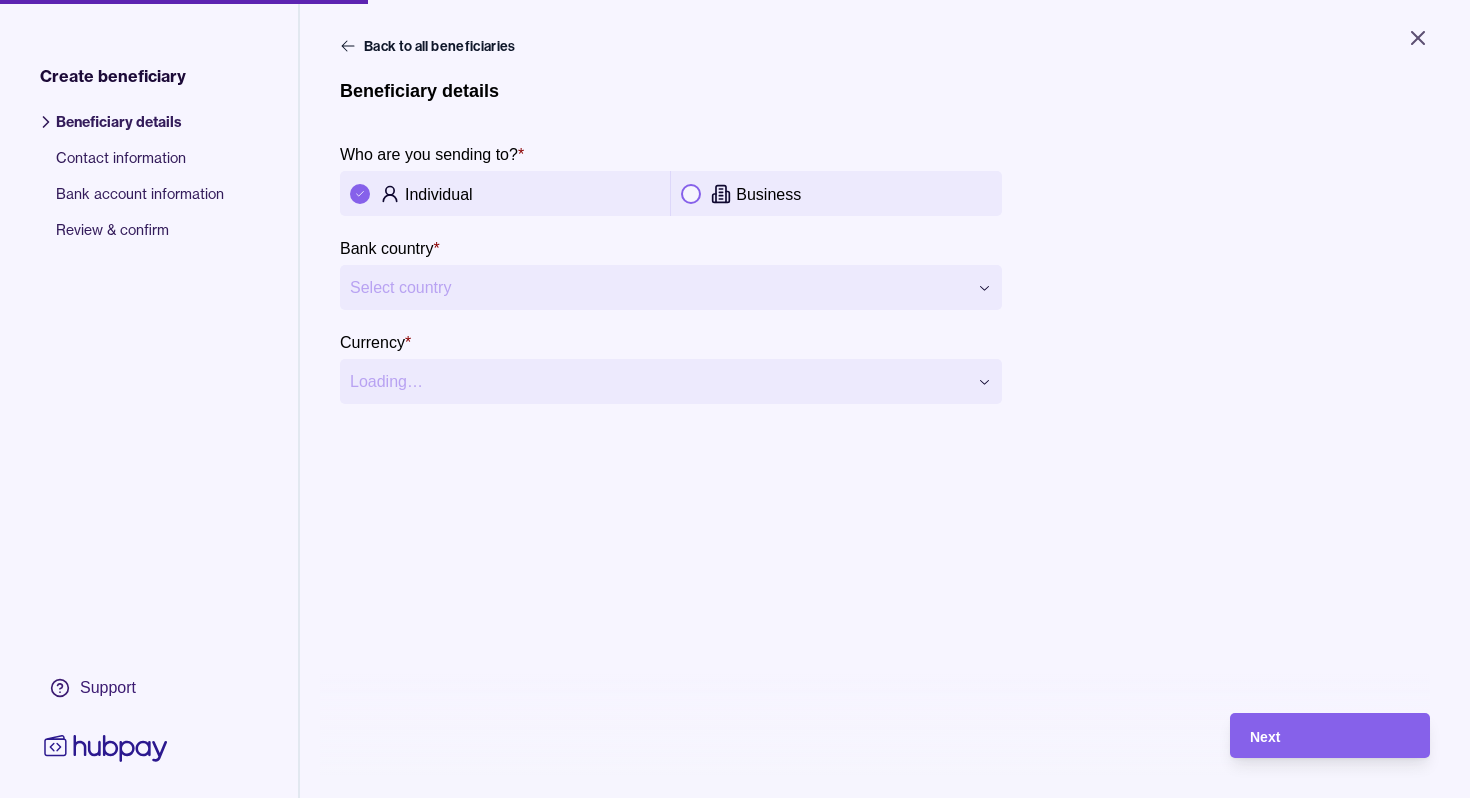 click on "**********" at bounding box center (735, 399) 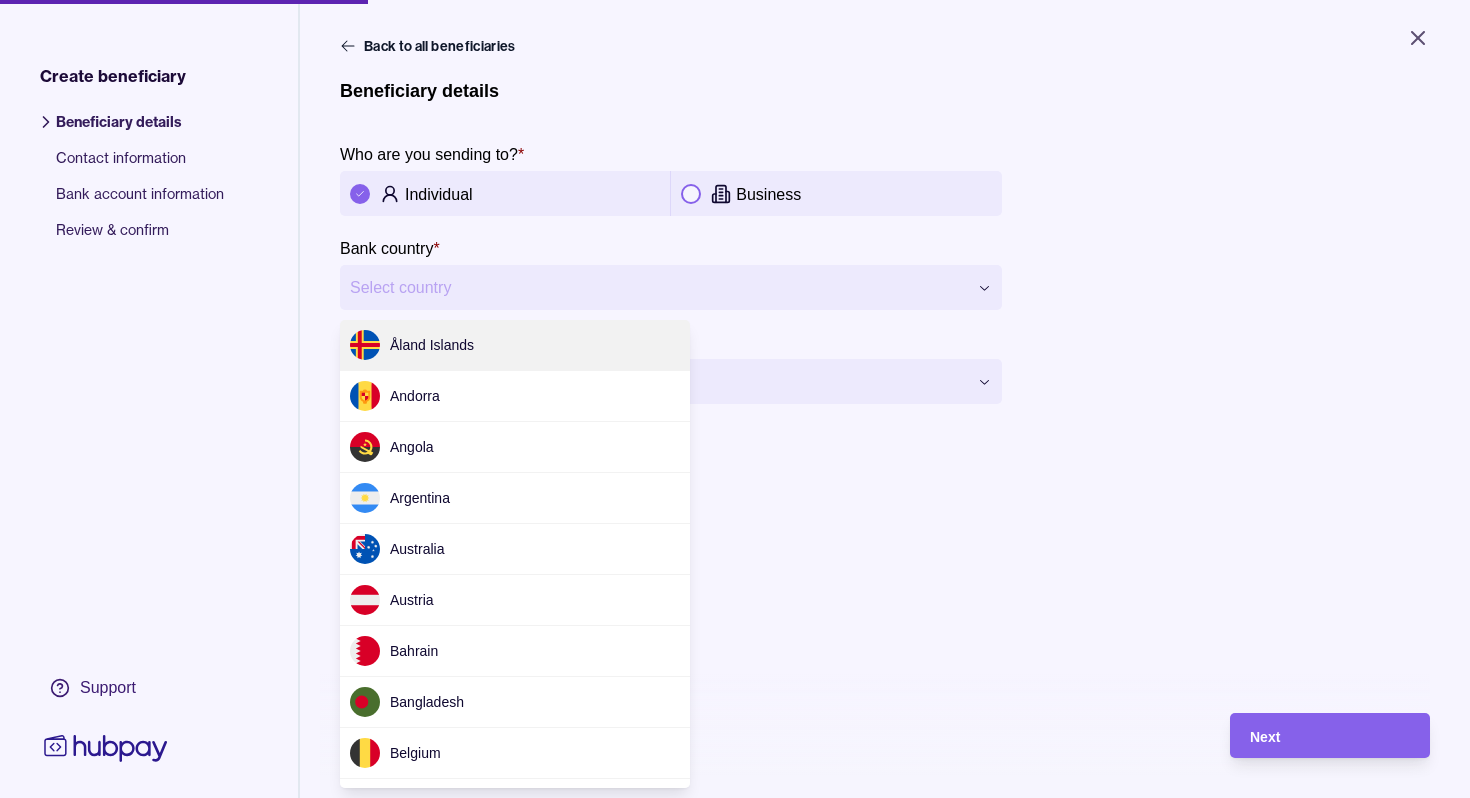 scroll, scrollTop: 1321, scrollLeft: 0, axis: vertical 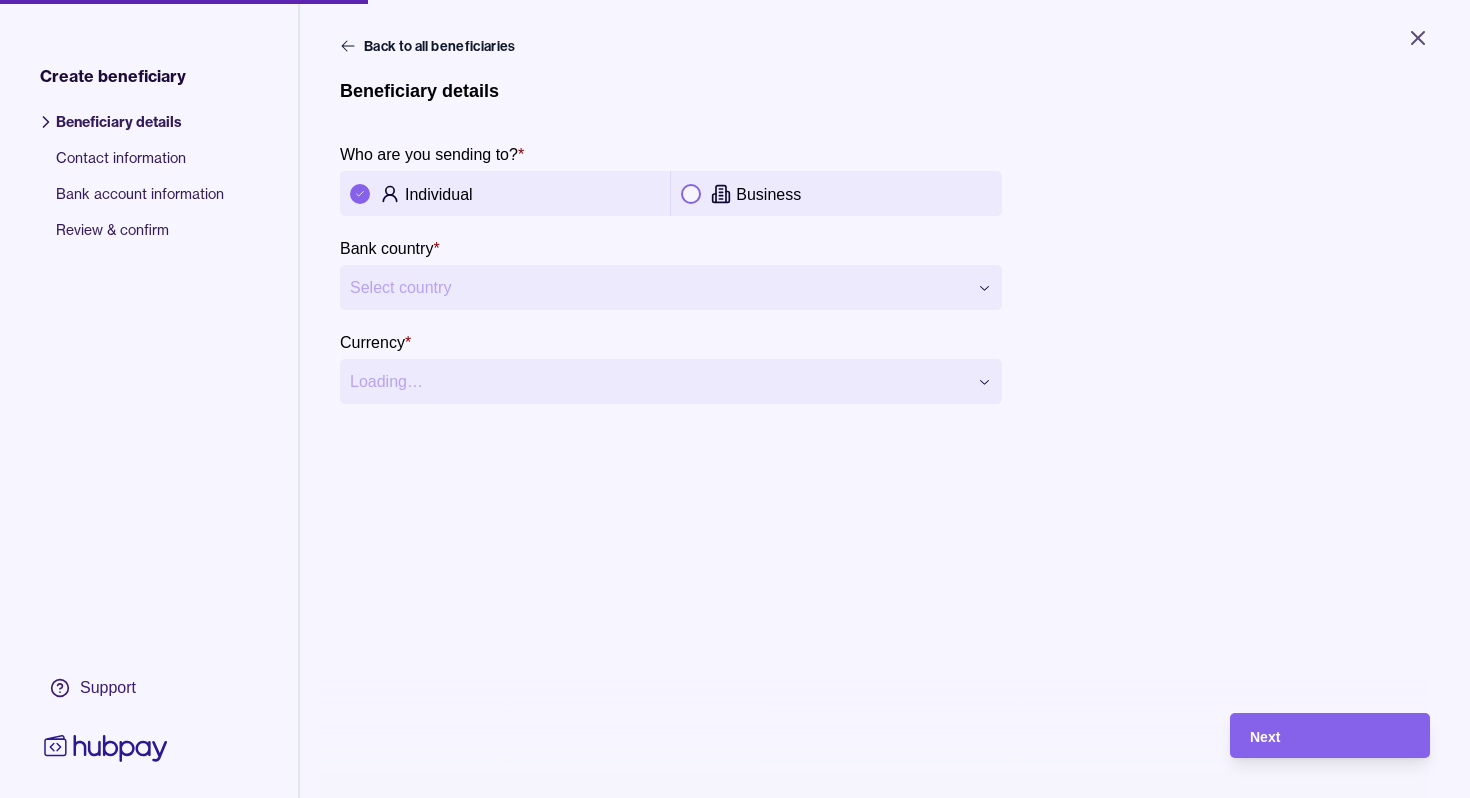 click on "**********" at bounding box center [735, 399] 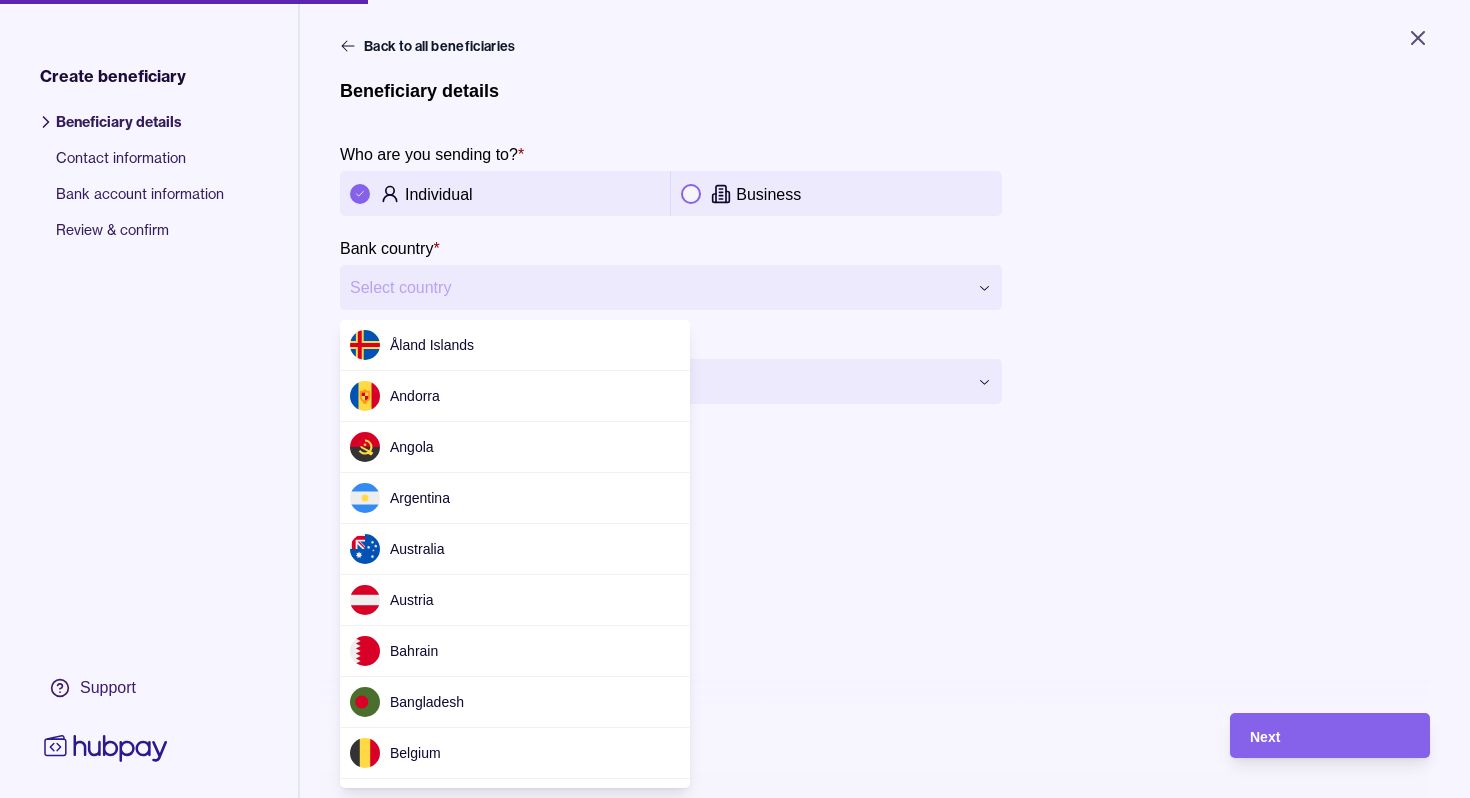 scroll, scrollTop: 1321, scrollLeft: 0, axis: vertical 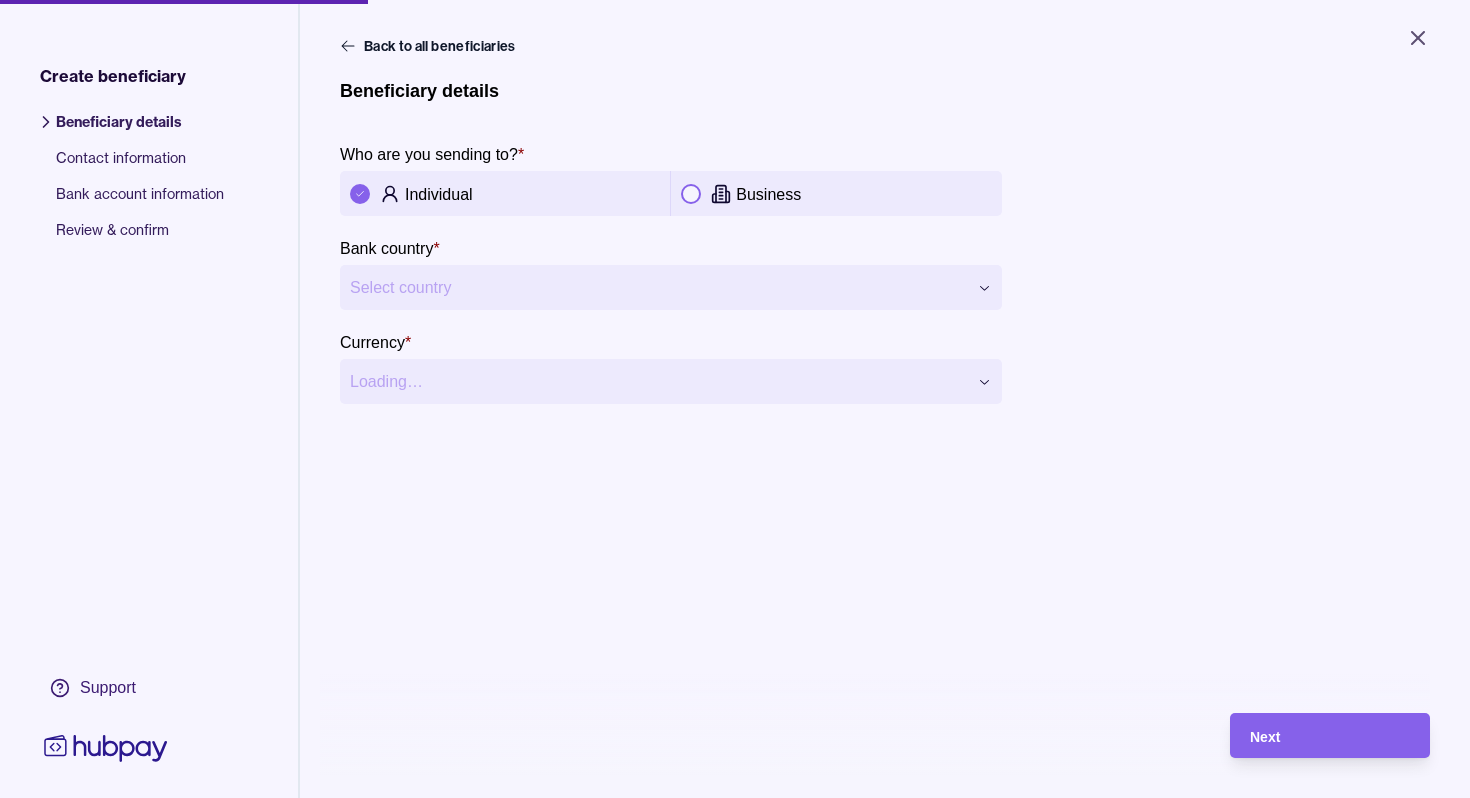 click on "**********" at bounding box center (735, 399) 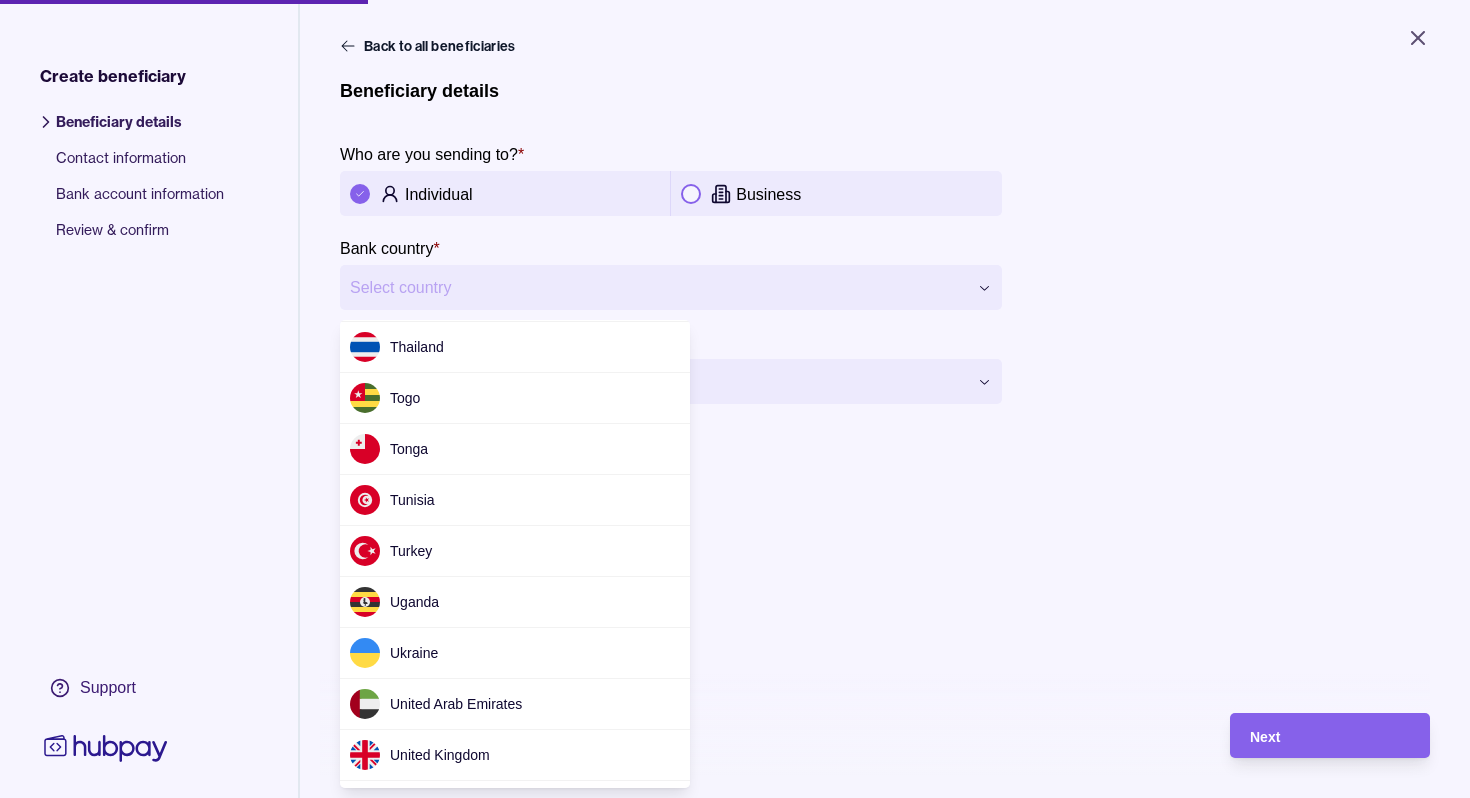scroll, scrollTop: 6213, scrollLeft: 0, axis: vertical 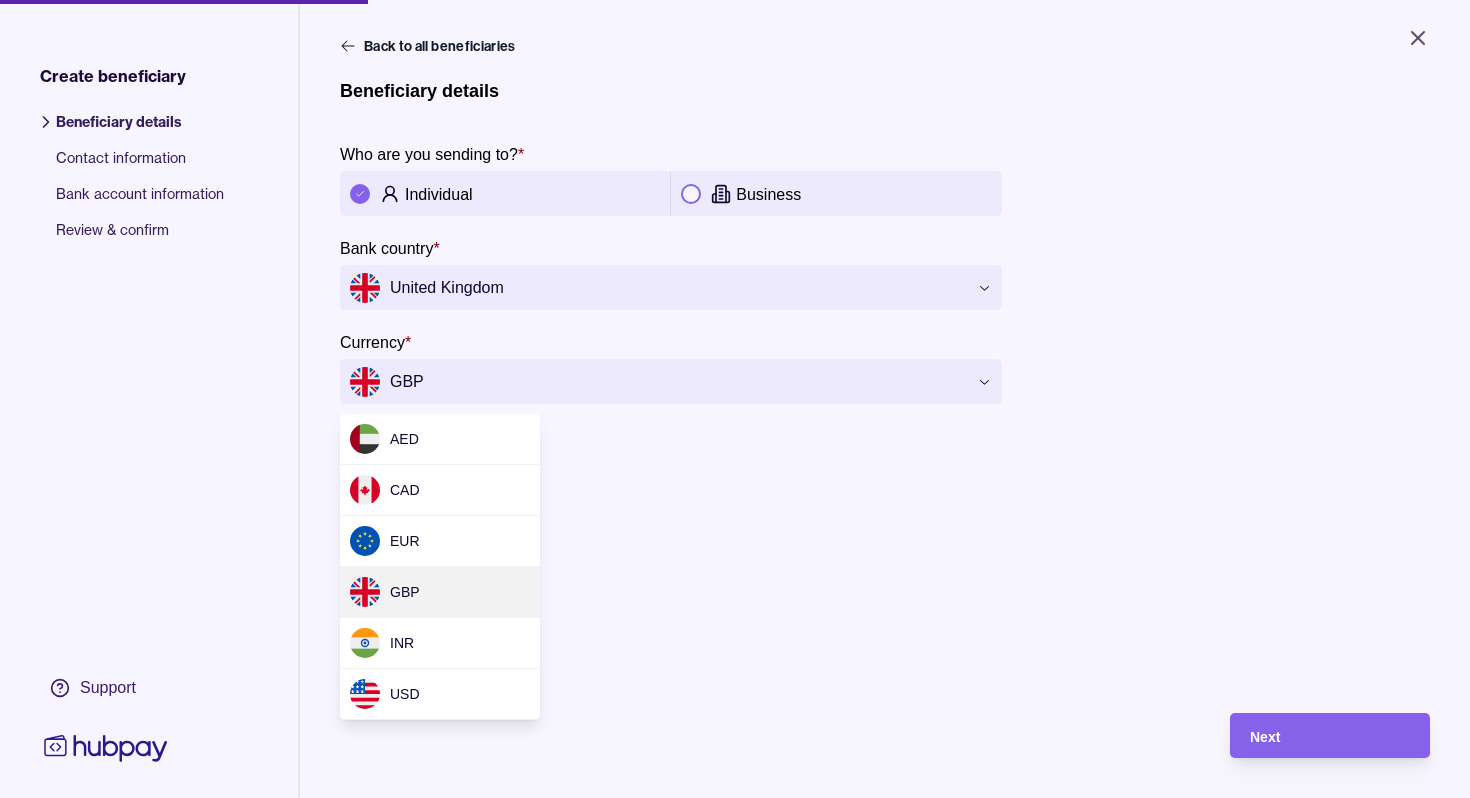click on "**********" at bounding box center [735, 399] 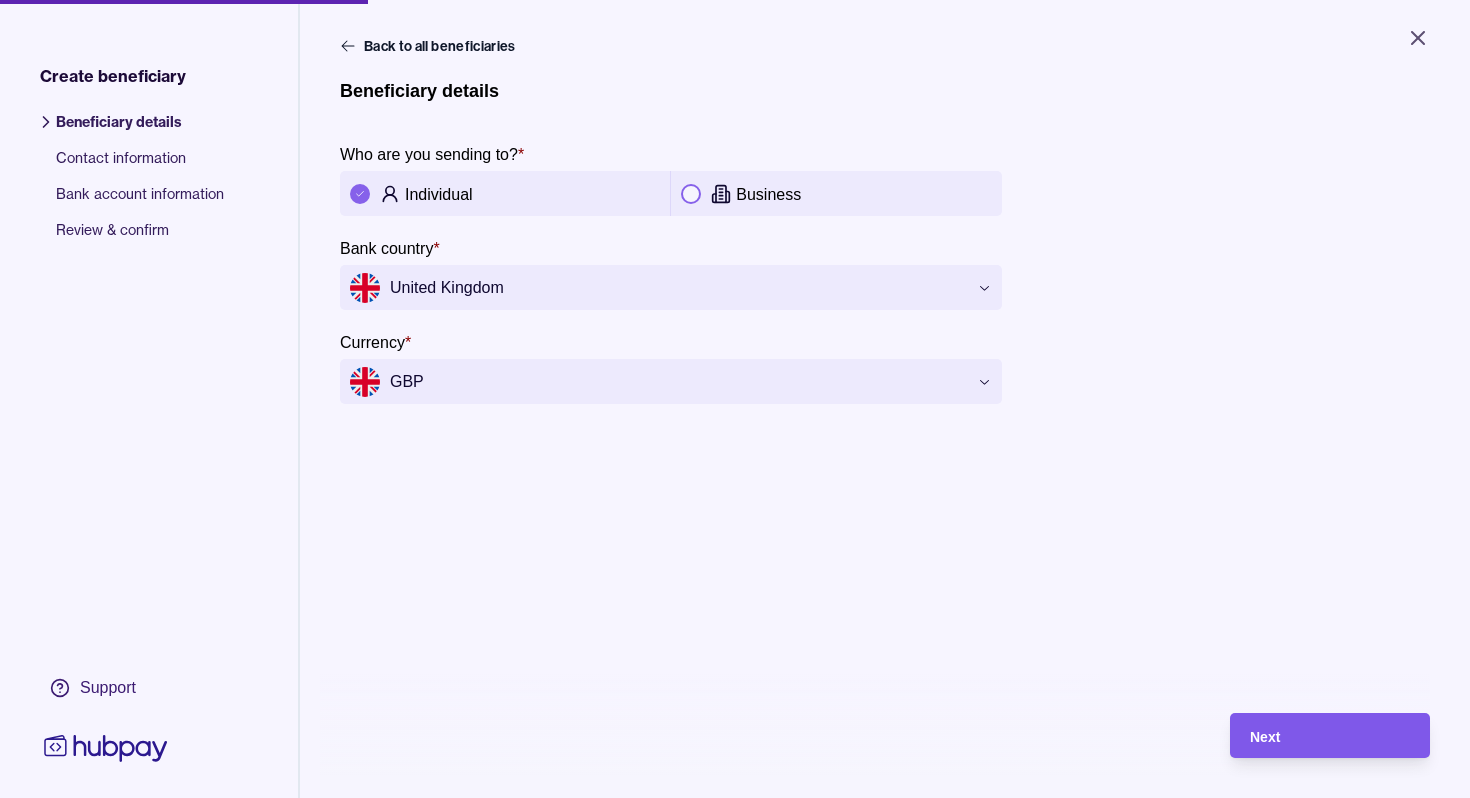 click on "Next" at bounding box center [1315, 735] 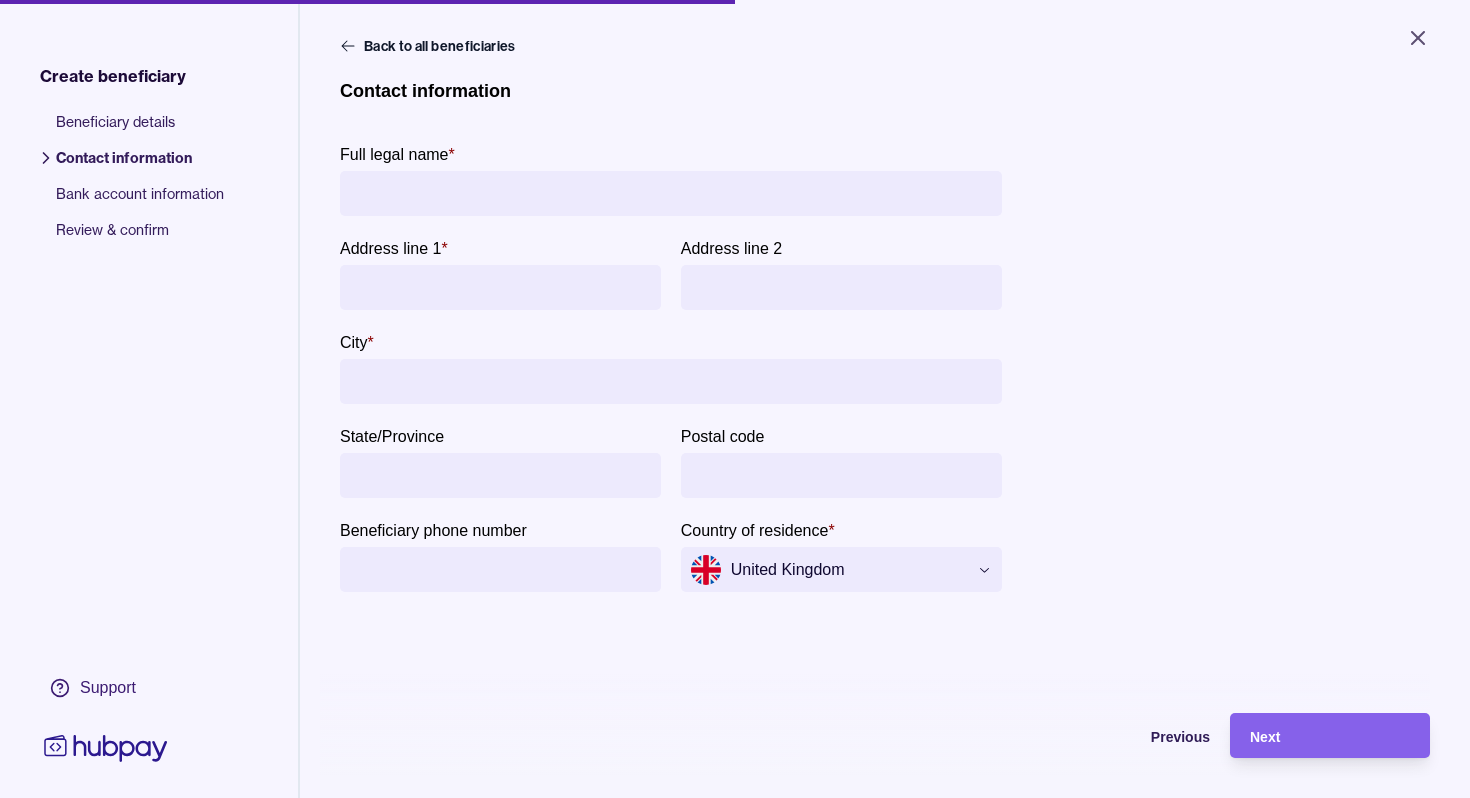 click on "Full legal name  *" at bounding box center (671, 193) 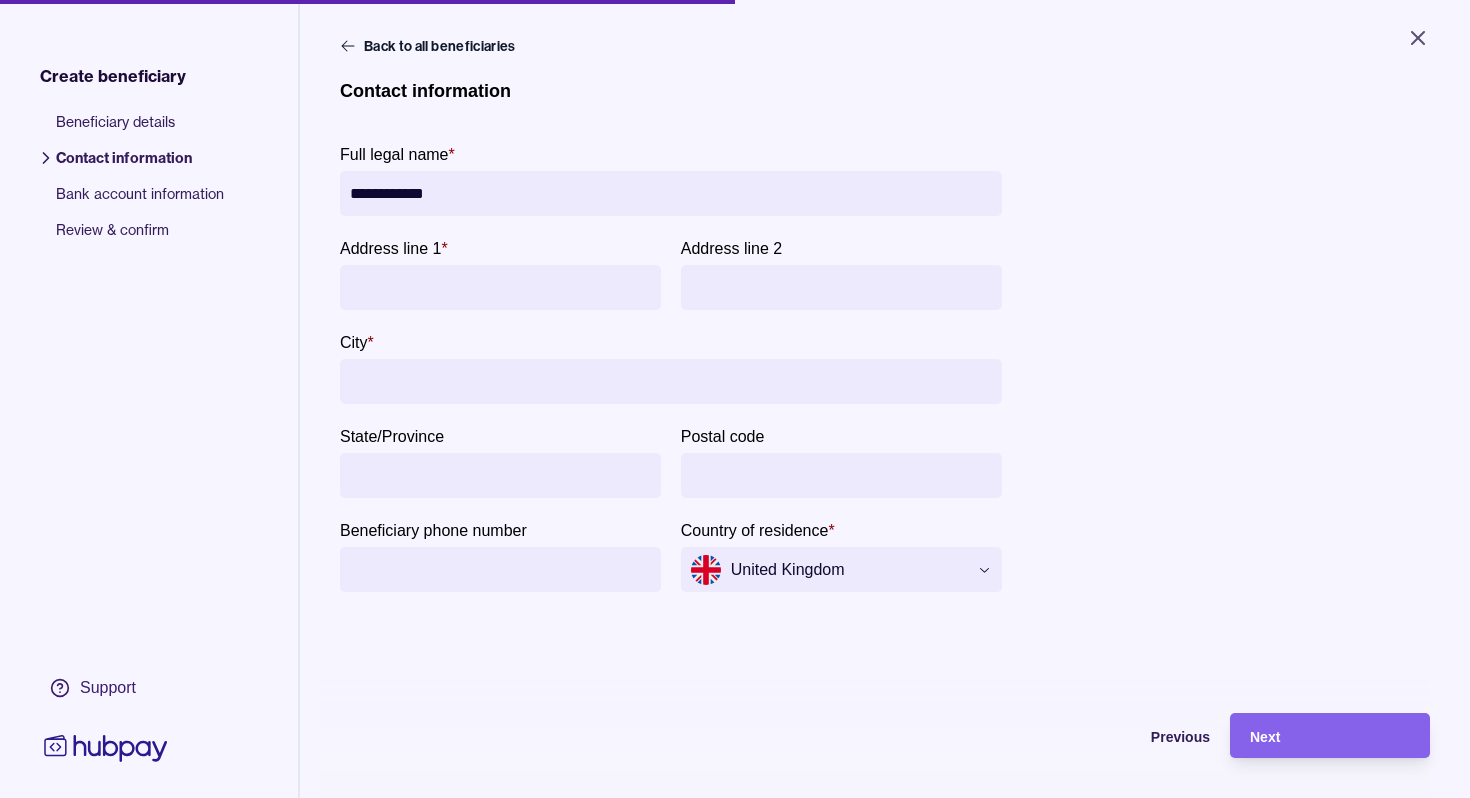 type on "**********" 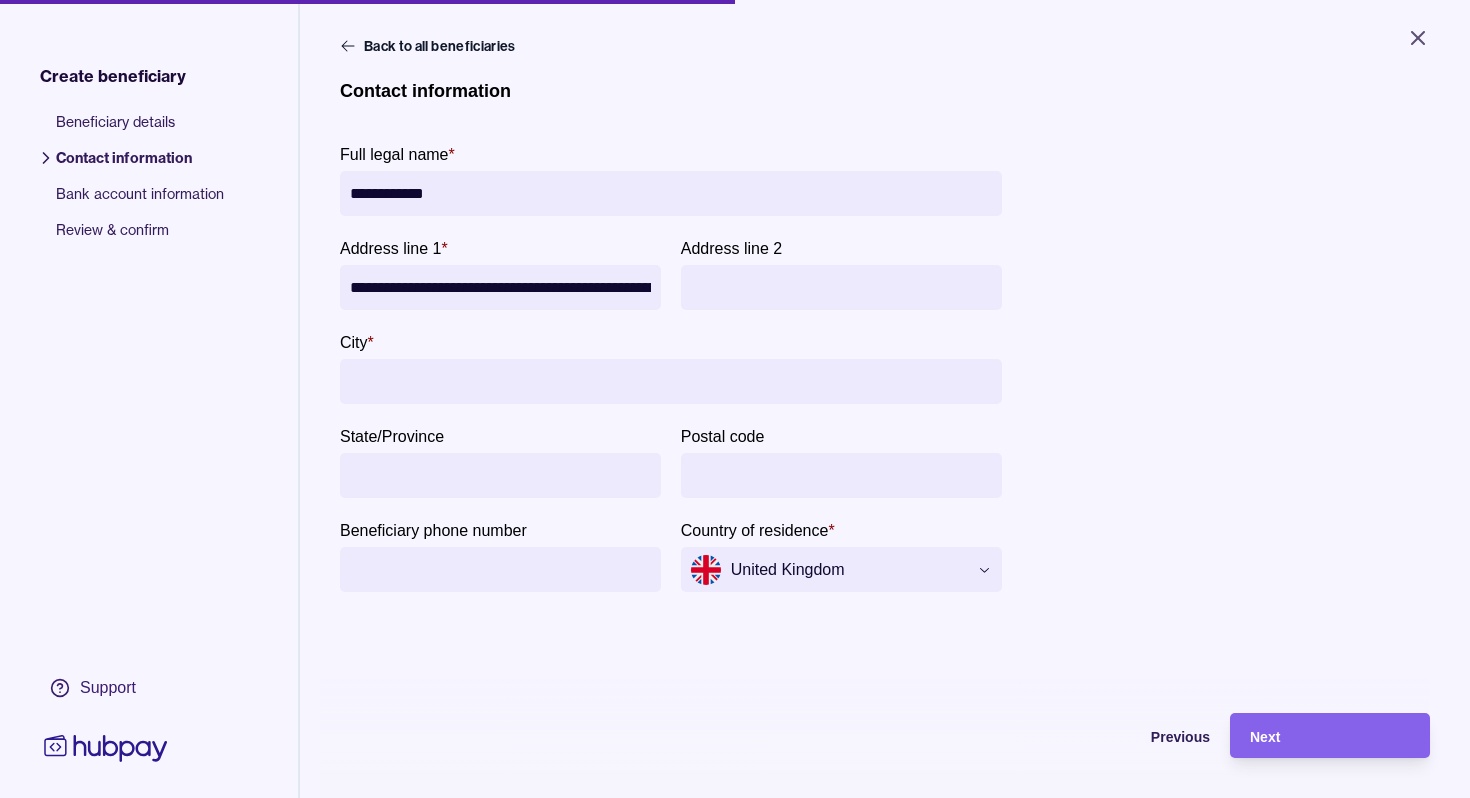 scroll, scrollTop: 0, scrollLeft: 99, axis: horizontal 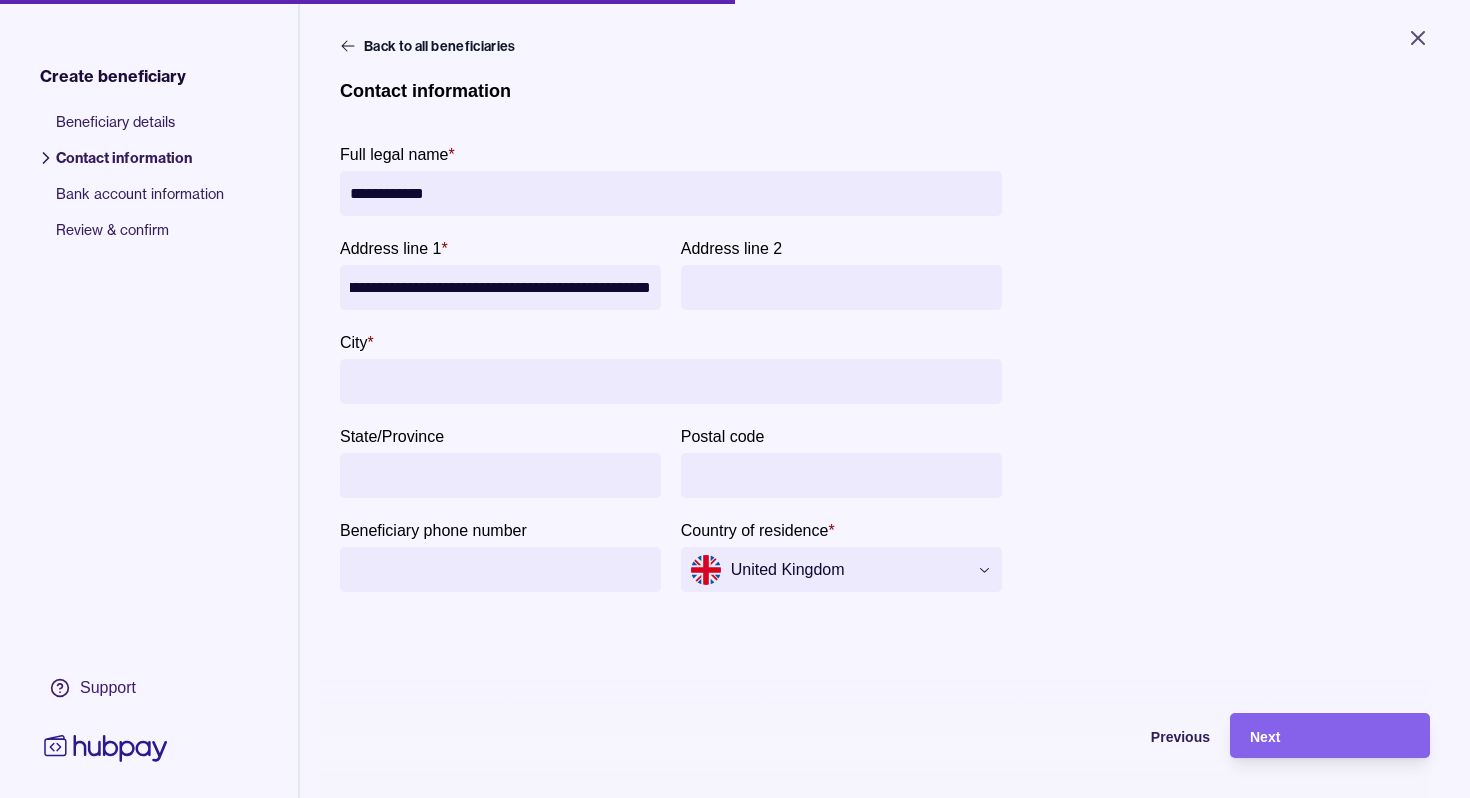 drag, startPoint x: 503, startPoint y: 285, endPoint x: 707, endPoint y: 286, distance: 204.00246 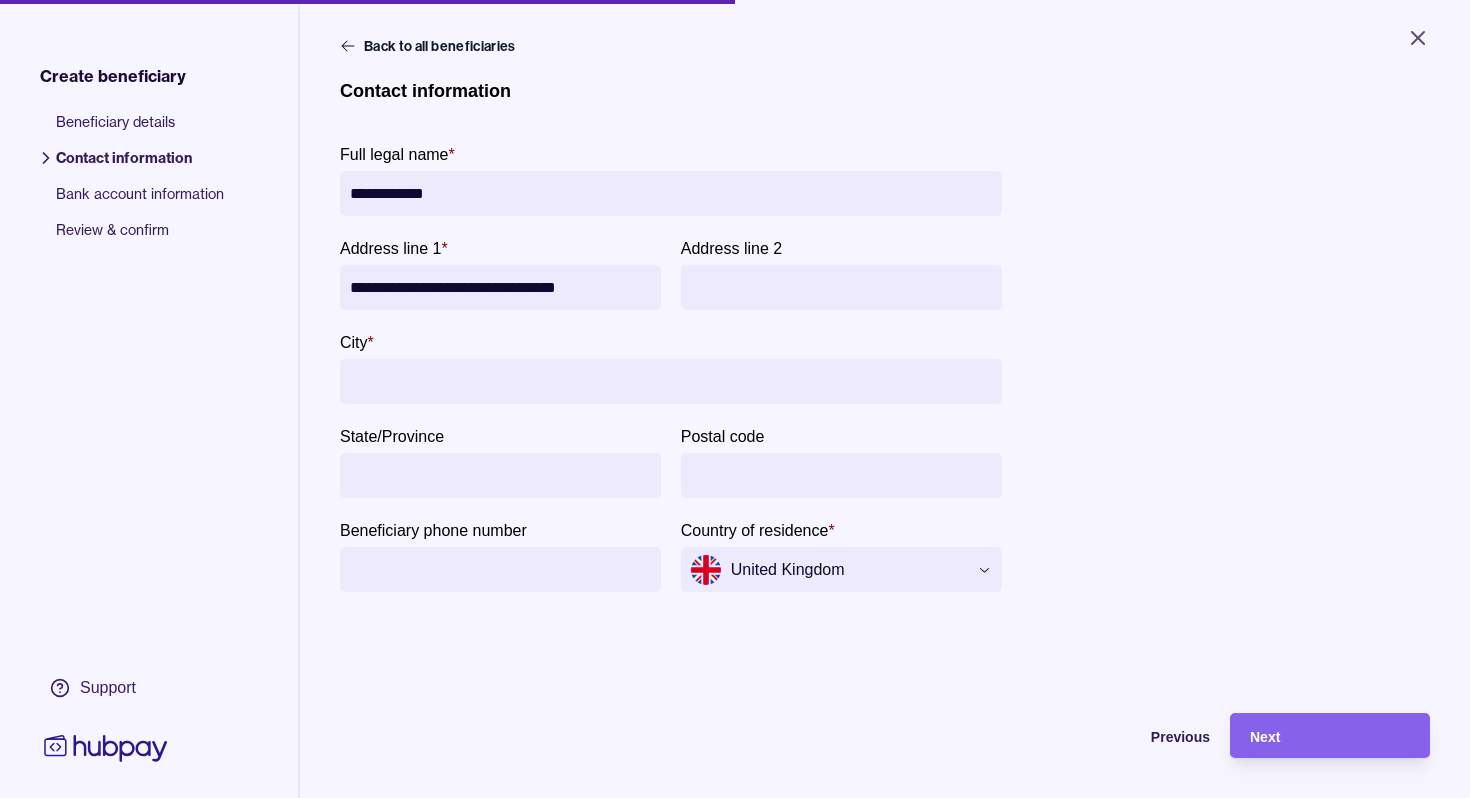 scroll, scrollTop: 0, scrollLeft: 0, axis: both 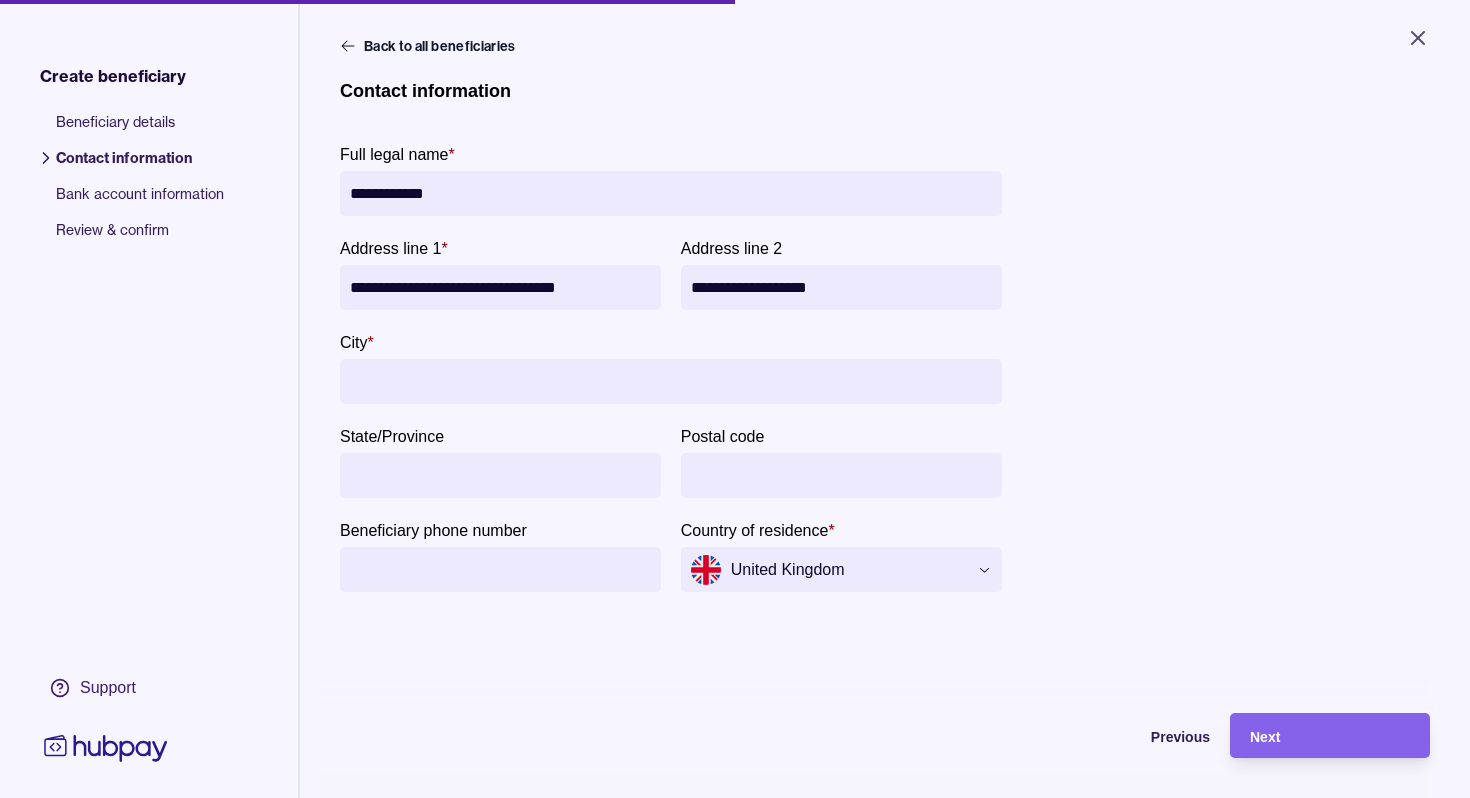 type on "**********" 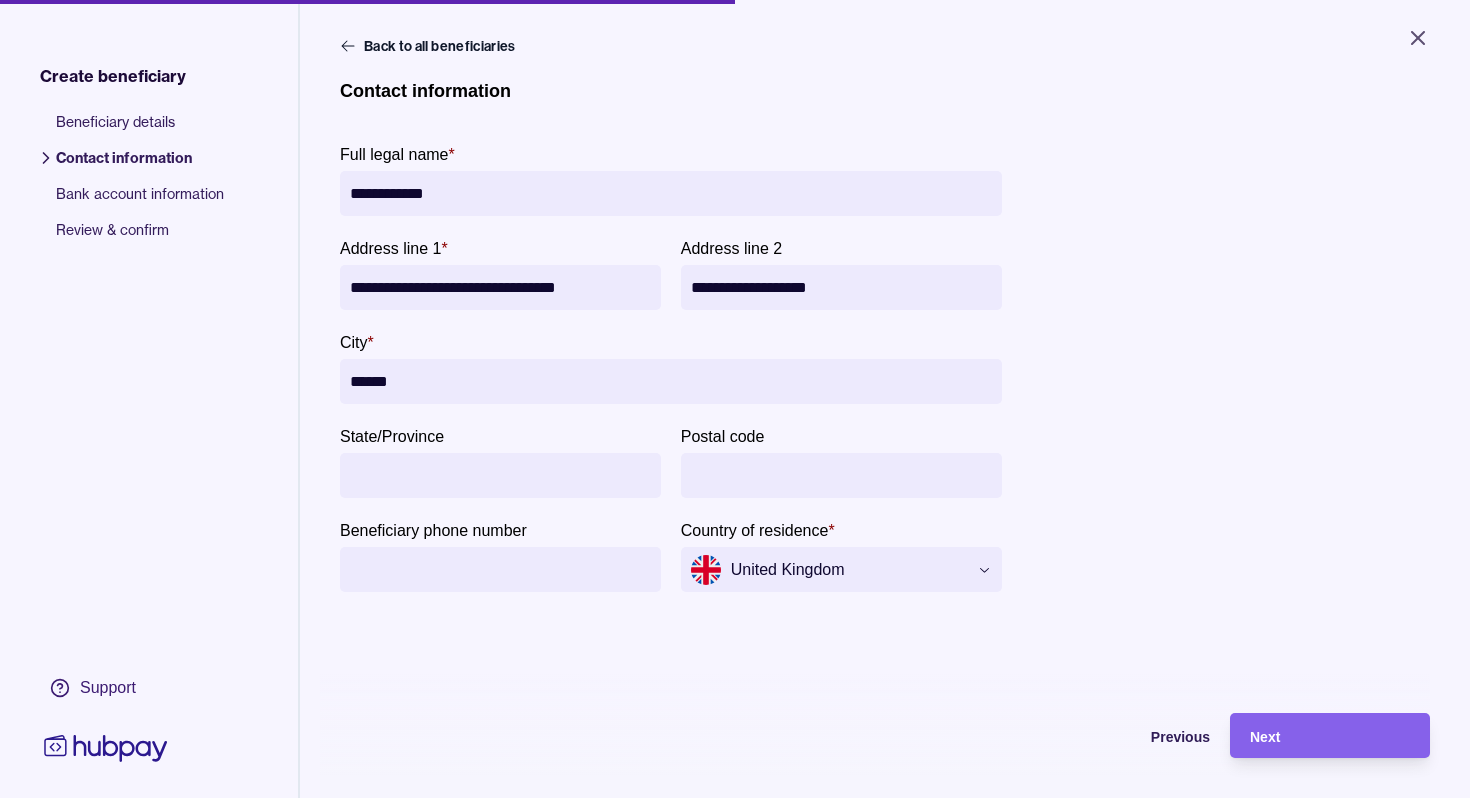 type on "******" 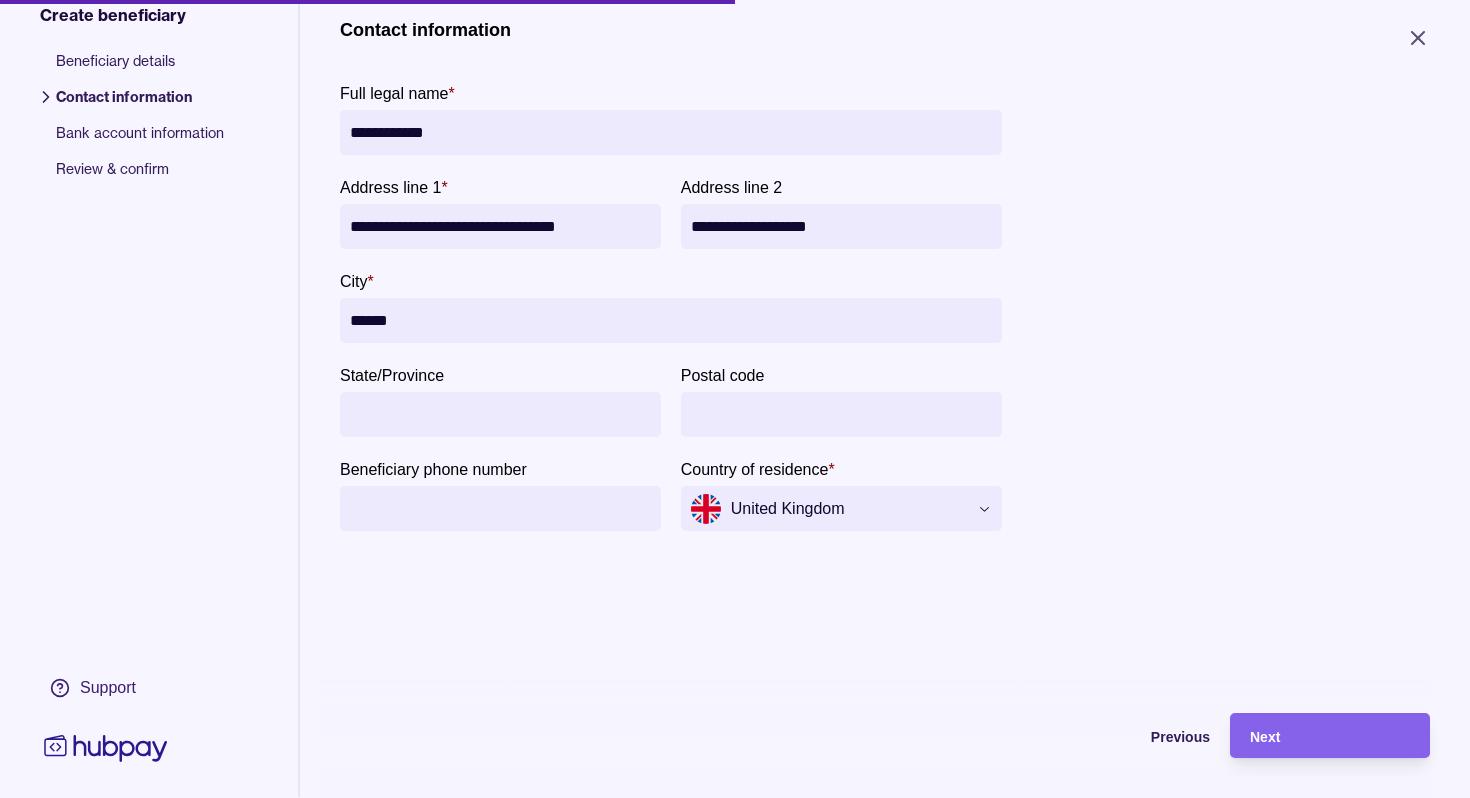 scroll, scrollTop: 62, scrollLeft: 0, axis: vertical 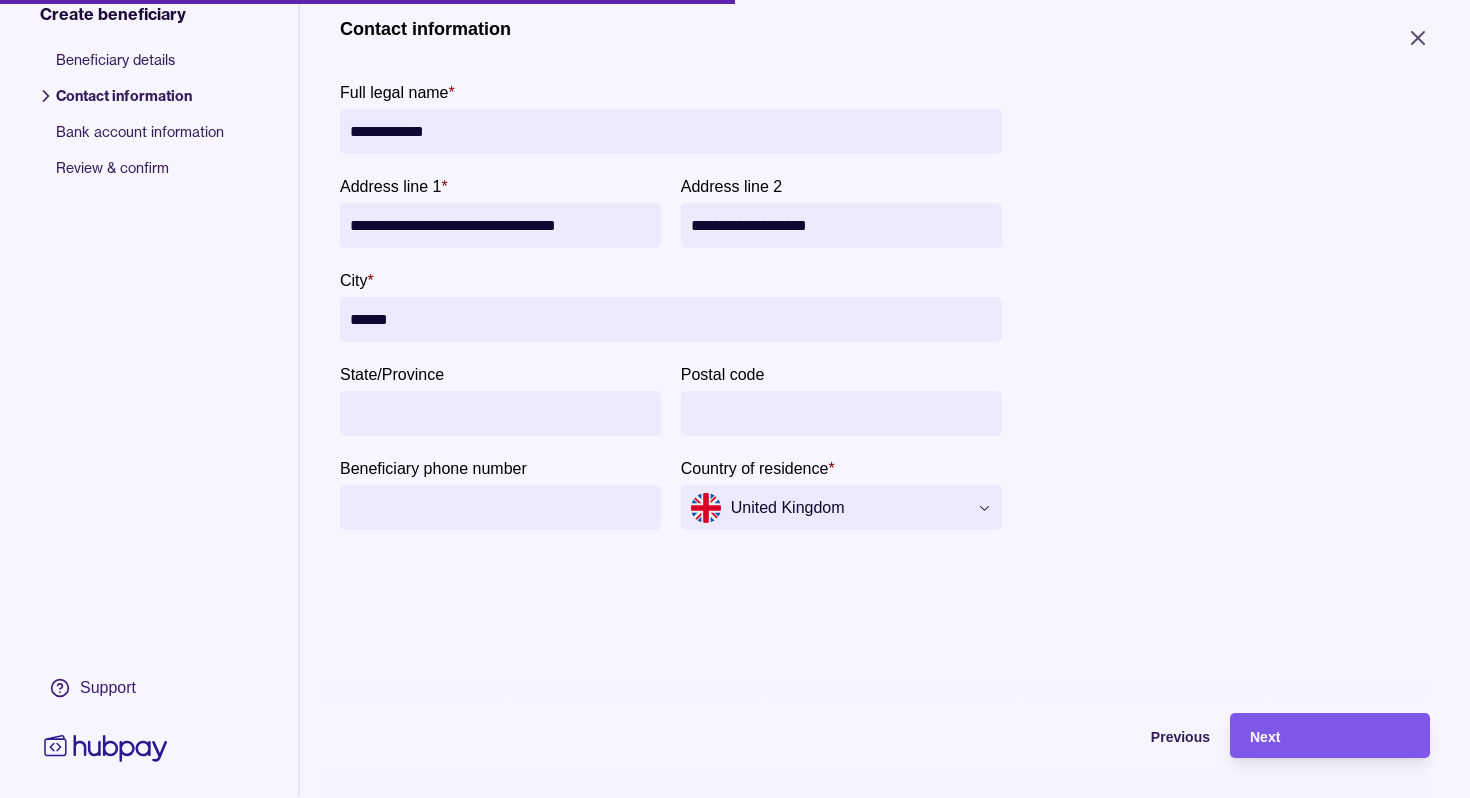 click on "Next" at bounding box center [1330, 736] 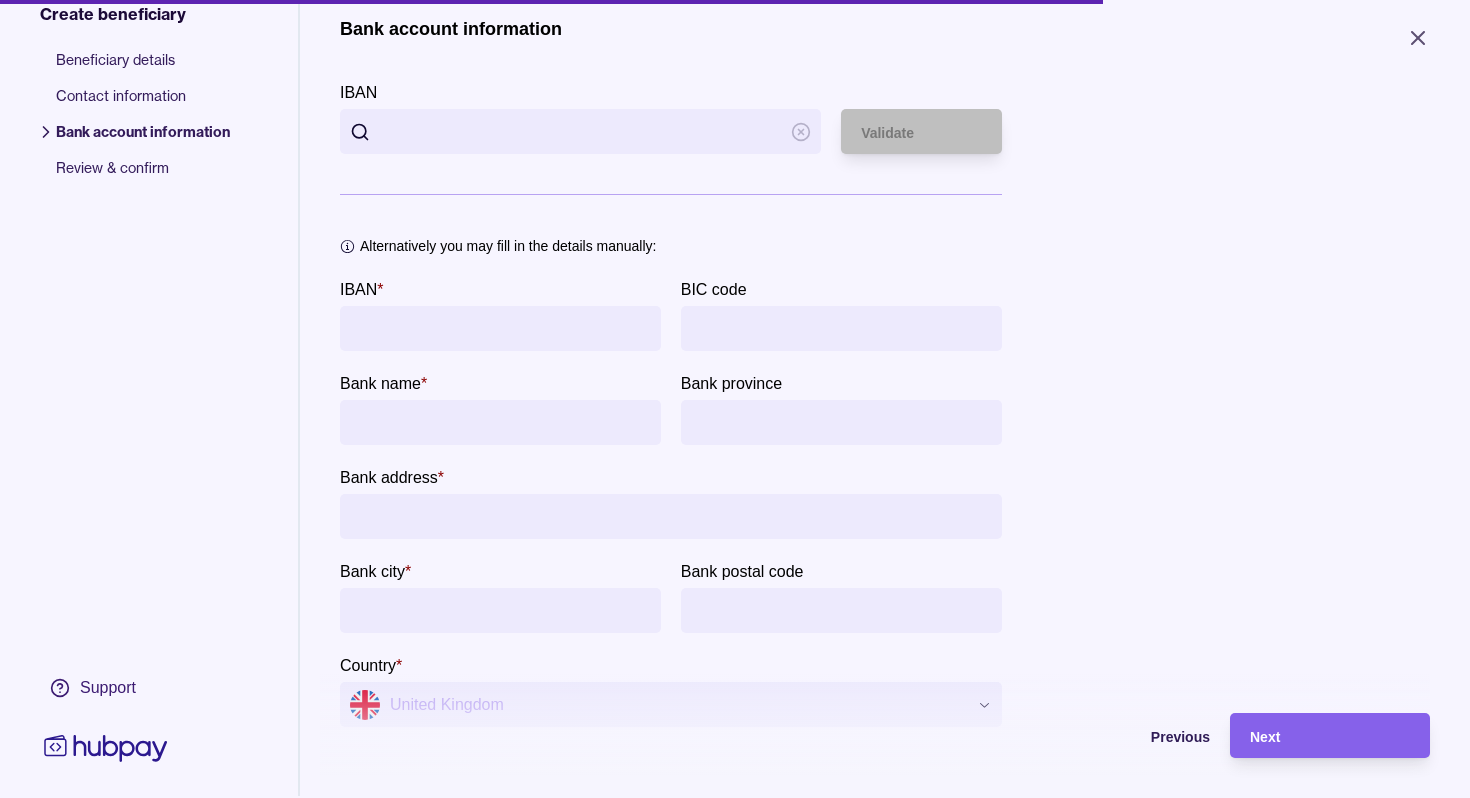 click on "IBAN" at bounding box center (580, 131) 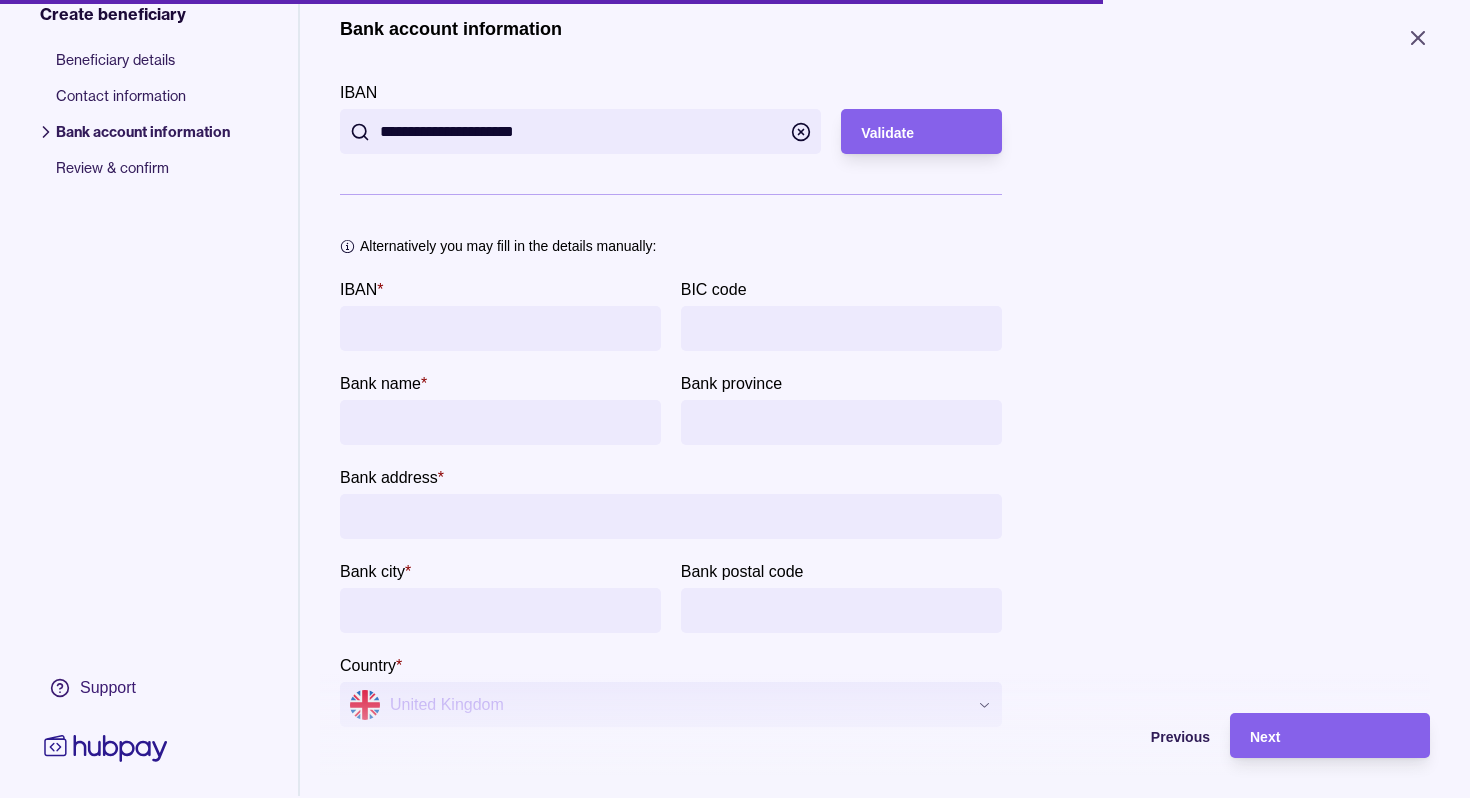 type on "**********" 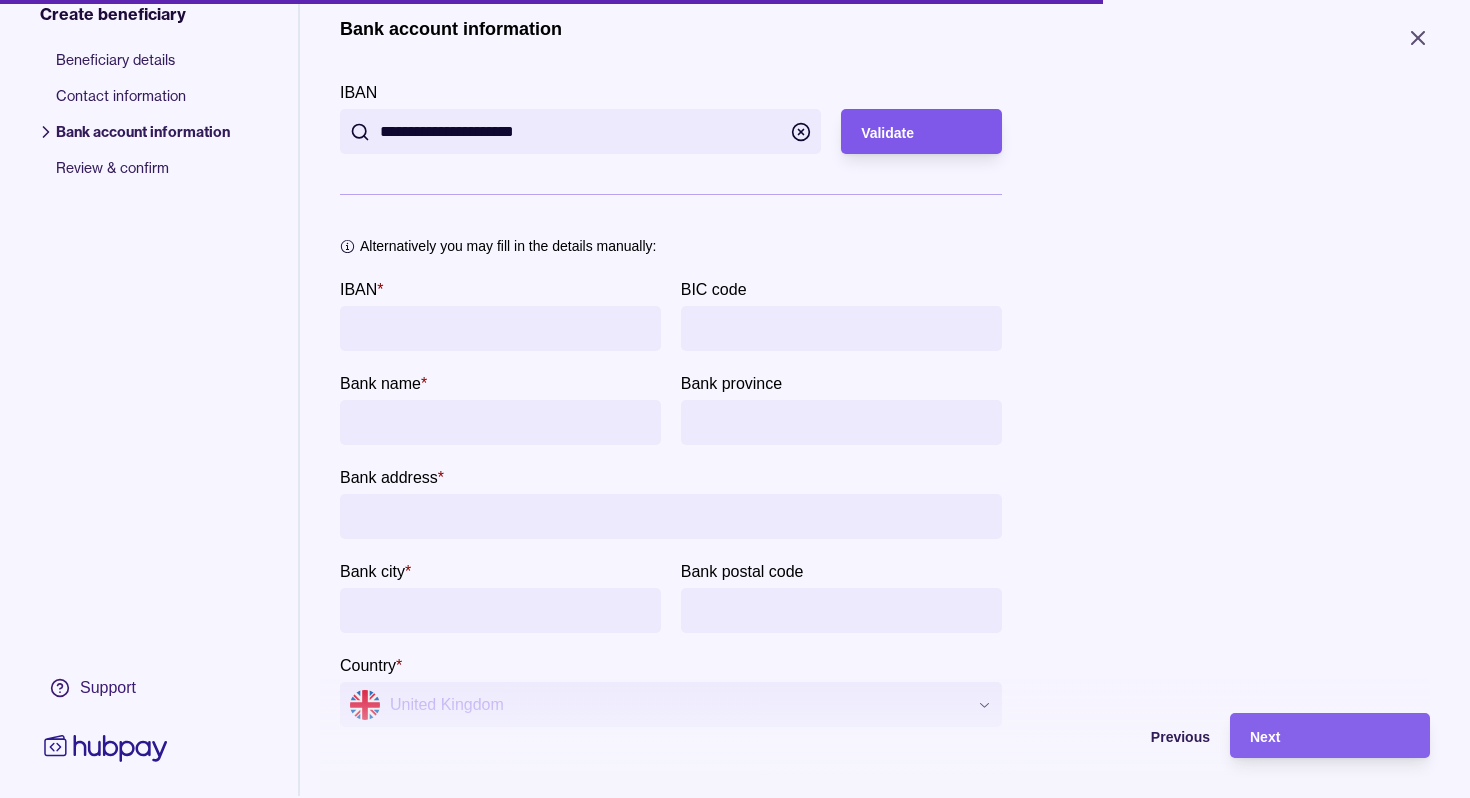 drag, startPoint x: 1185, startPoint y: 145, endPoint x: 927, endPoint y: 136, distance: 258.15692 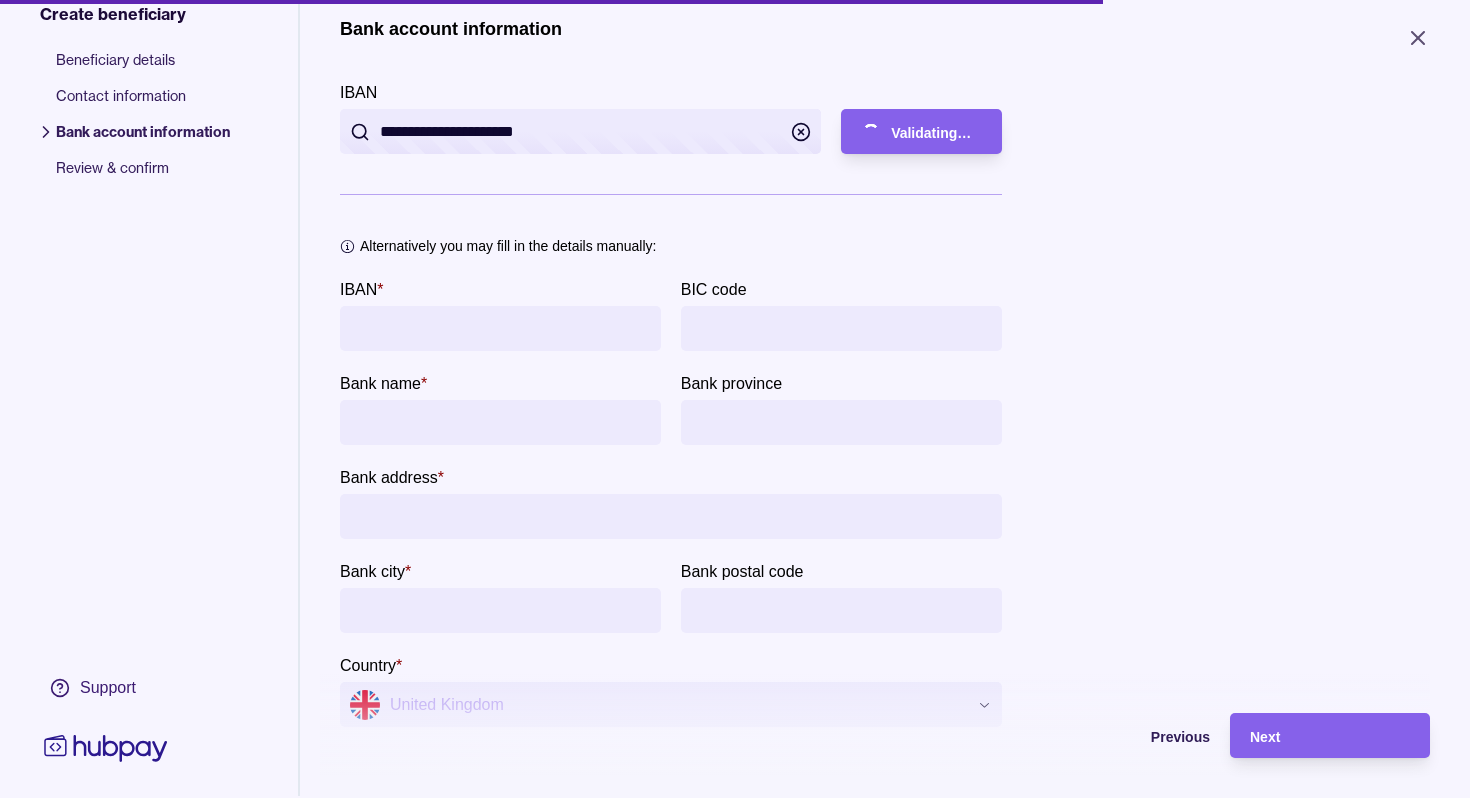 type on "**********" 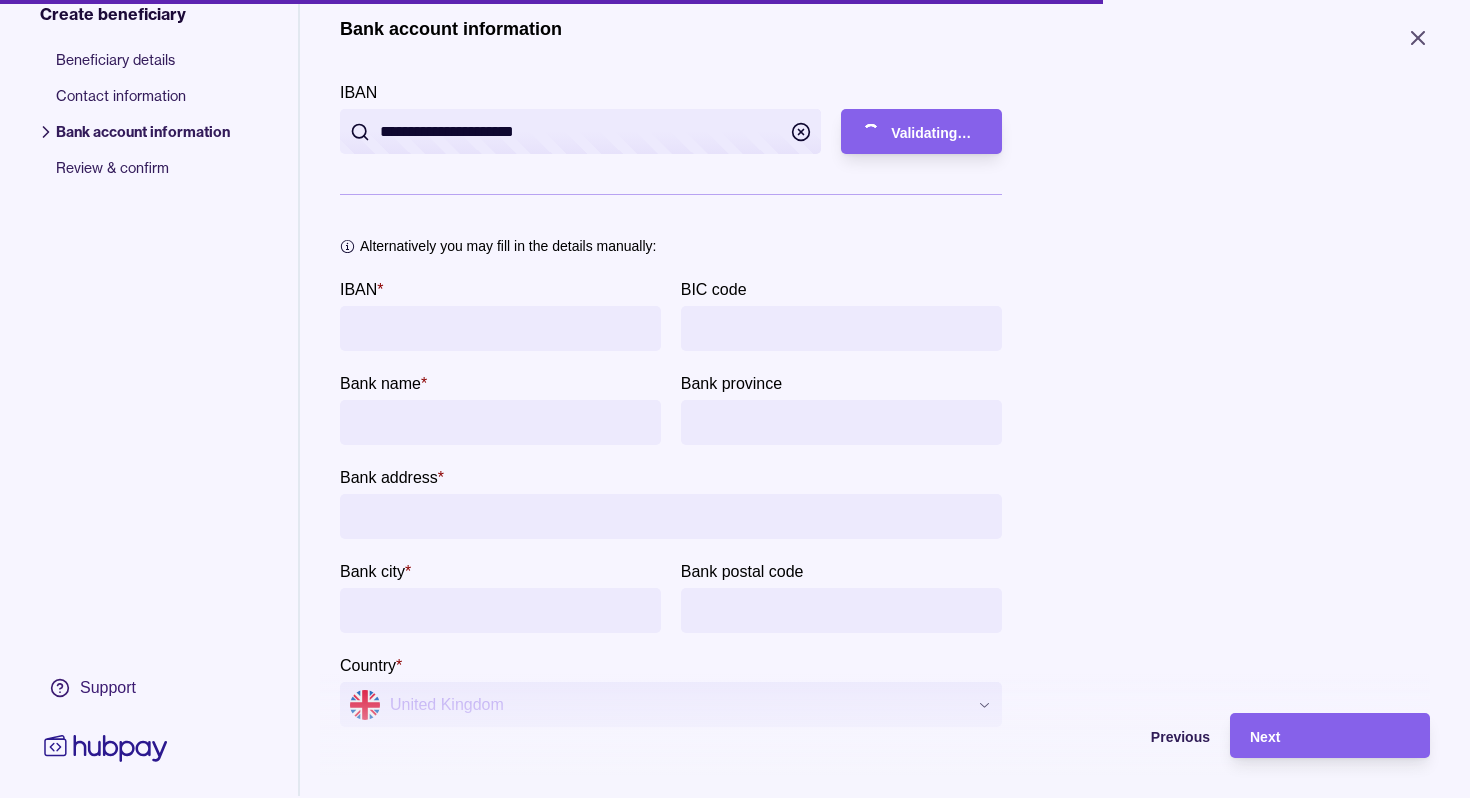 type on "**********" 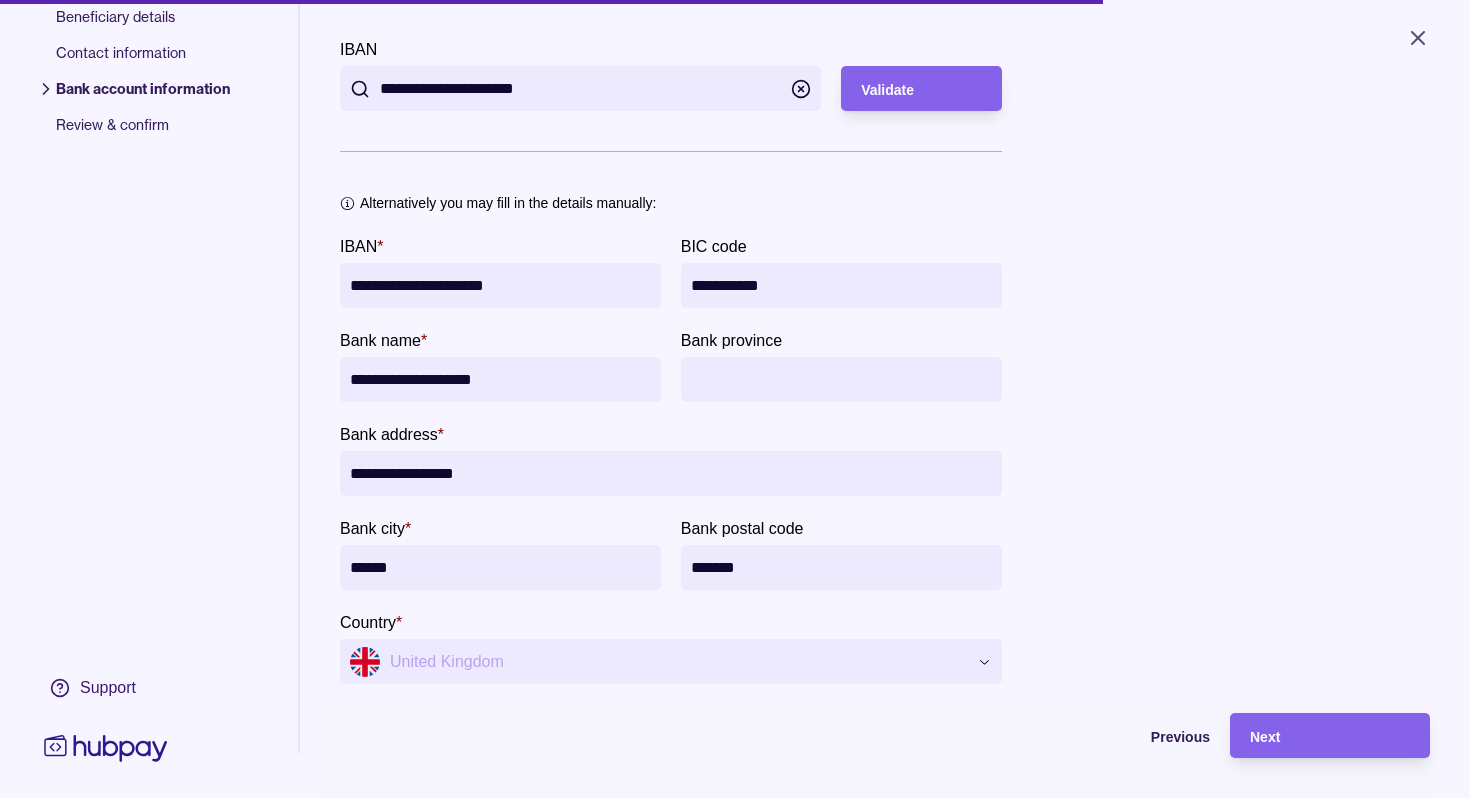 scroll, scrollTop: 116, scrollLeft: 0, axis: vertical 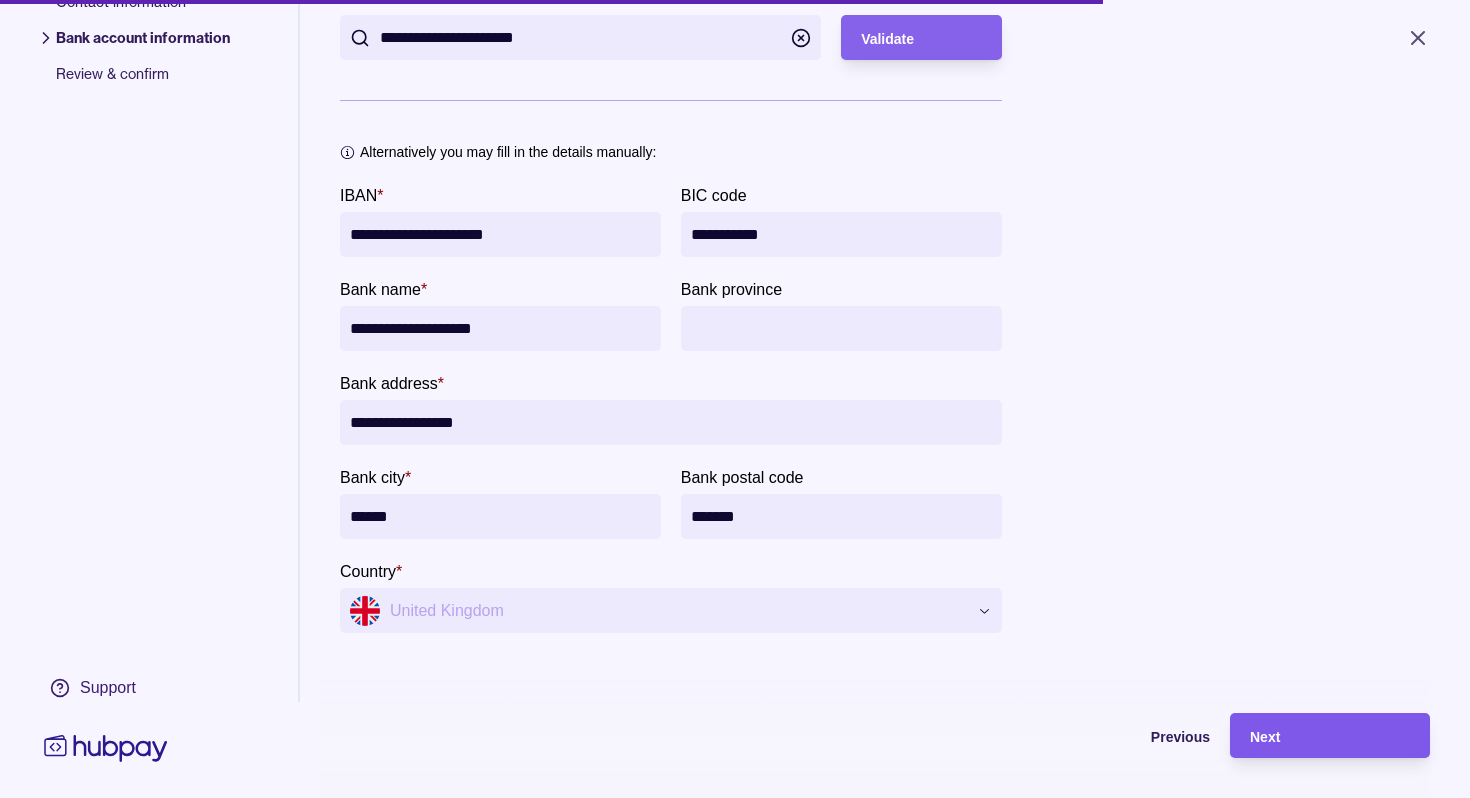 click on "Next" at bounding box center [1330, 736] 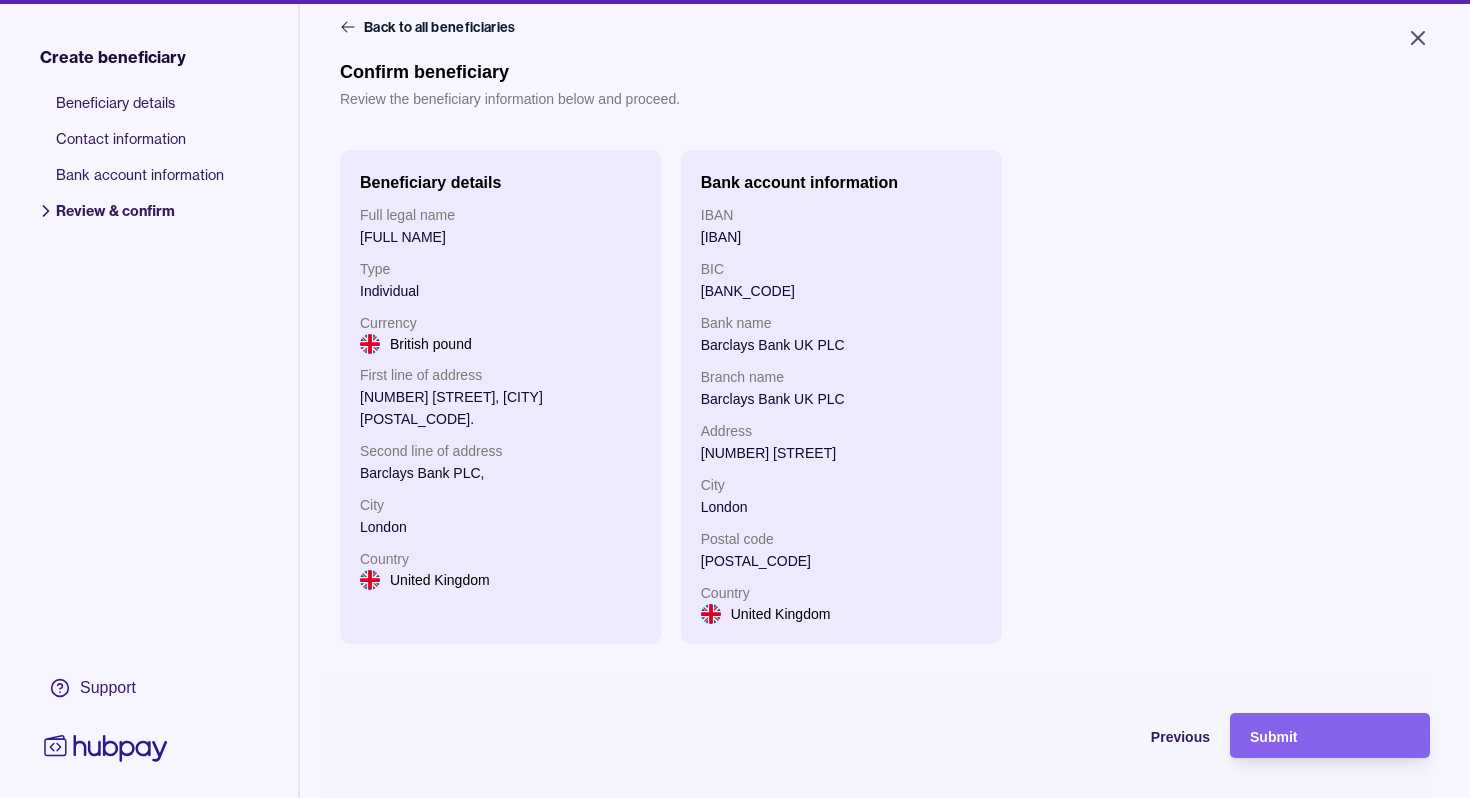 scroll, scrollTop: 0, scrollLeft: 0, axis: both 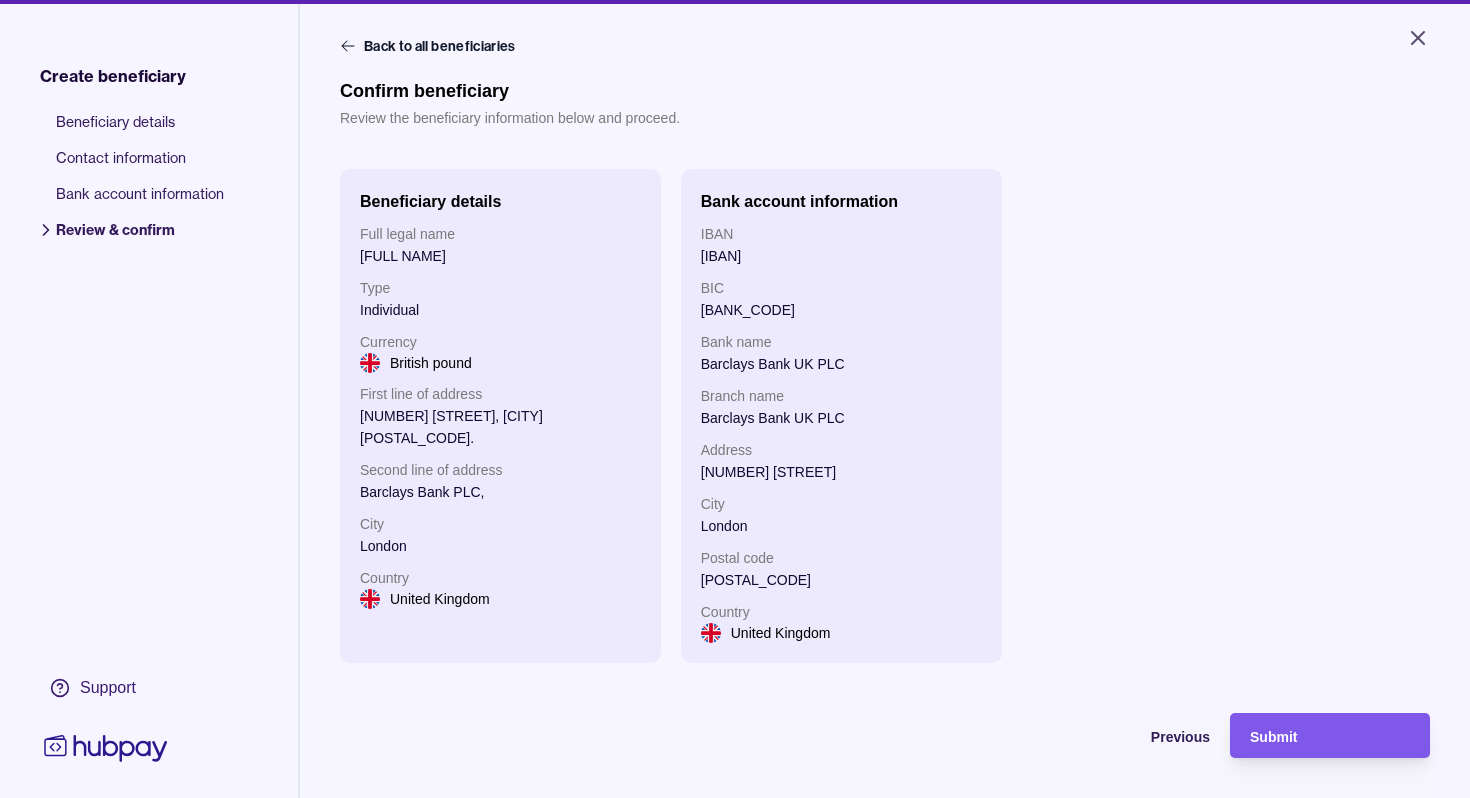click on "Submit" at bounding box center (1330, 736) 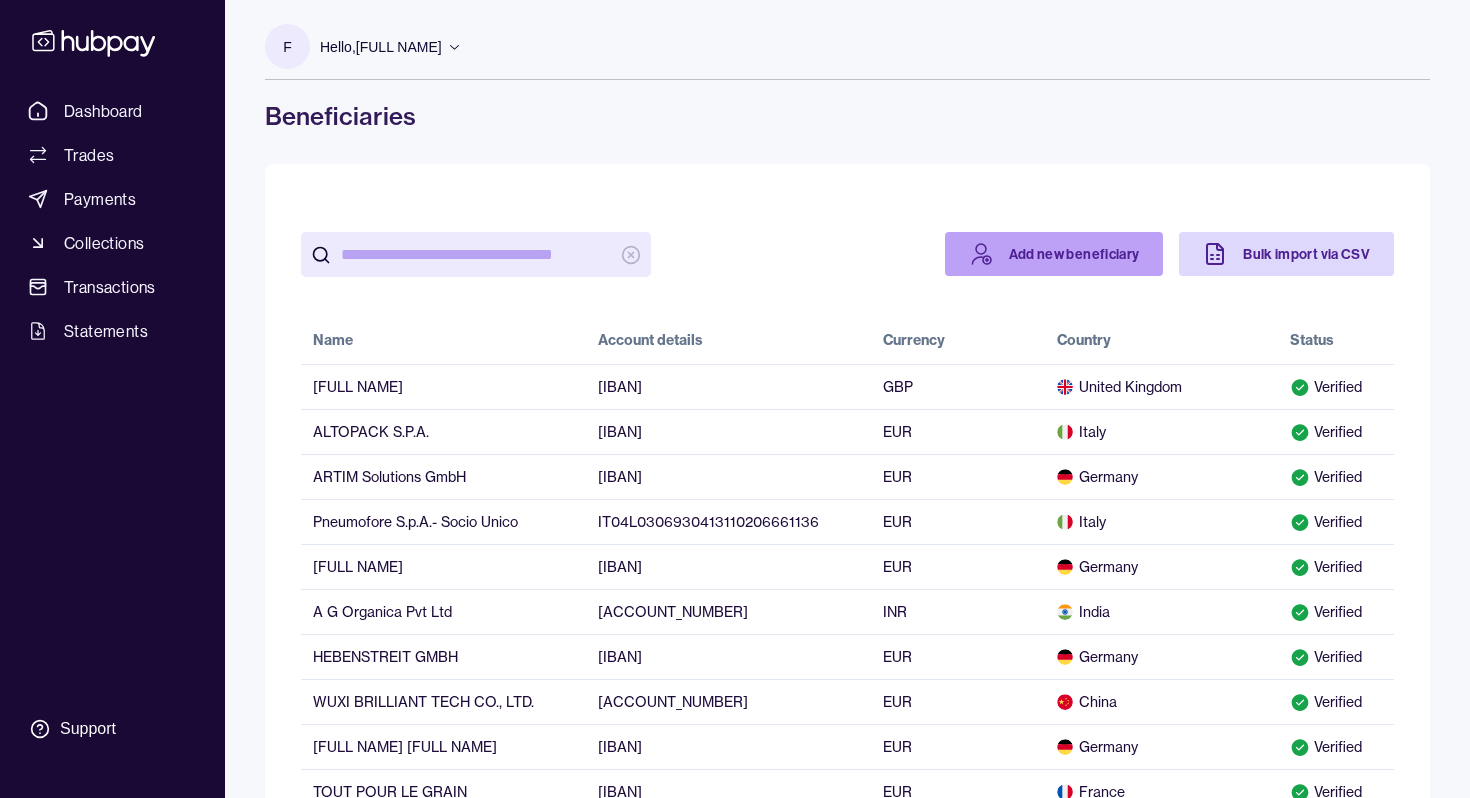click on "Add new beneficiary" at bounding box center (1054, 254) 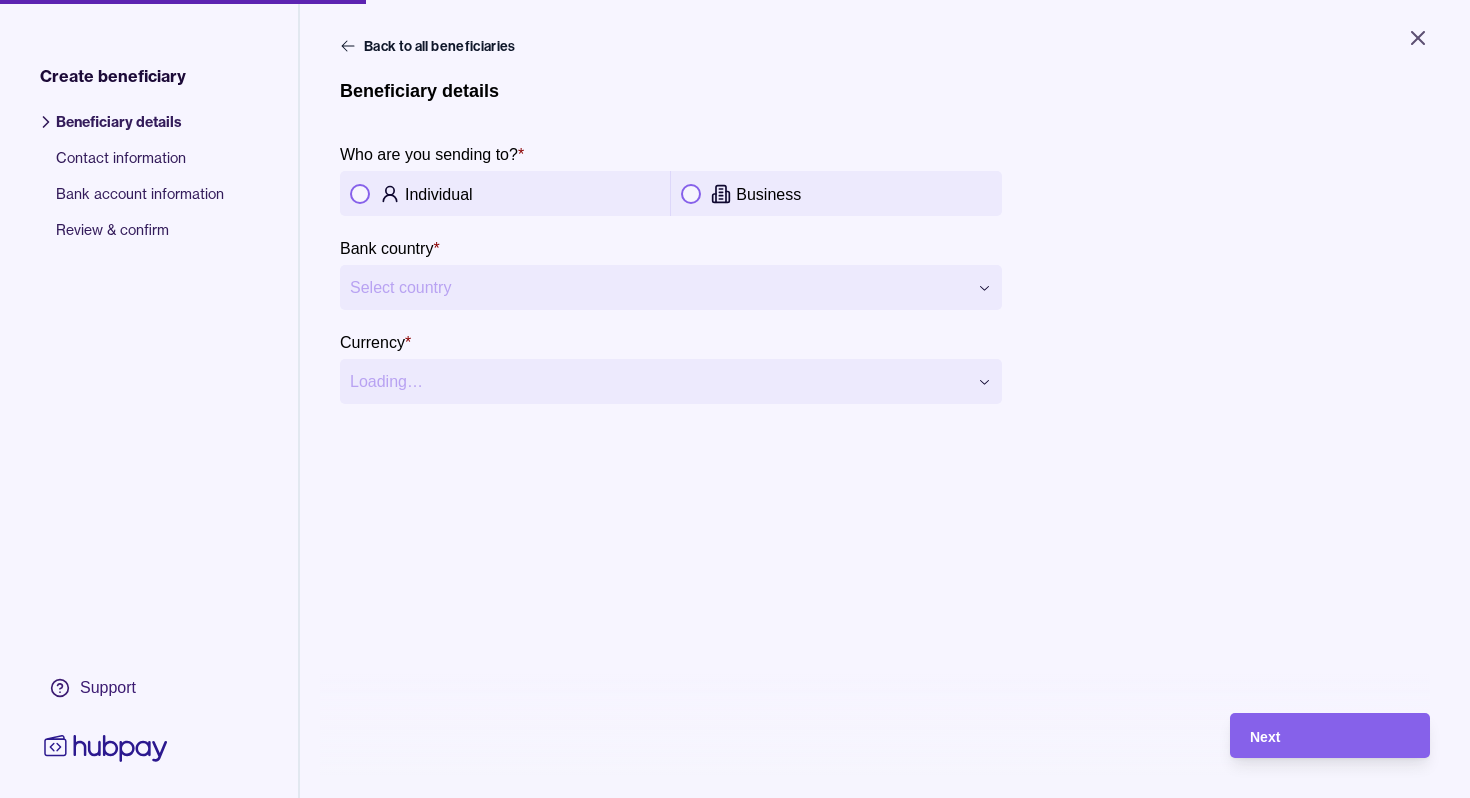 click on "Individual" at bounding box center (439, 194) 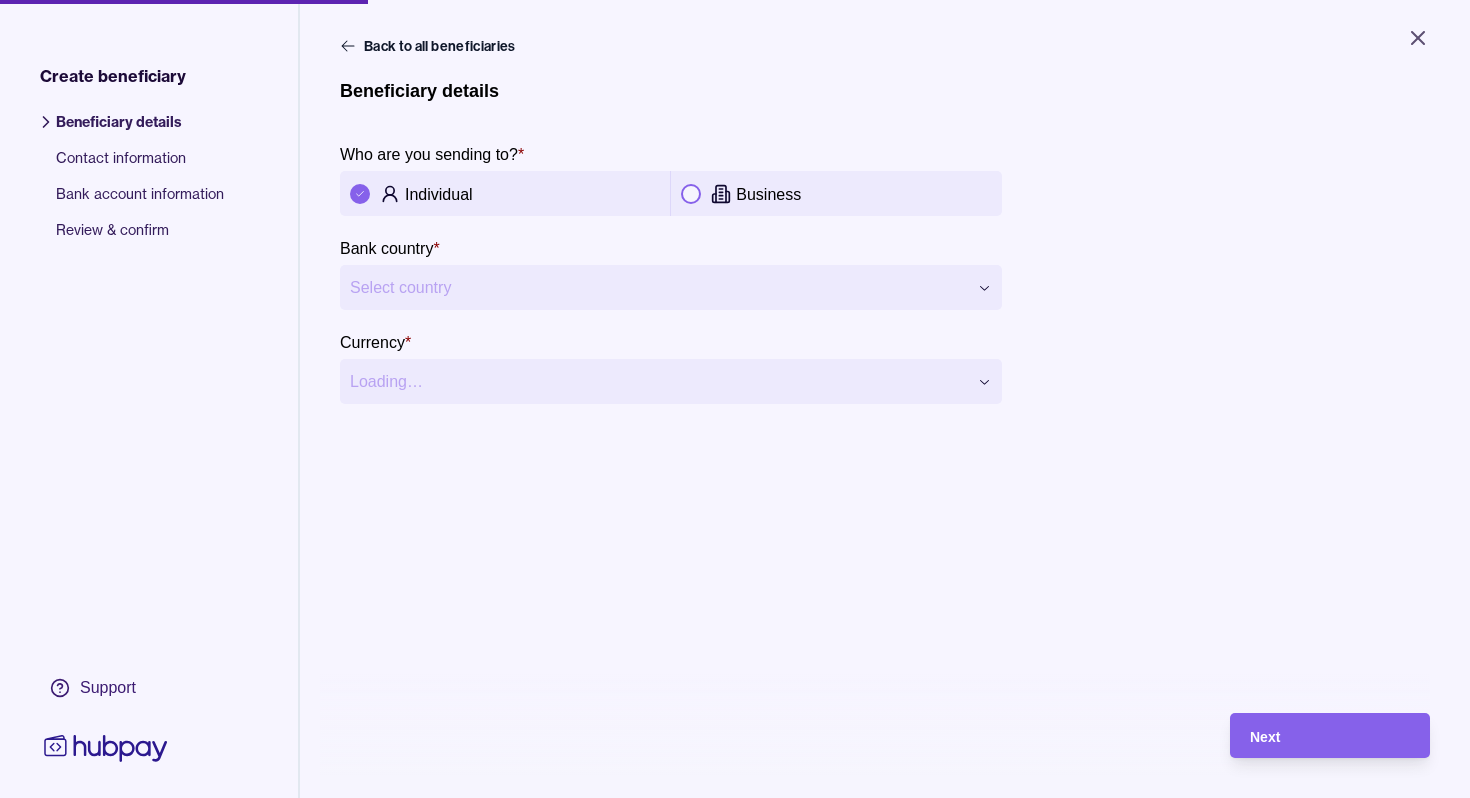 click on "**********" at bounding box center (735, 399) 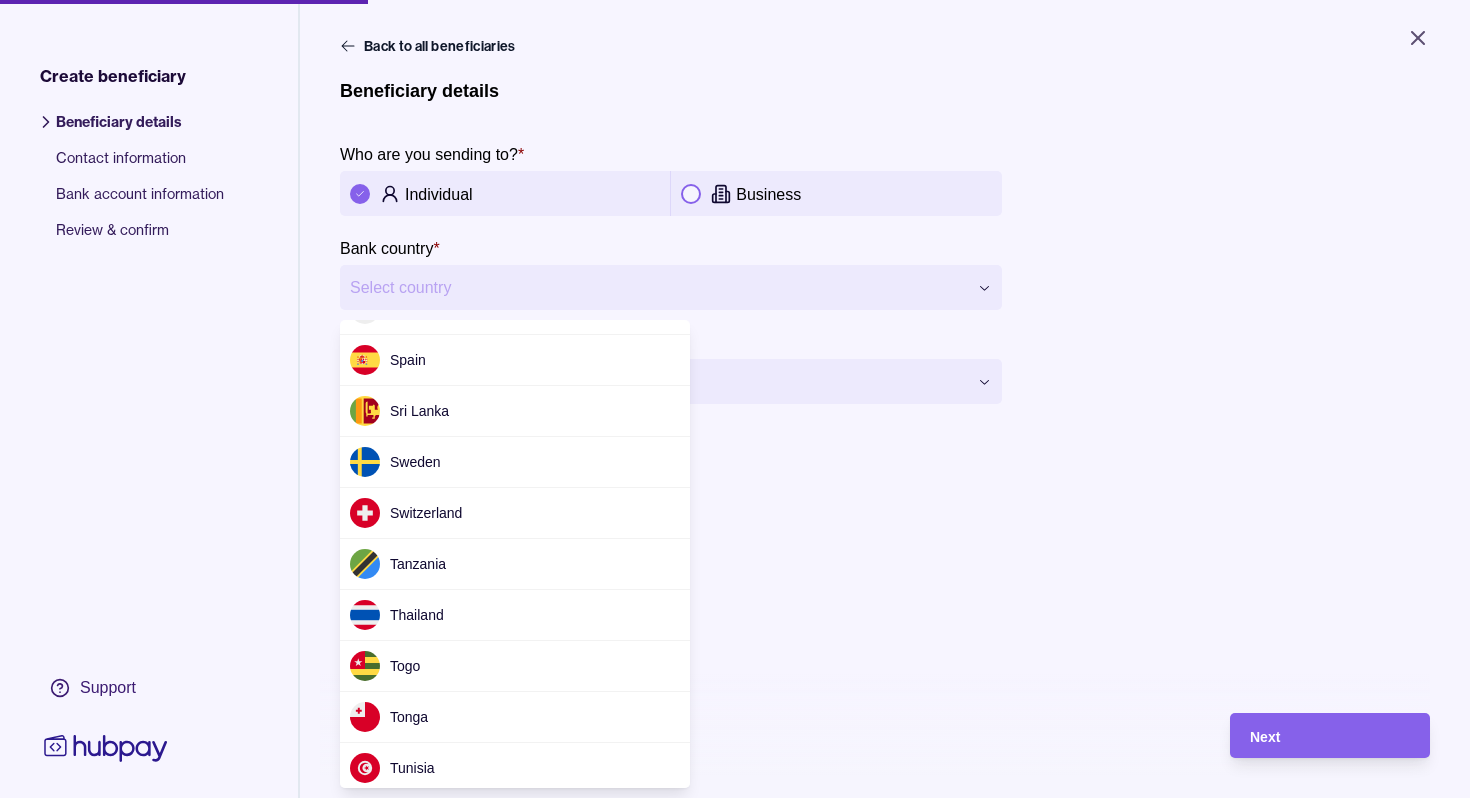 scroll, scrollTop: 6213, scrollLeft: 0, axis: vertical 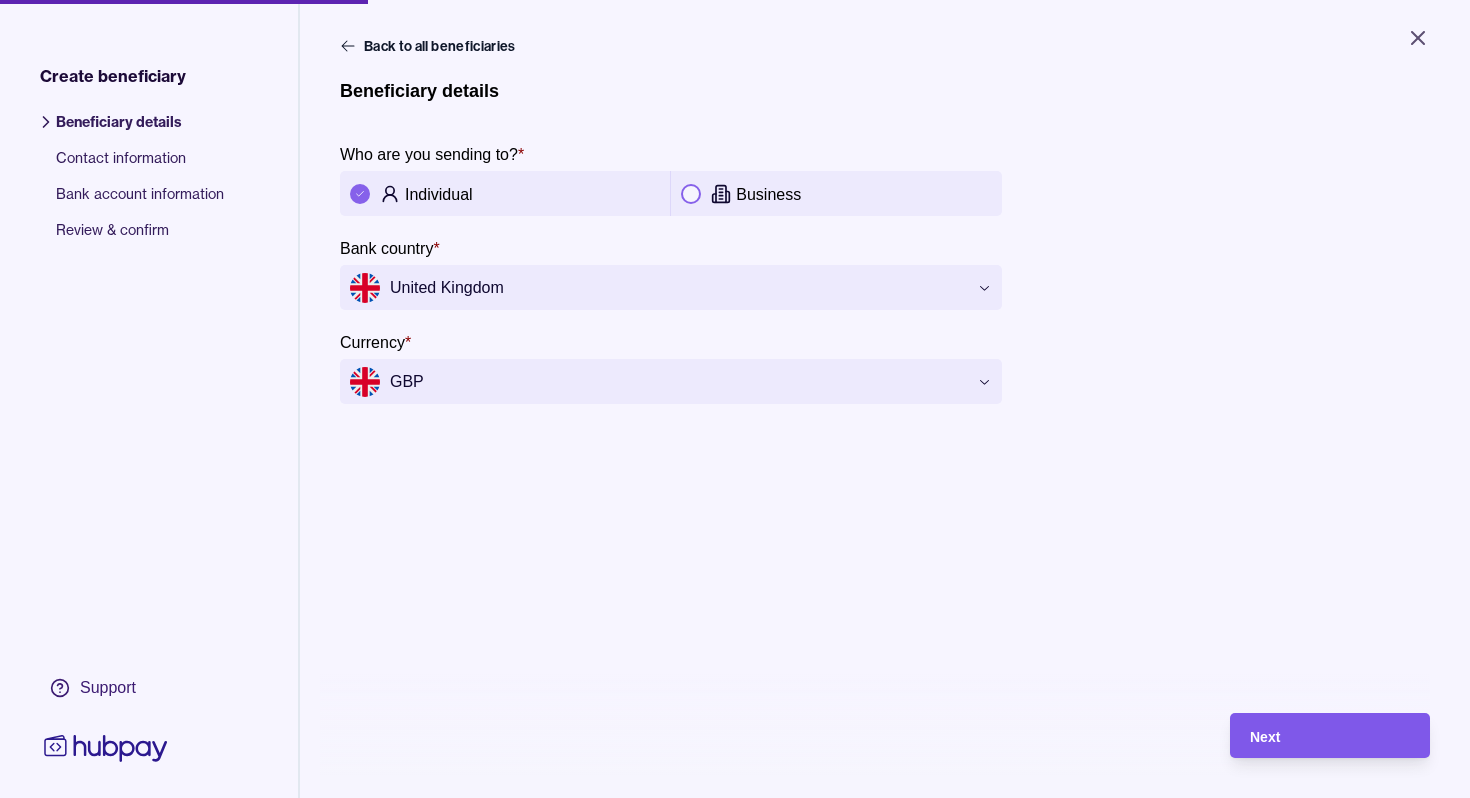click on "Next" at bounding box center (1330, 736) 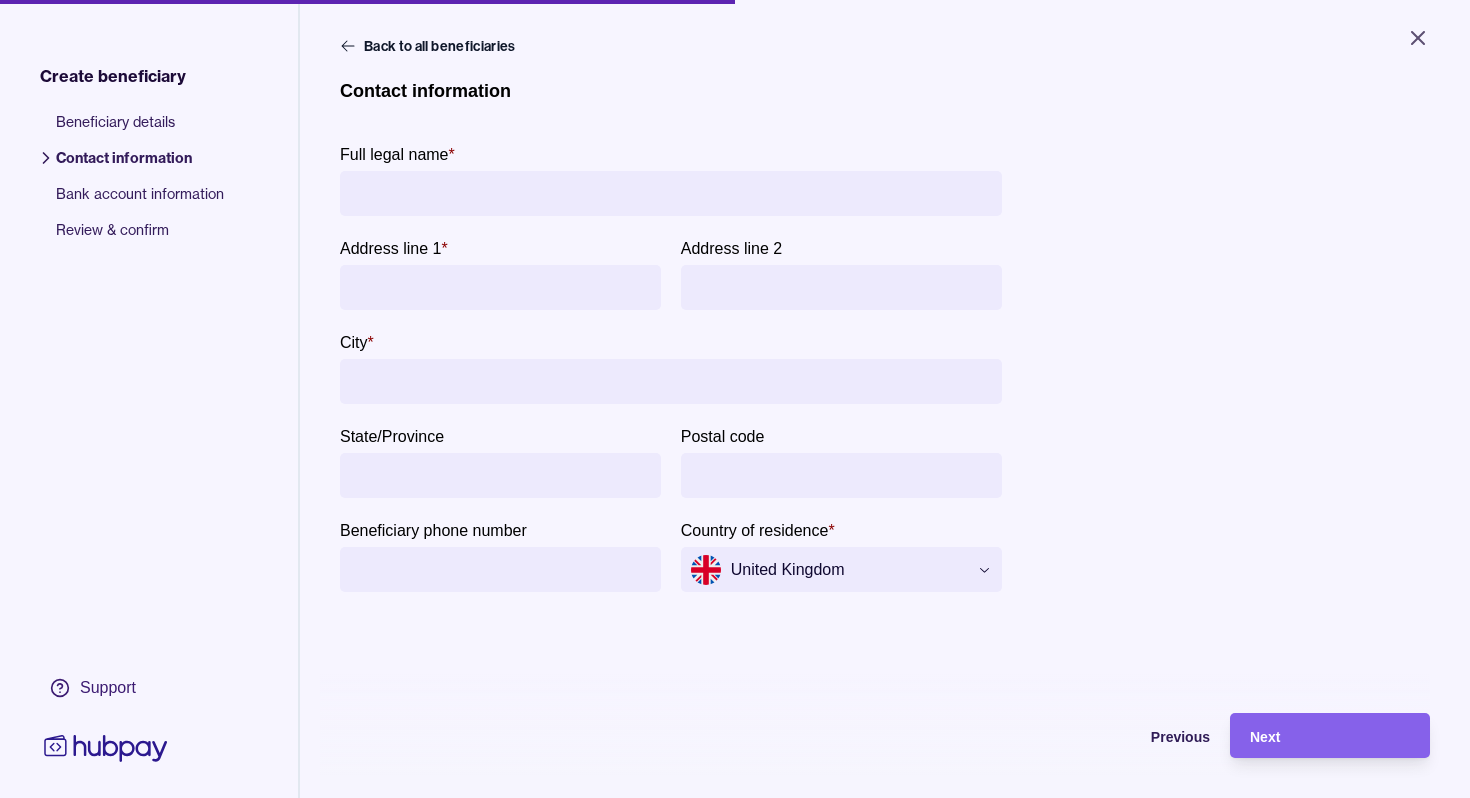click on "Full legal name  *" at bounding box center (671, 193) 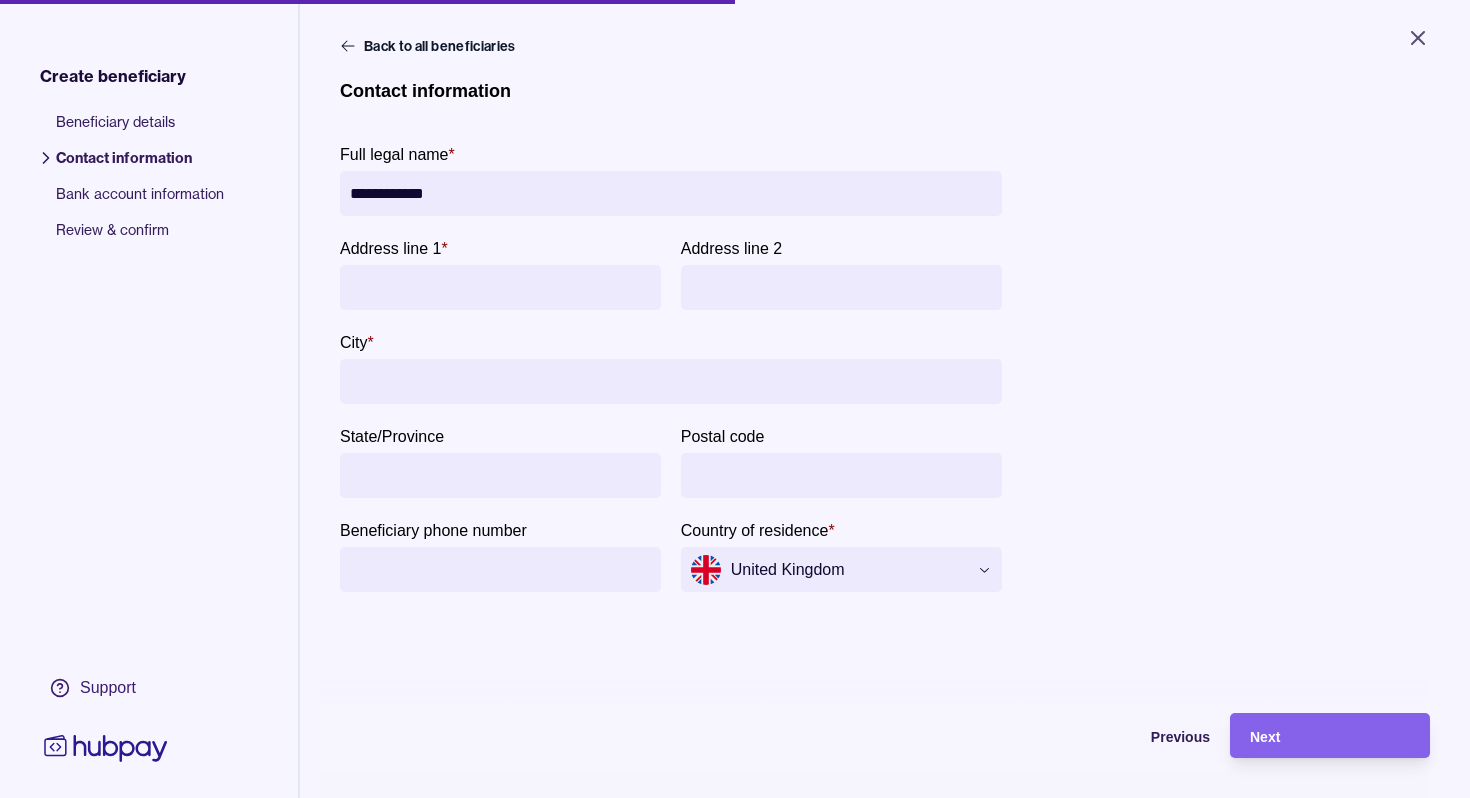 type on "**********" 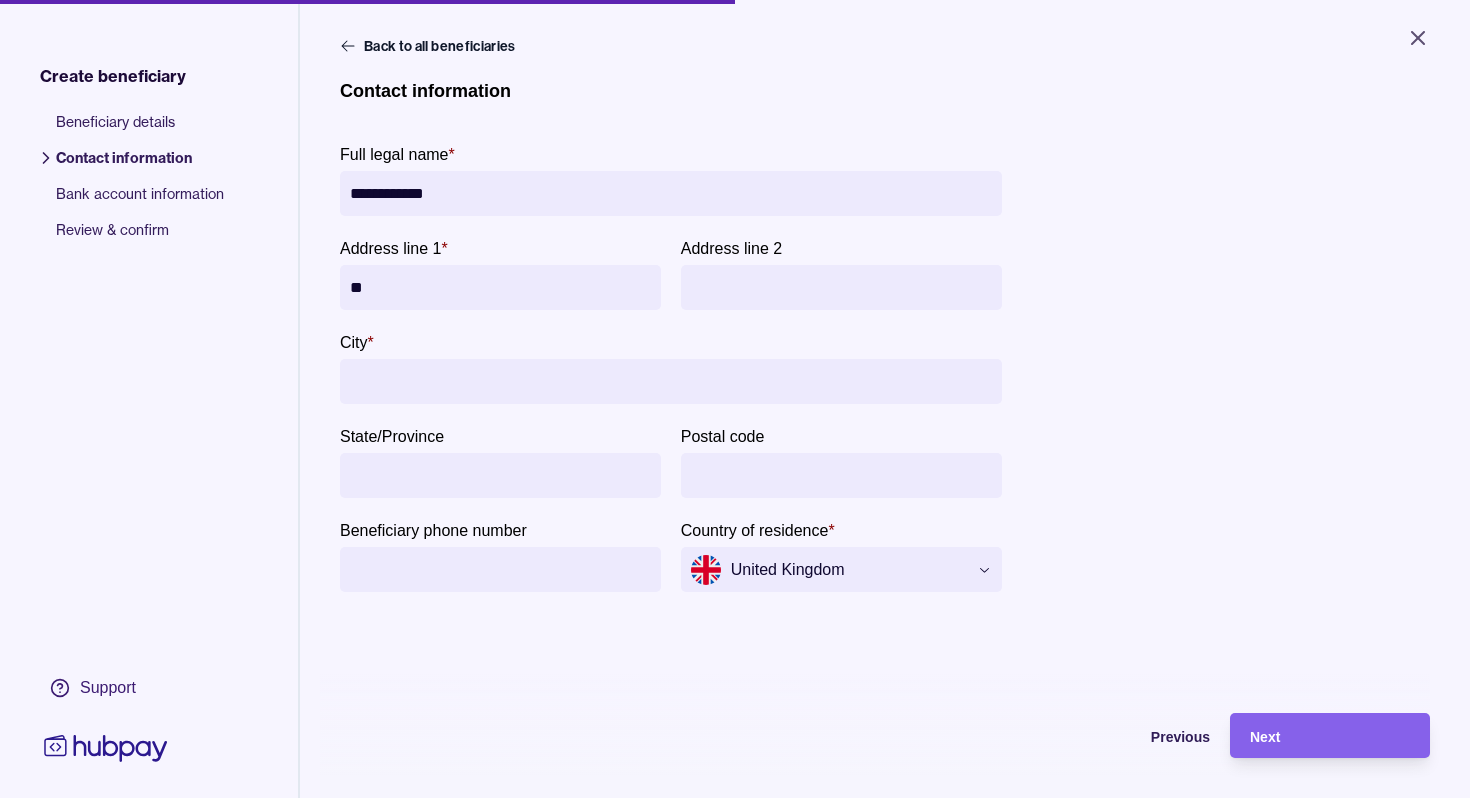 type on "*" 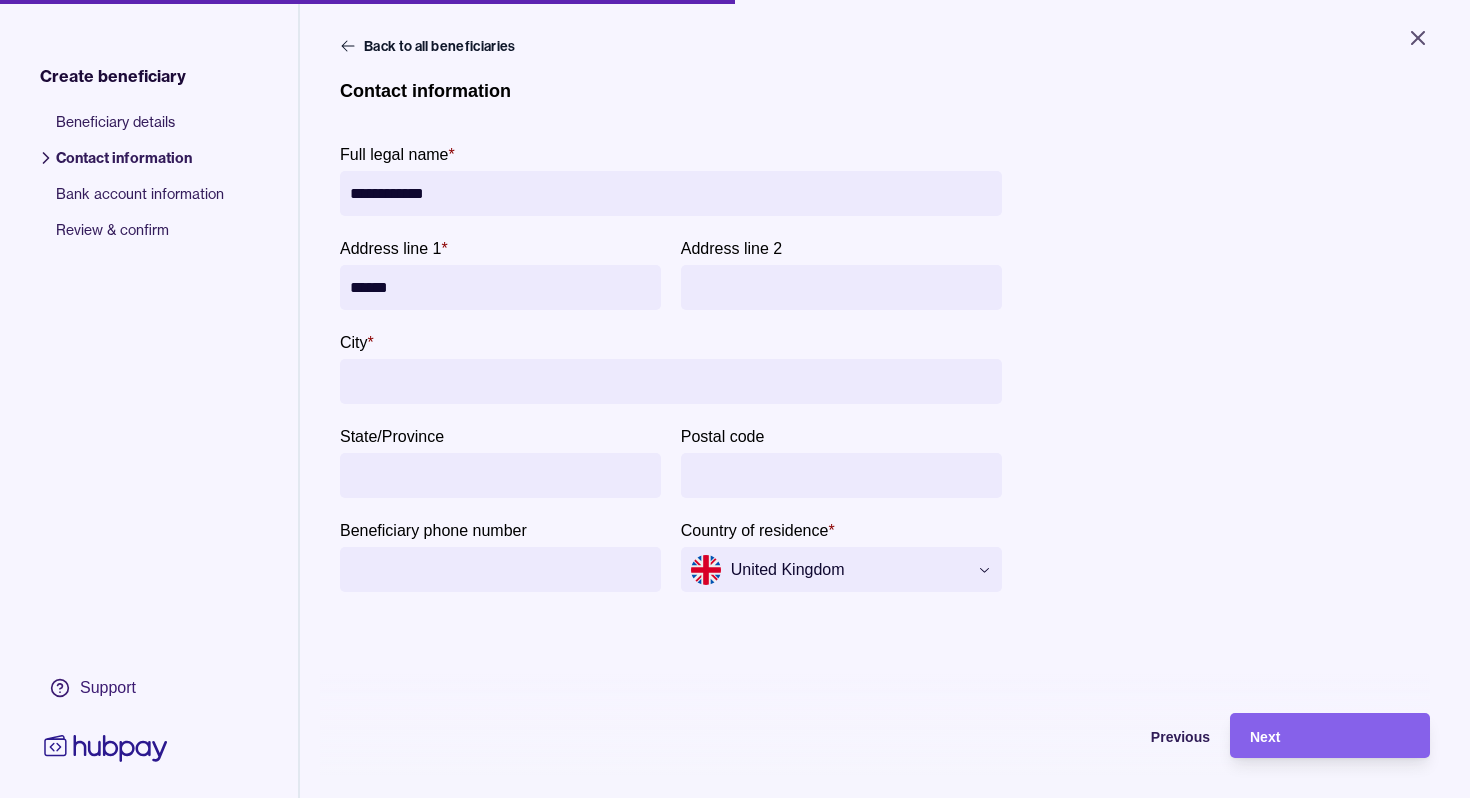 type on "******" 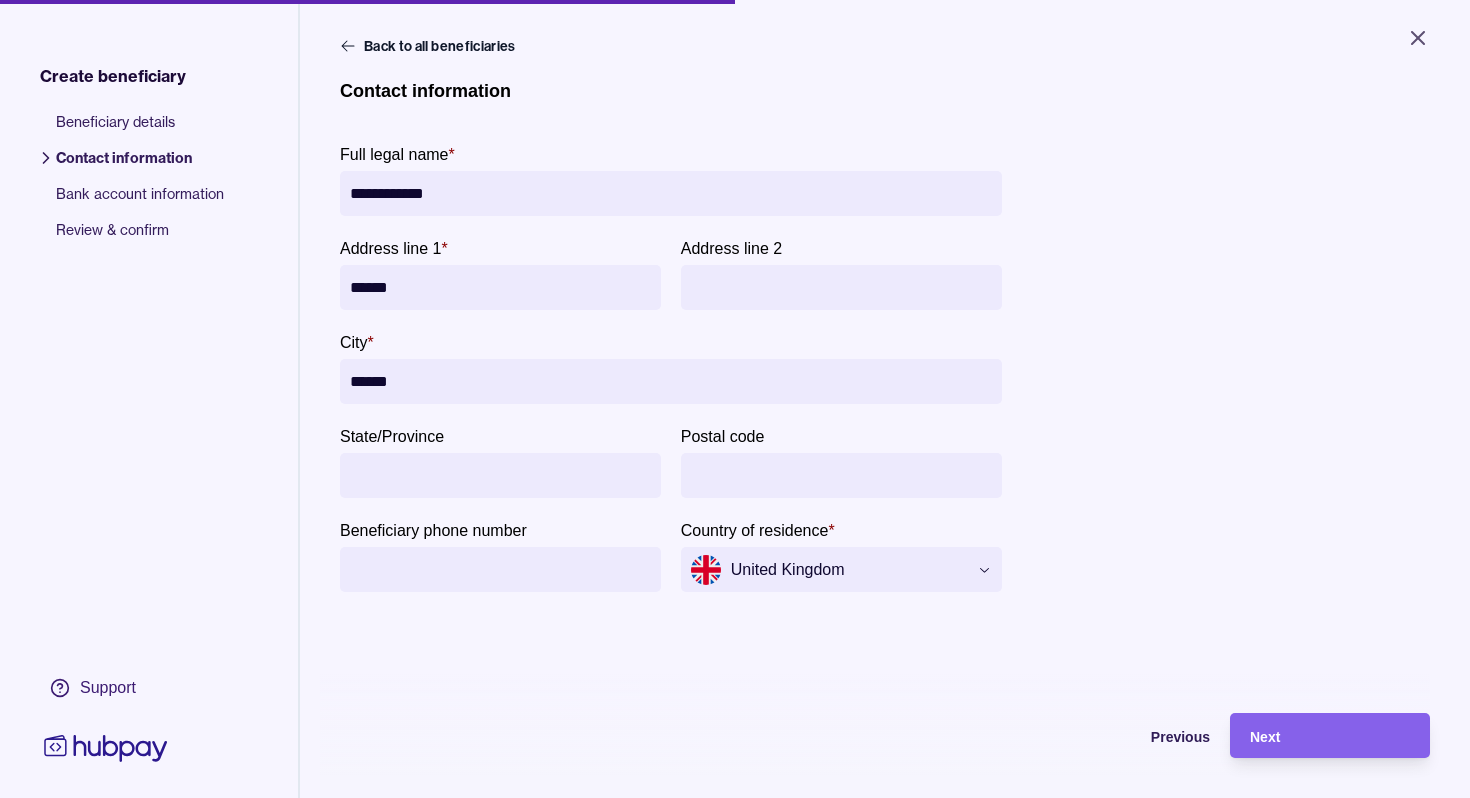 type on "******" 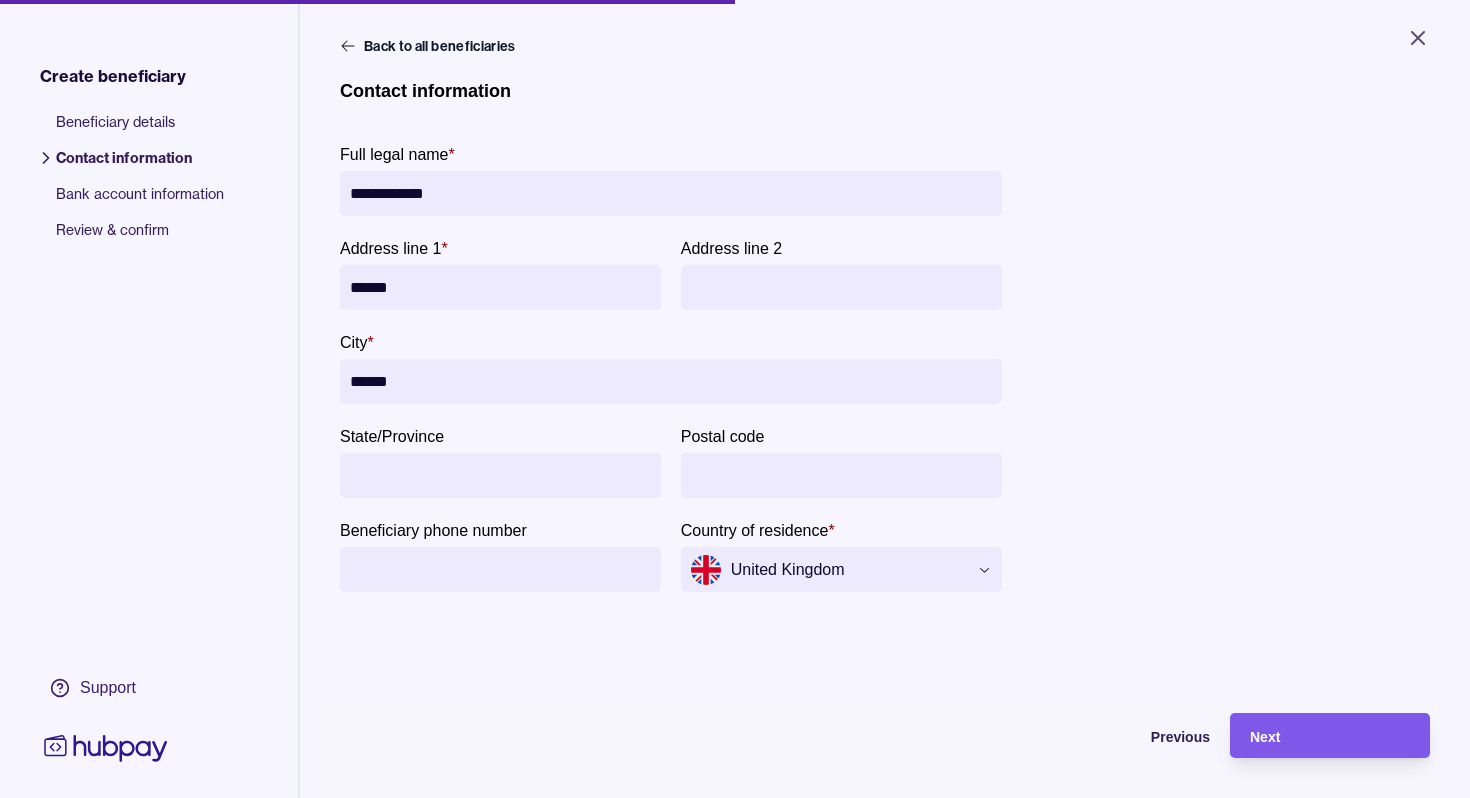 click on "Next" at bounding box center [1265, 737] 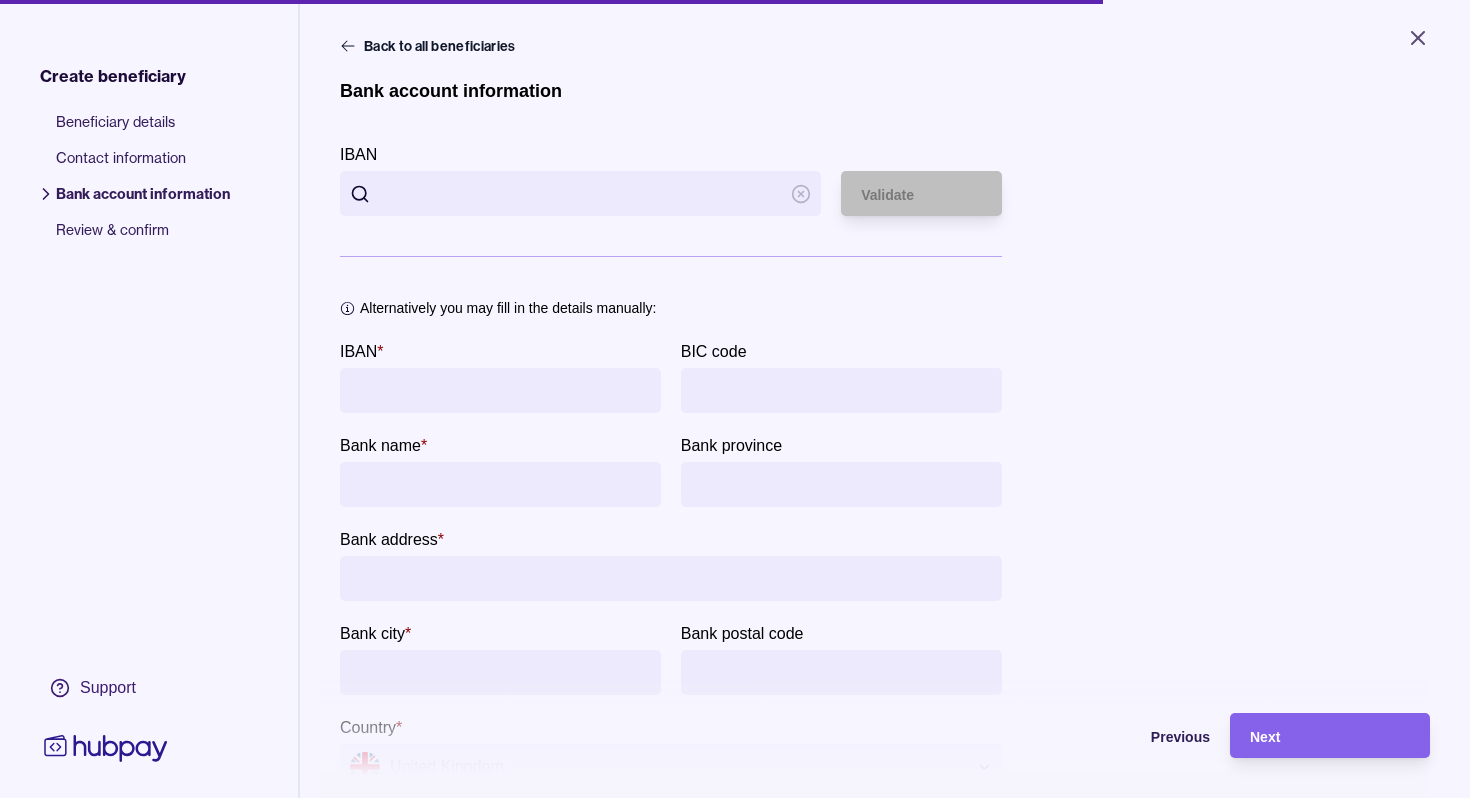 click on "IBAN" at bounding box center (580, 193) 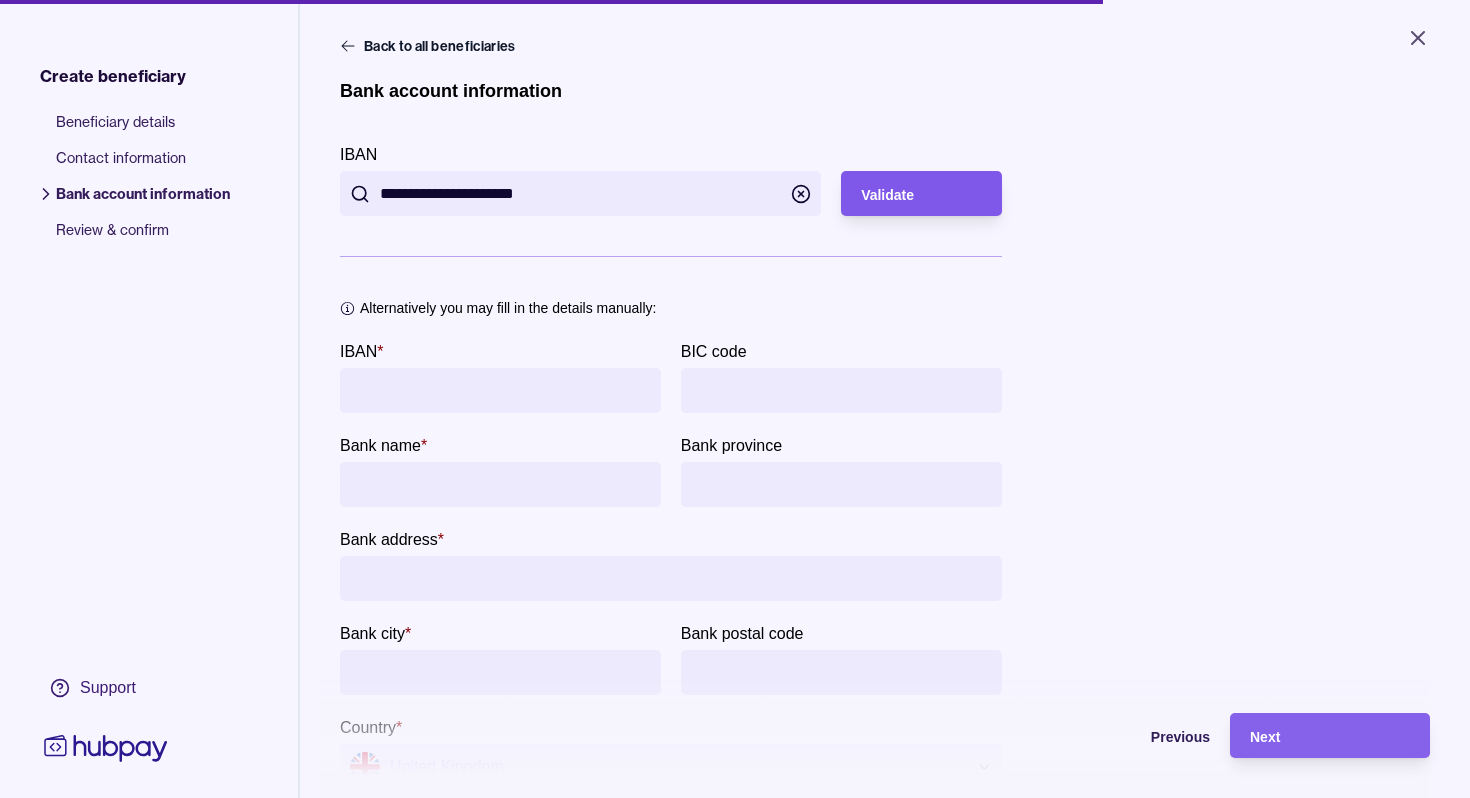 type on "**********" 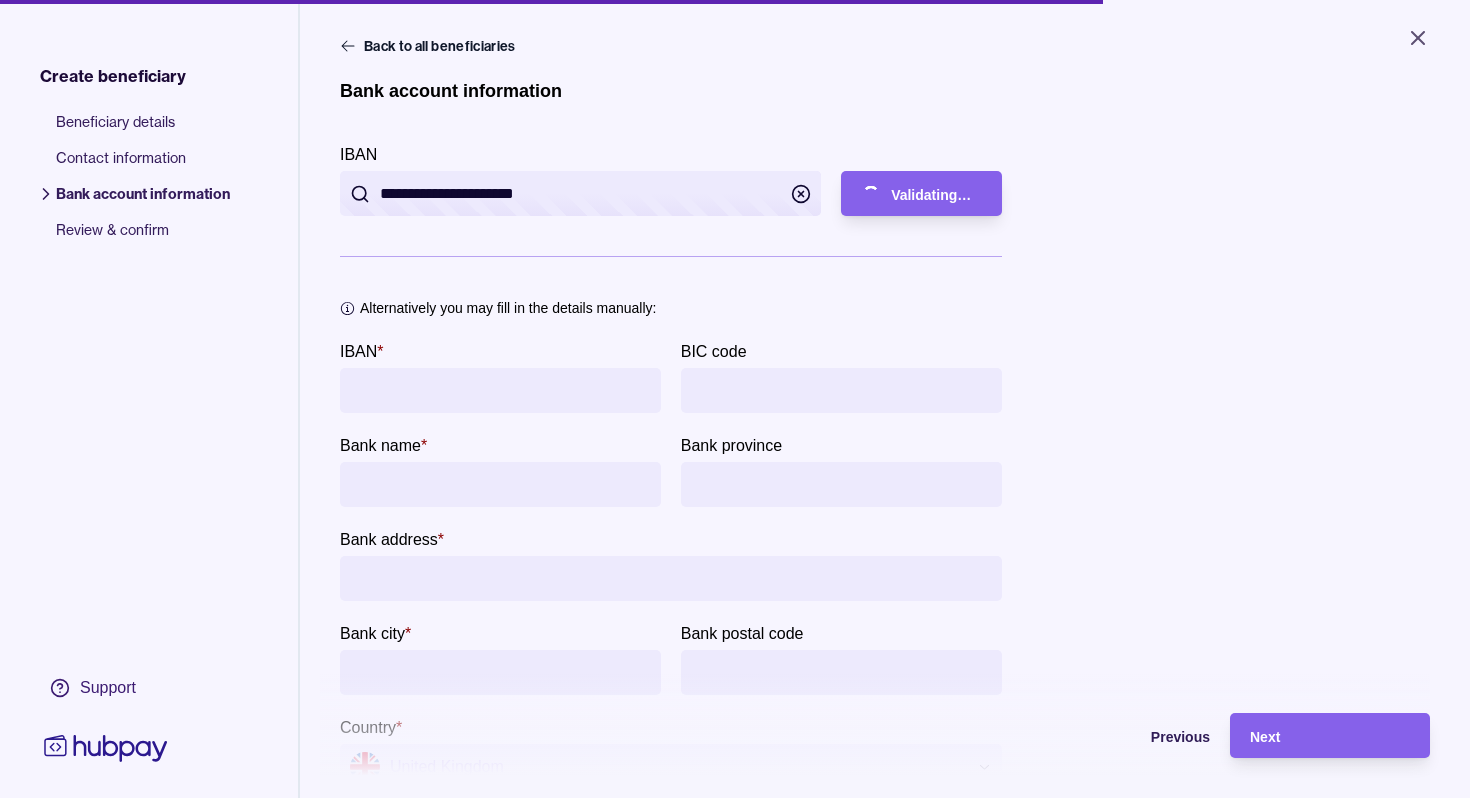 type on "**********" 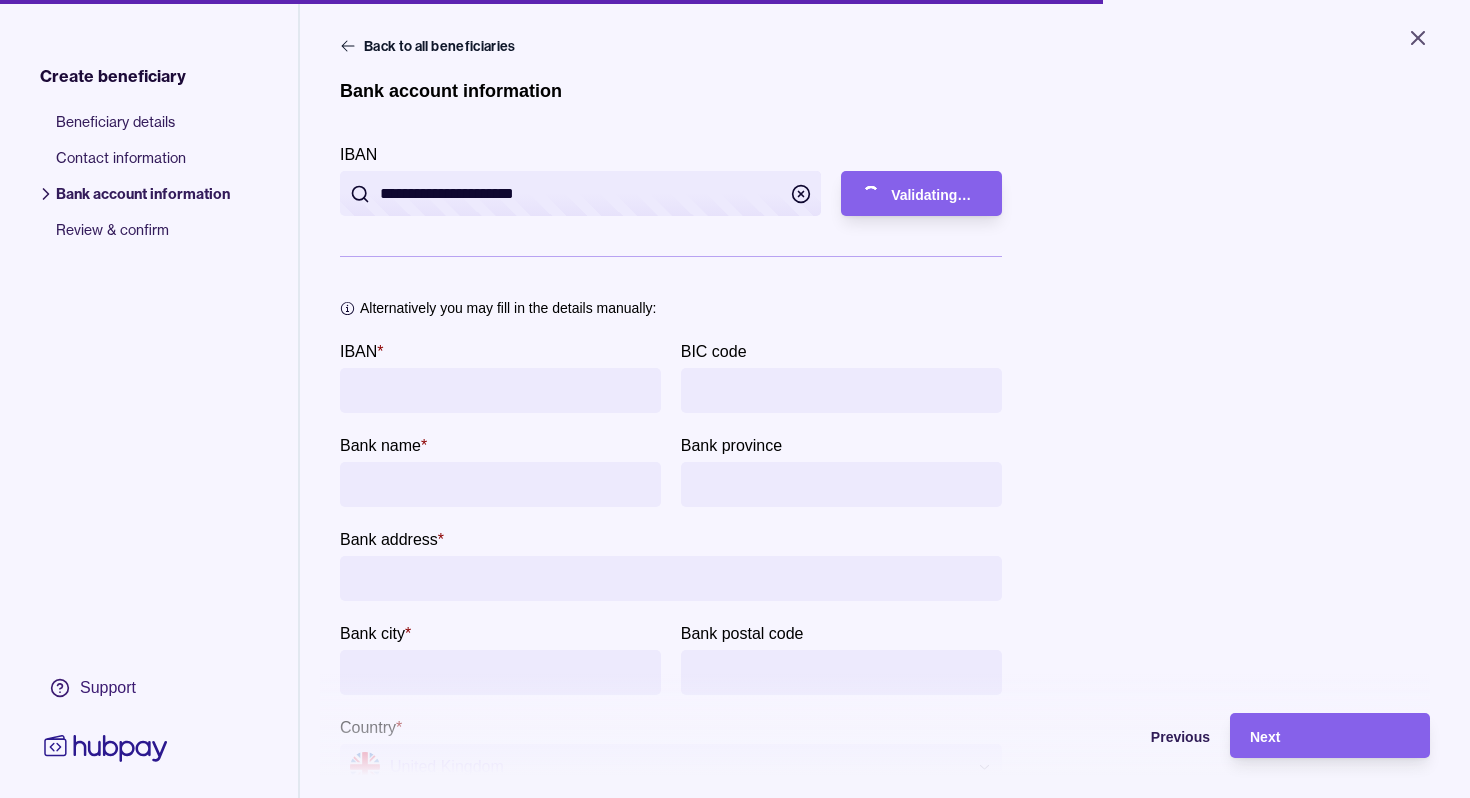 type on "**********" 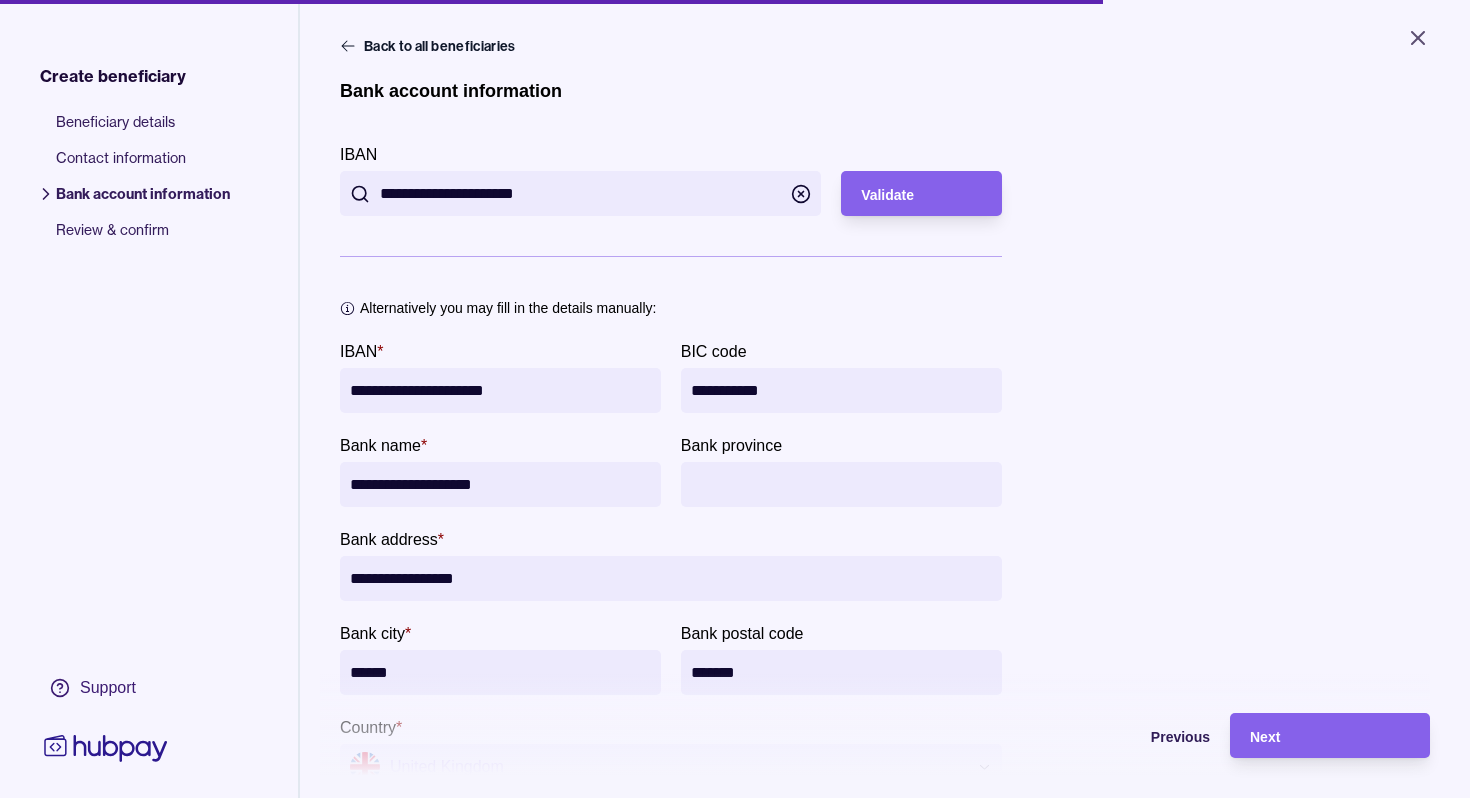 scroll, scrollTop: 54, scrollLeft: 0, axis: vertical 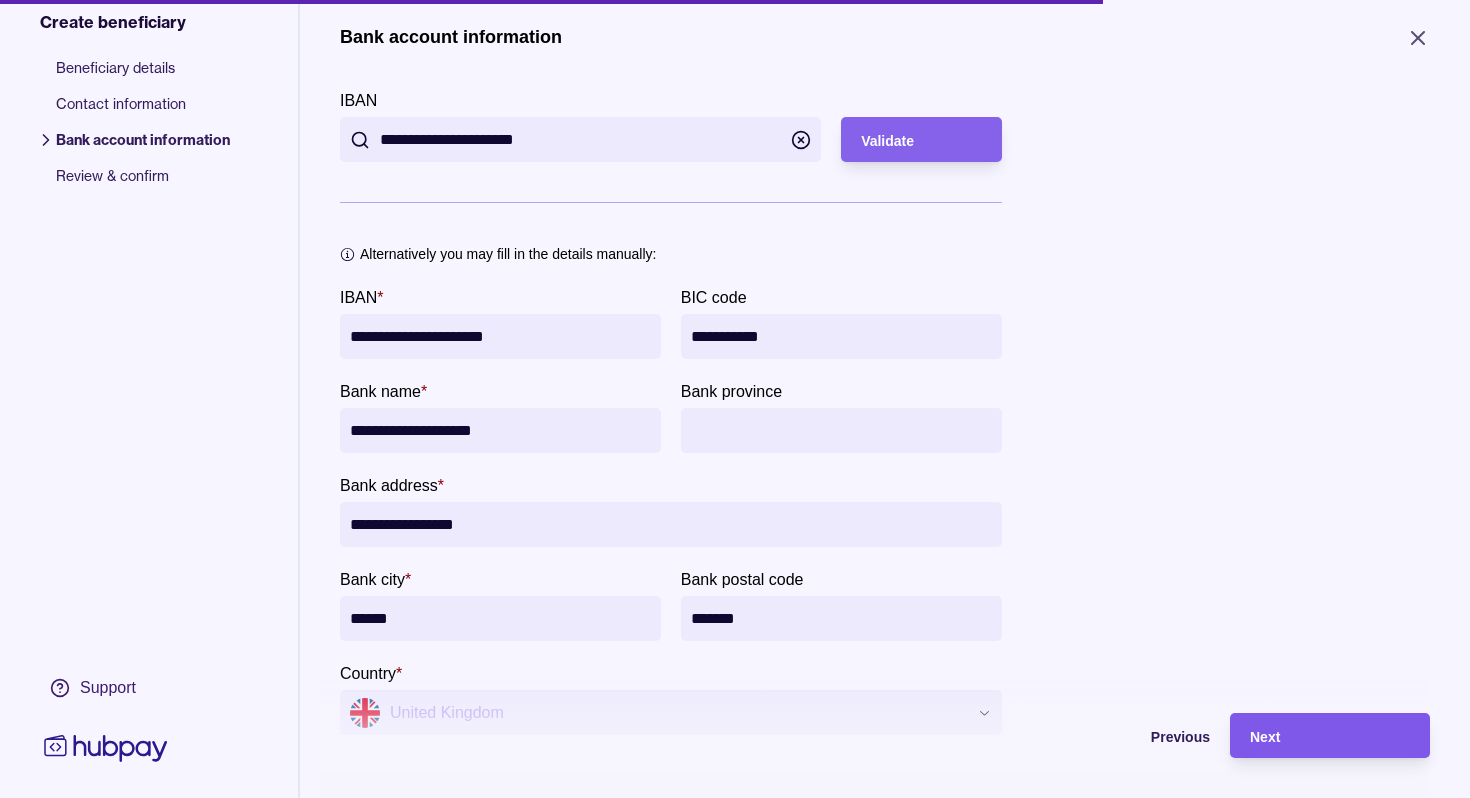 click on "Next" at bounding box center (1330, 736) 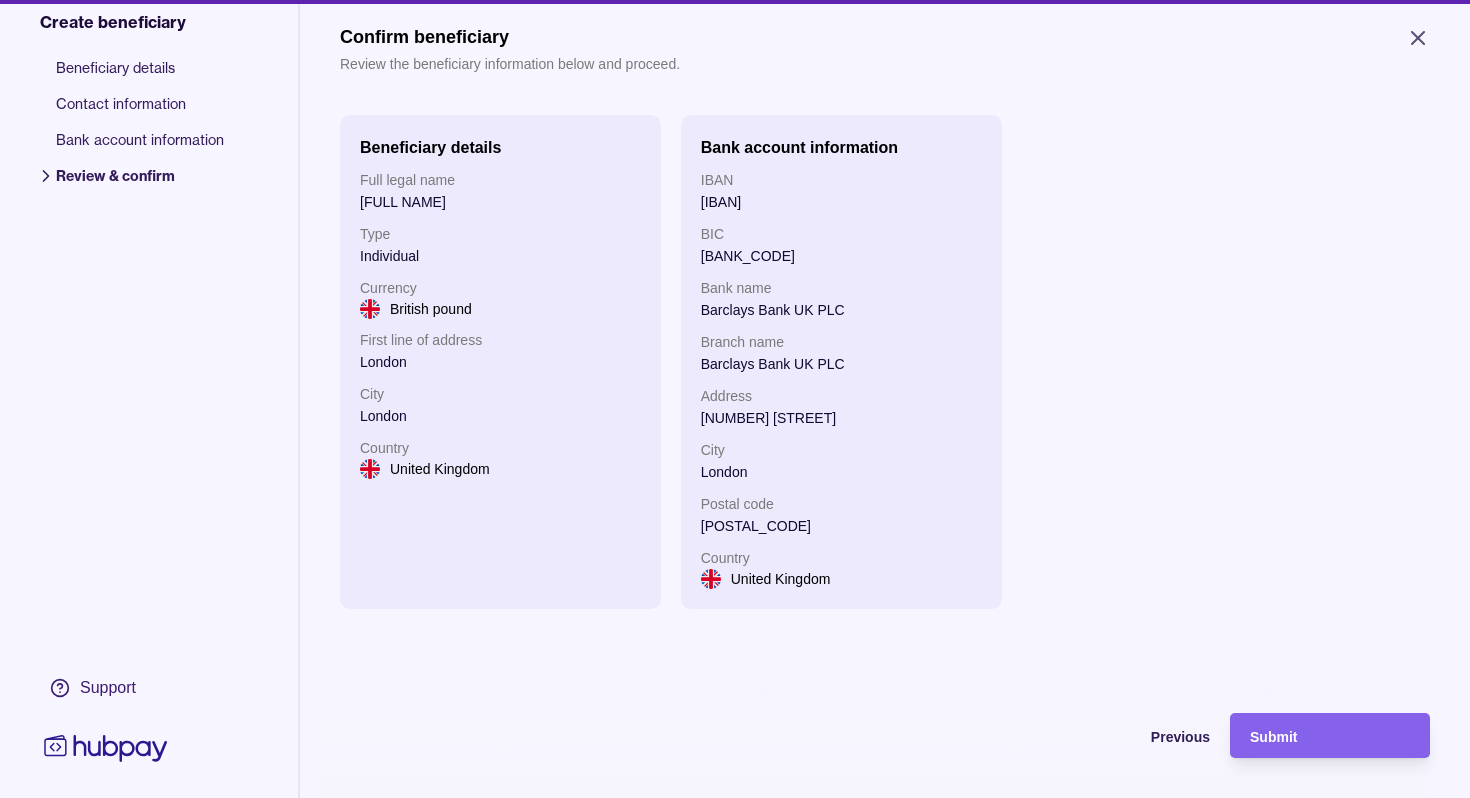 click on "Submit" at bounding box center (1330, 736) 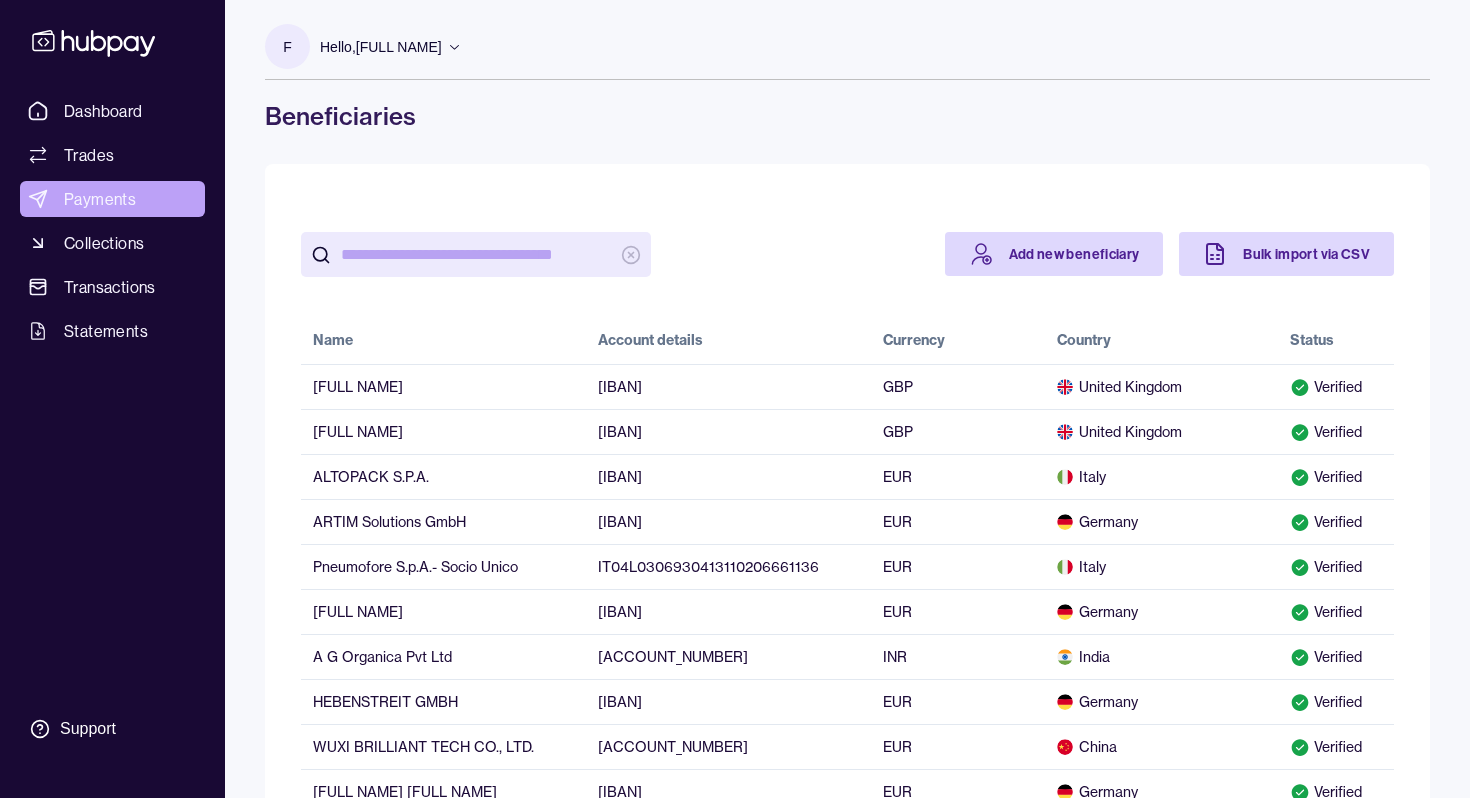 click on "Payments" at bounding box center [100, 199] 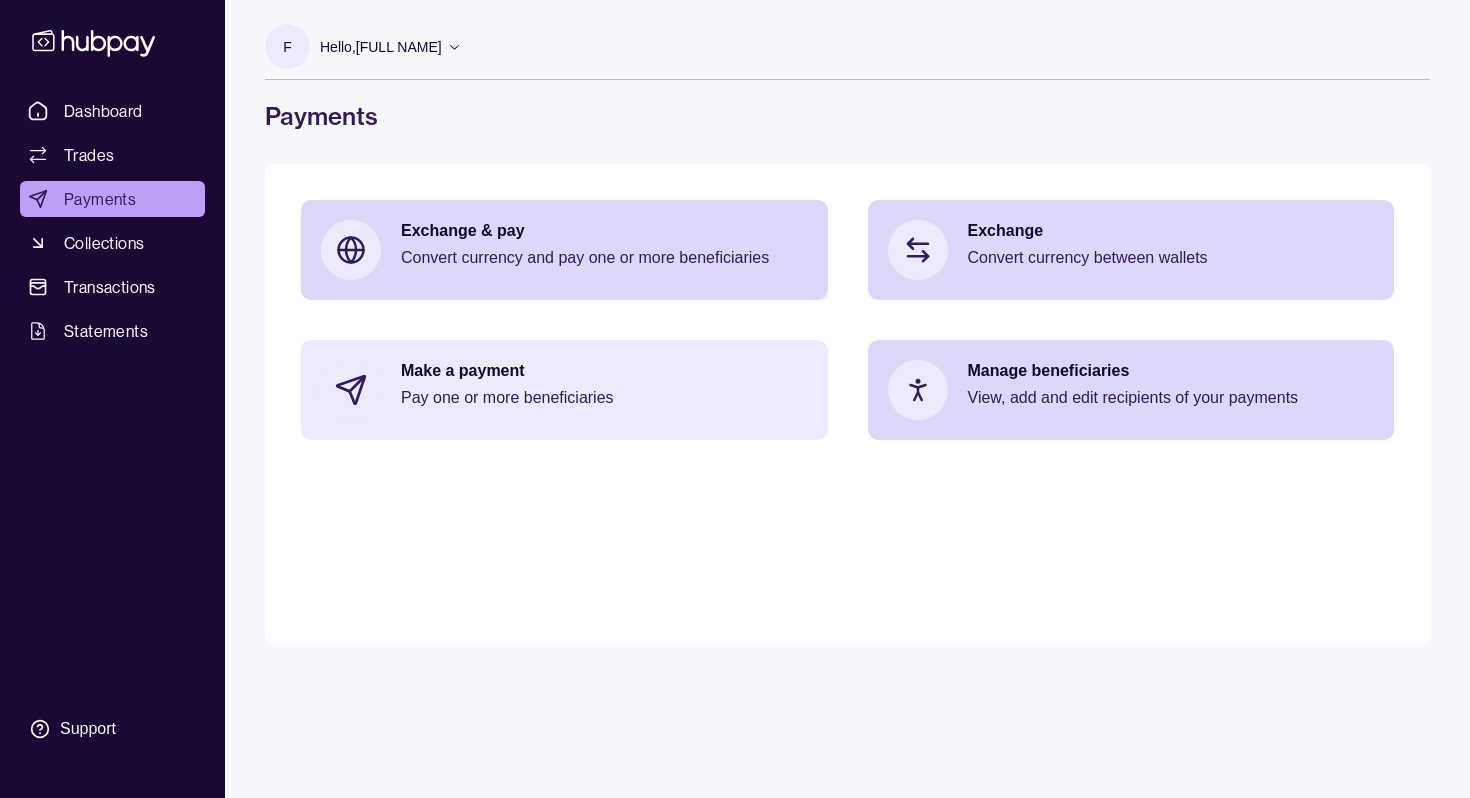 click at bounding box center [351, 390] 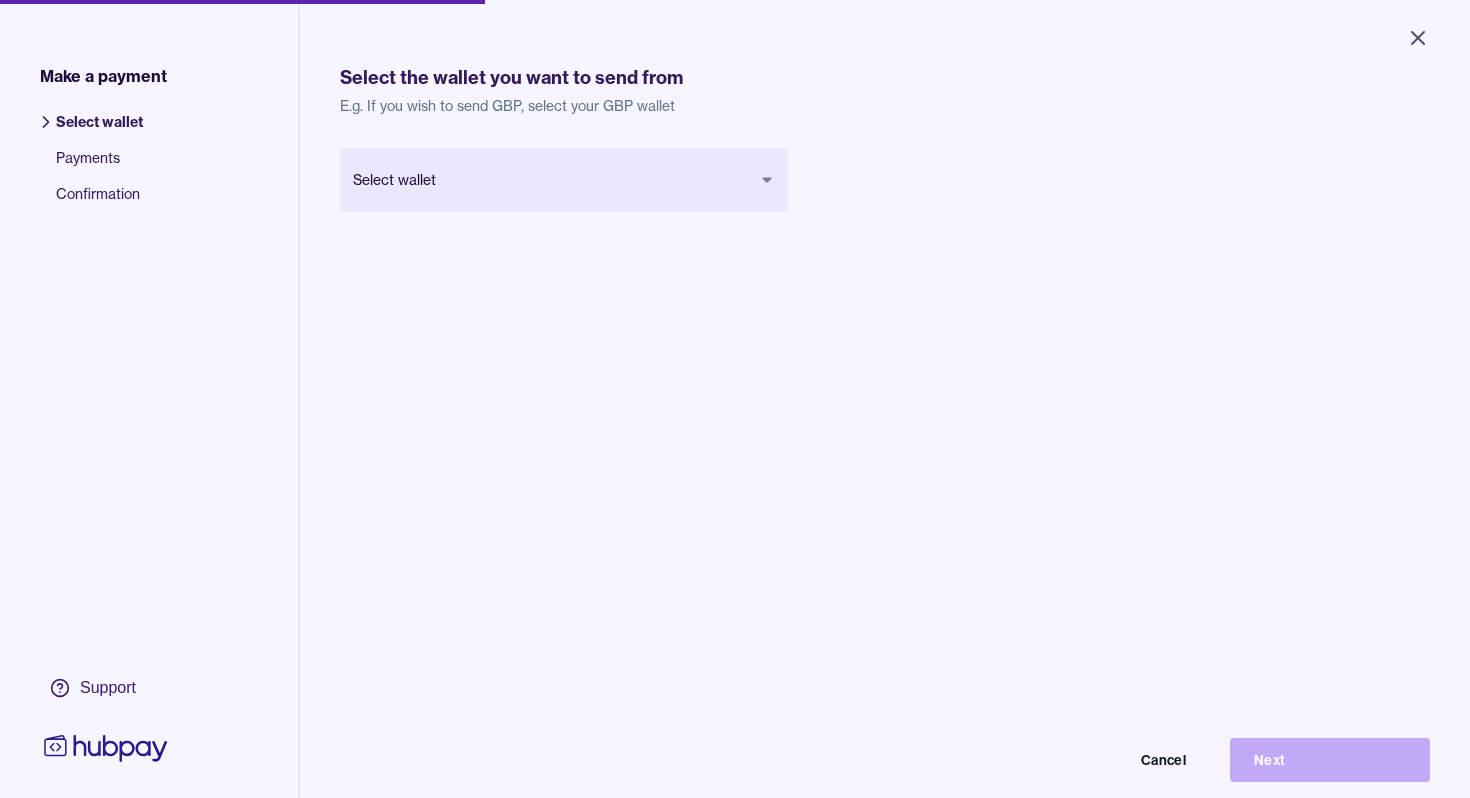click on "Close Make a payment Select wallet Payments Confirmation Support Select the wallet you want to send from E.g. If you wish to send GBP, select your GBP wallet Select wallet Cancel Next Make a payment | Hubpay" at bounding box center [735, 399] 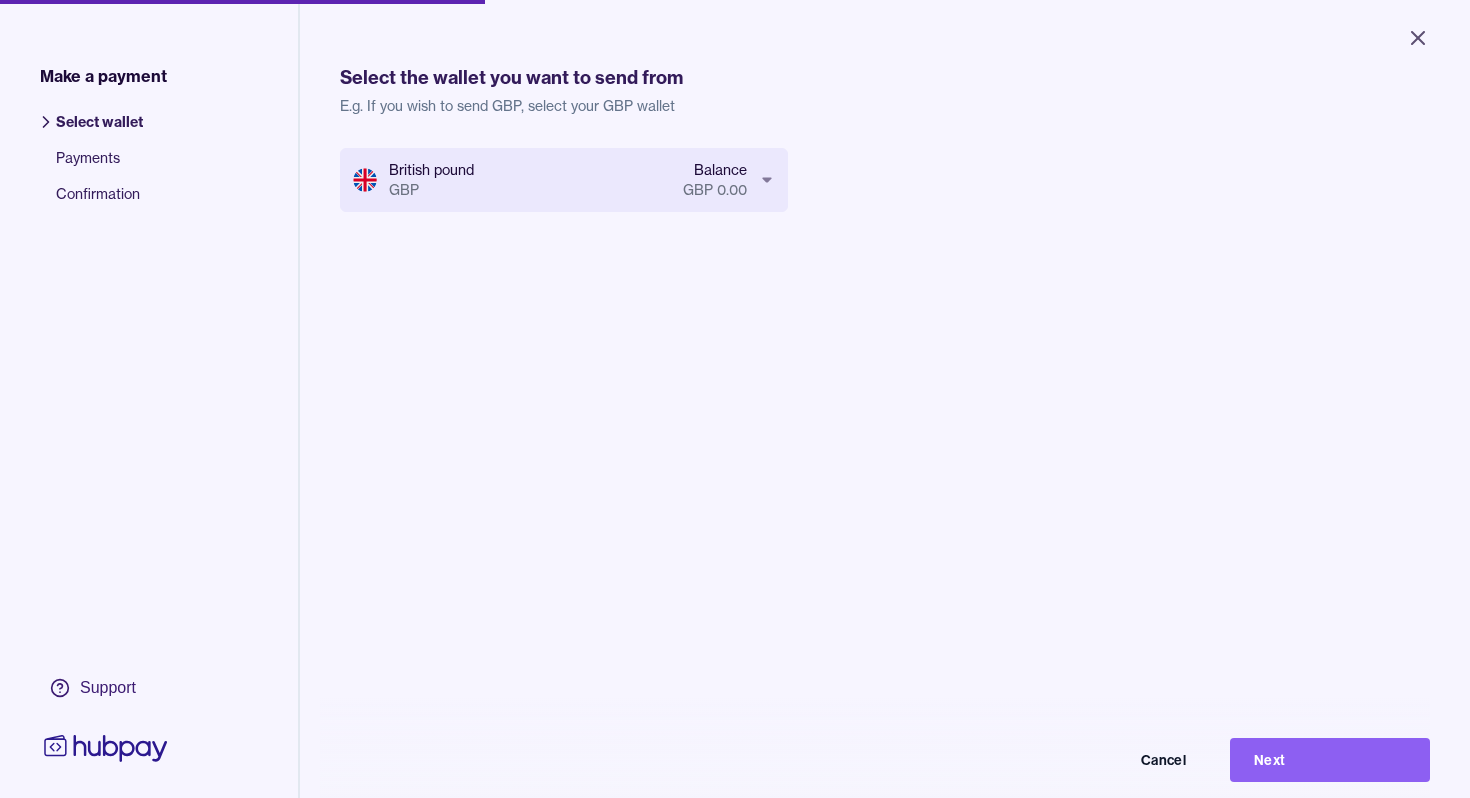click on "British pound GBP Balance GBP 0.00 Cancel Next" at bounding box center [885, 547] 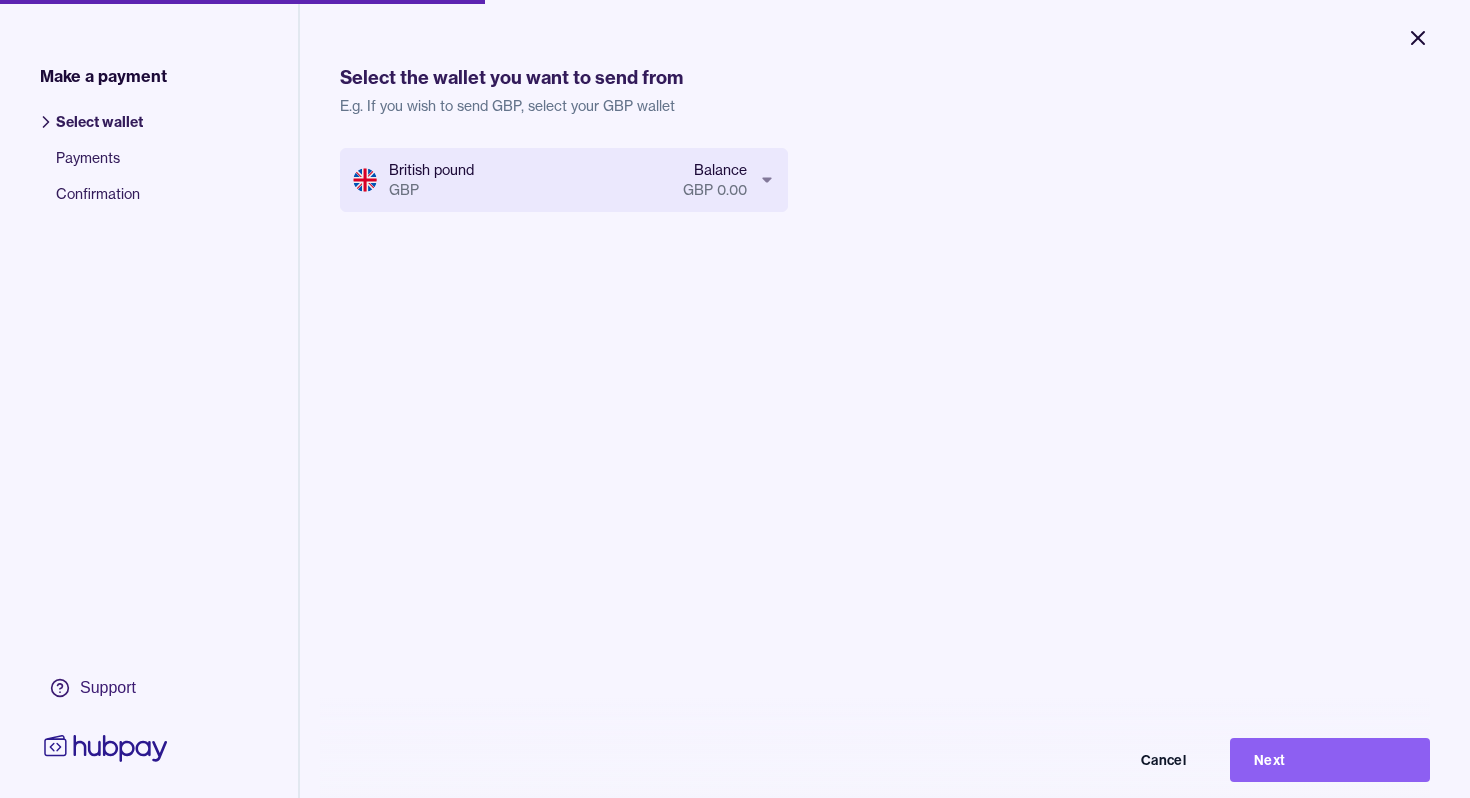 click 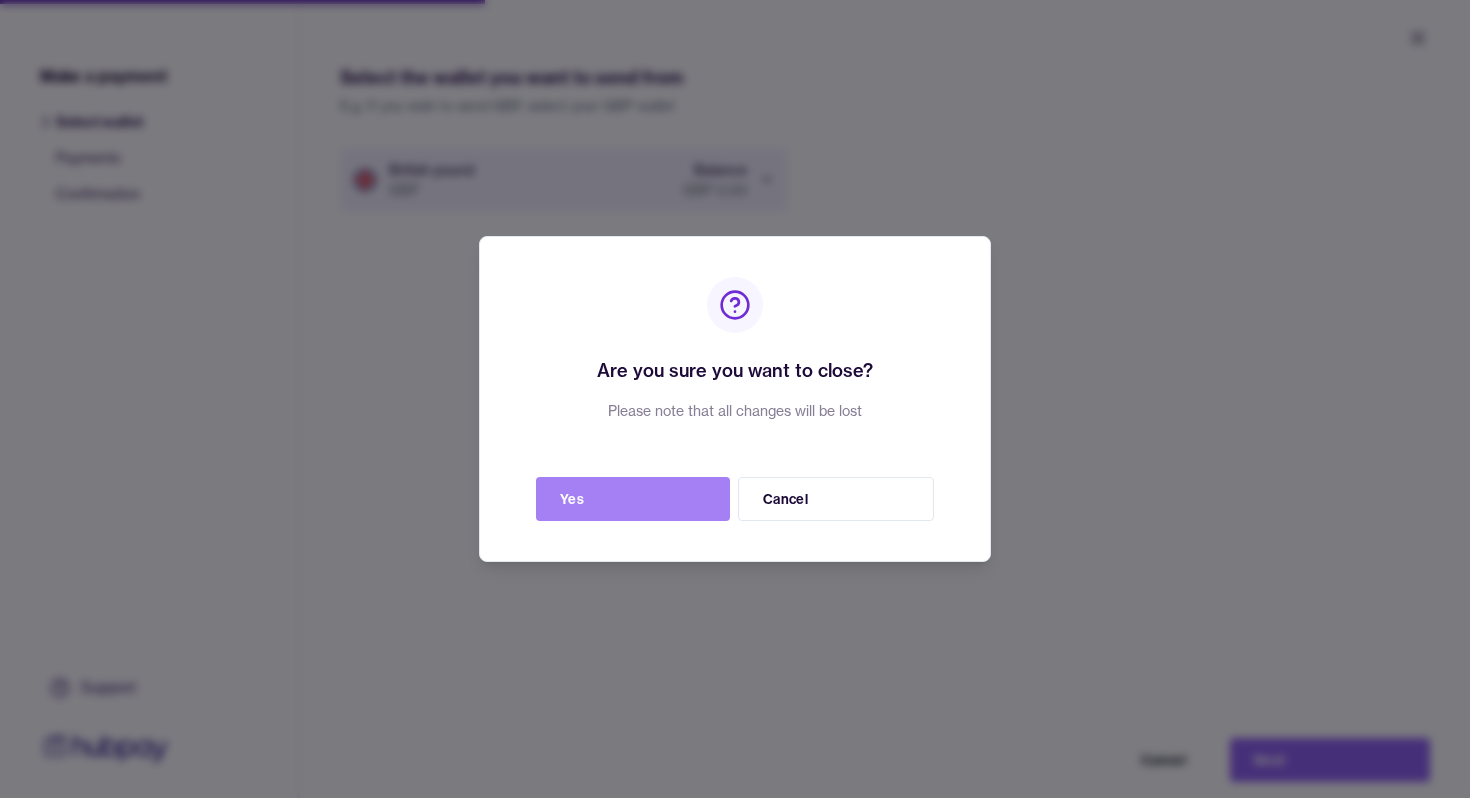 click on "Yes" at bounding box center [633, 499] 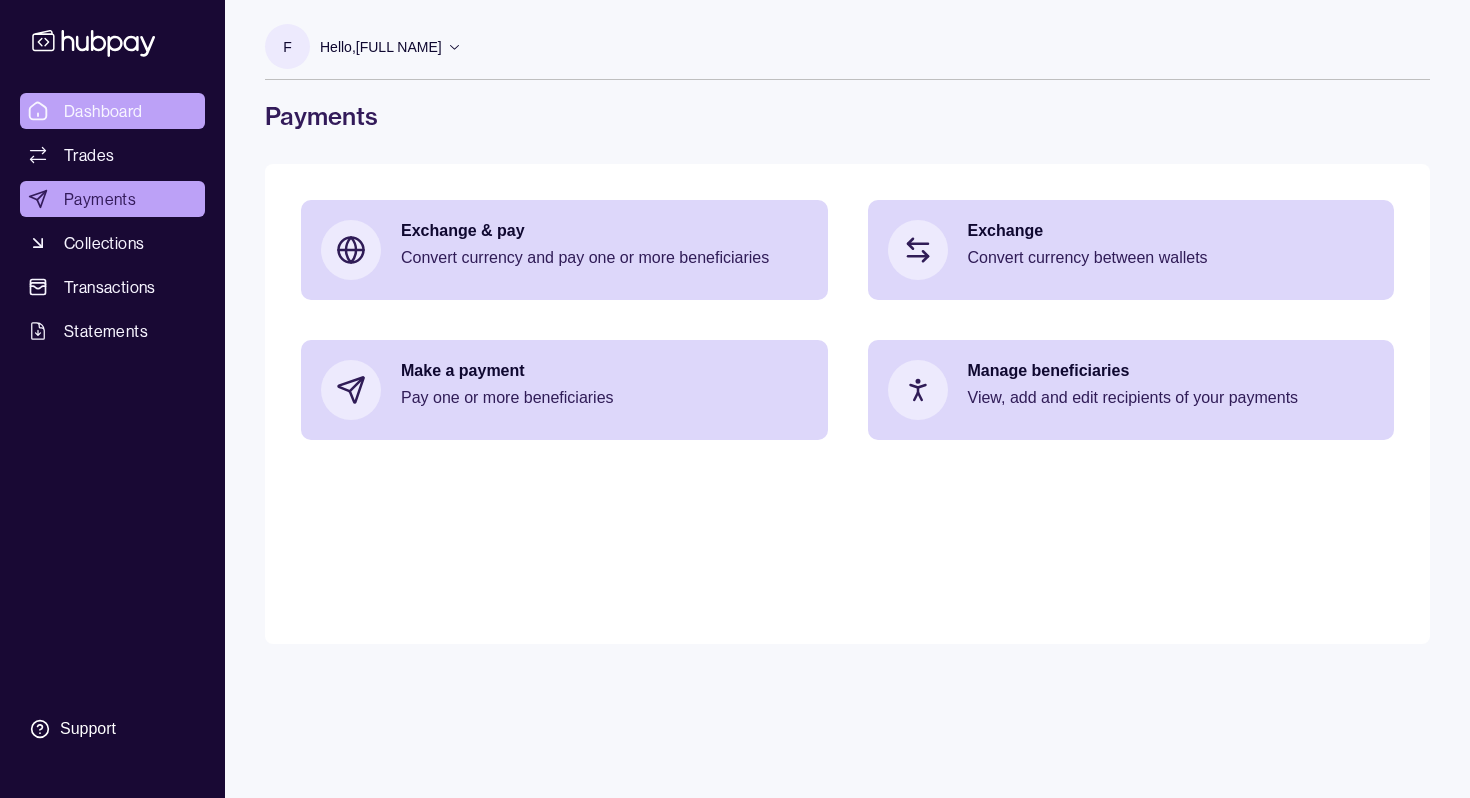 click on "Dashboard" at bounding box center (112, 111) 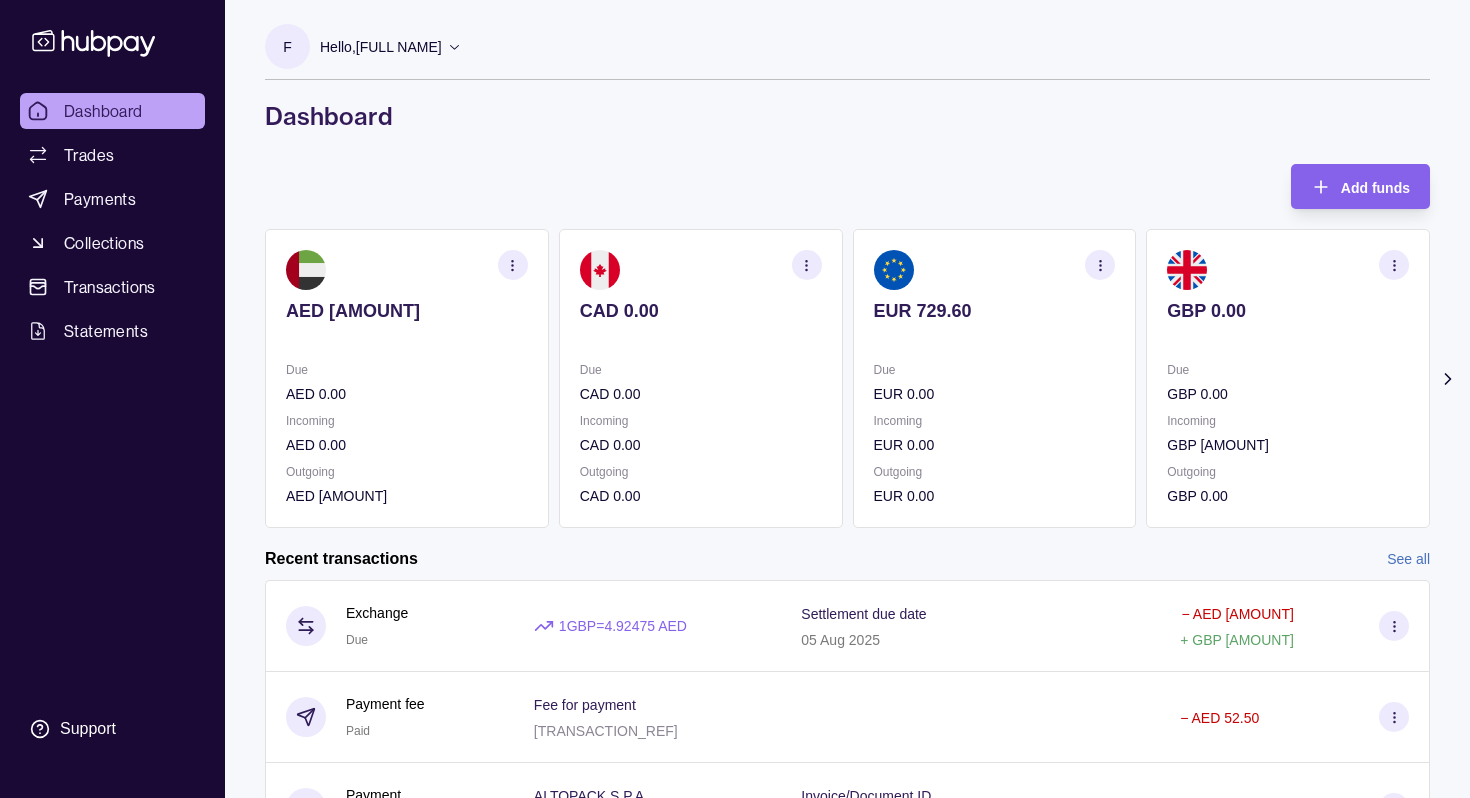 scroll, scrollTop: 42, scrollLeft: 0, axis: vertical 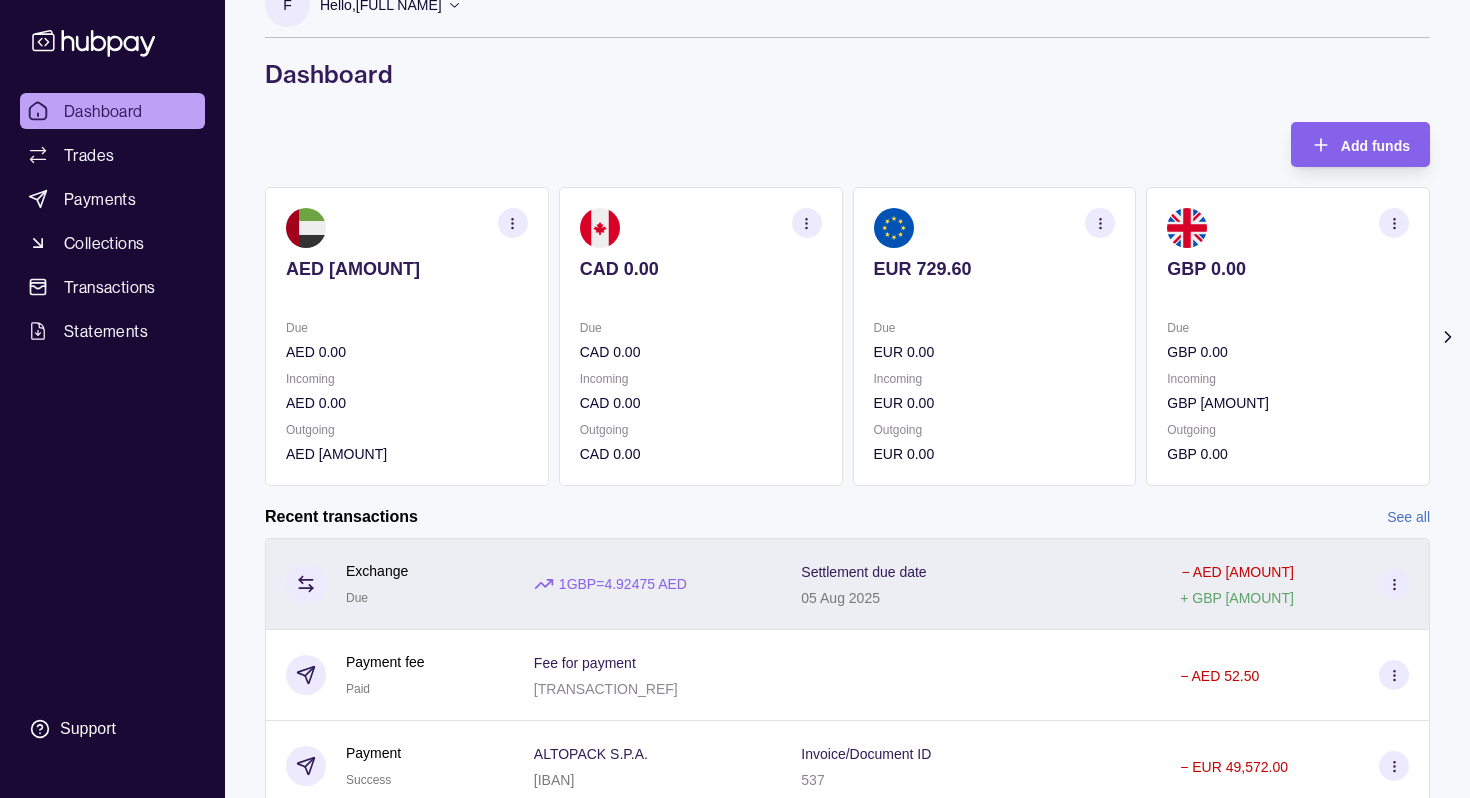 drag, startPoint x: 1312, startPoint y: 567, endPoint x: 1232, endPoint y: 570, distance: 80.05623 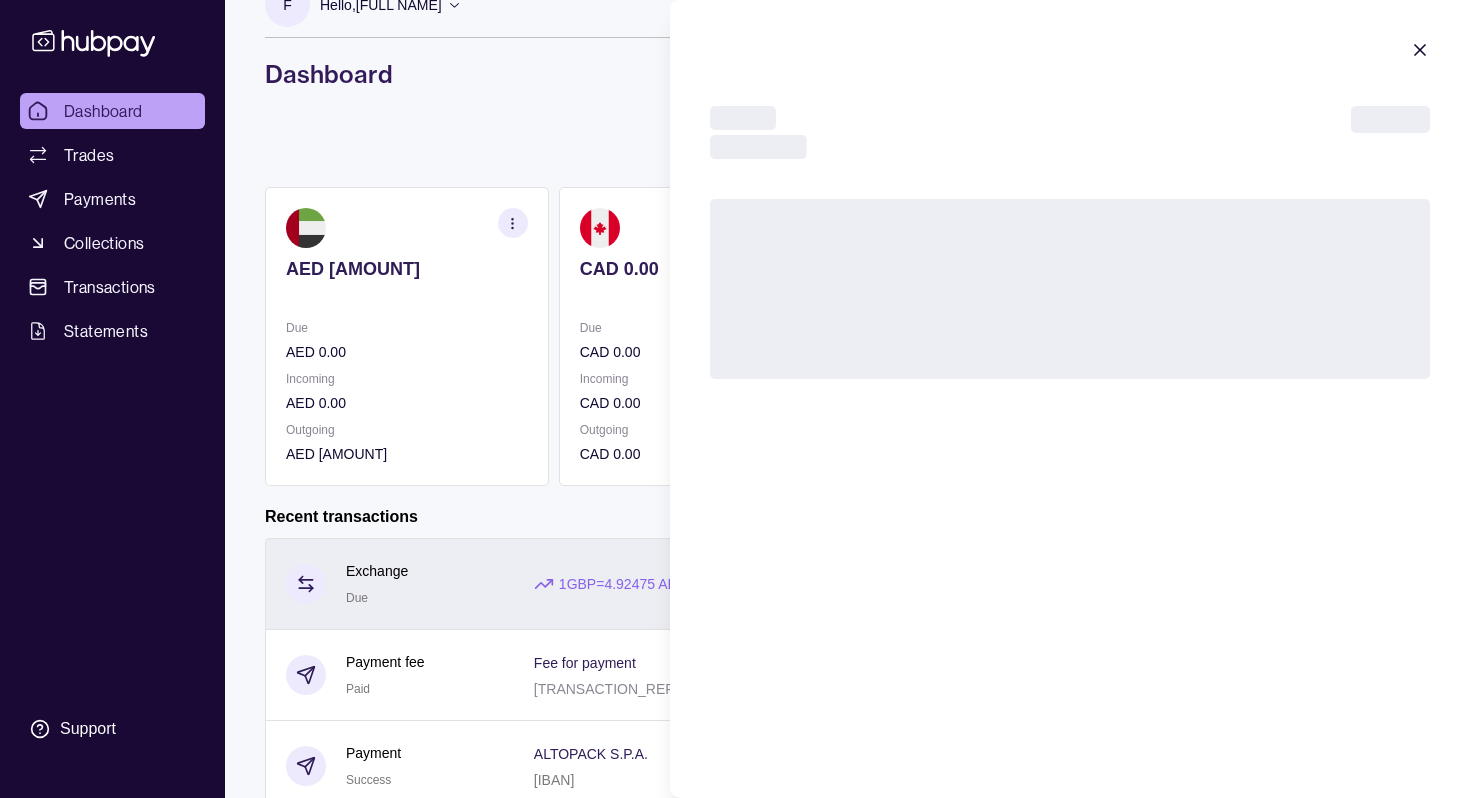 type 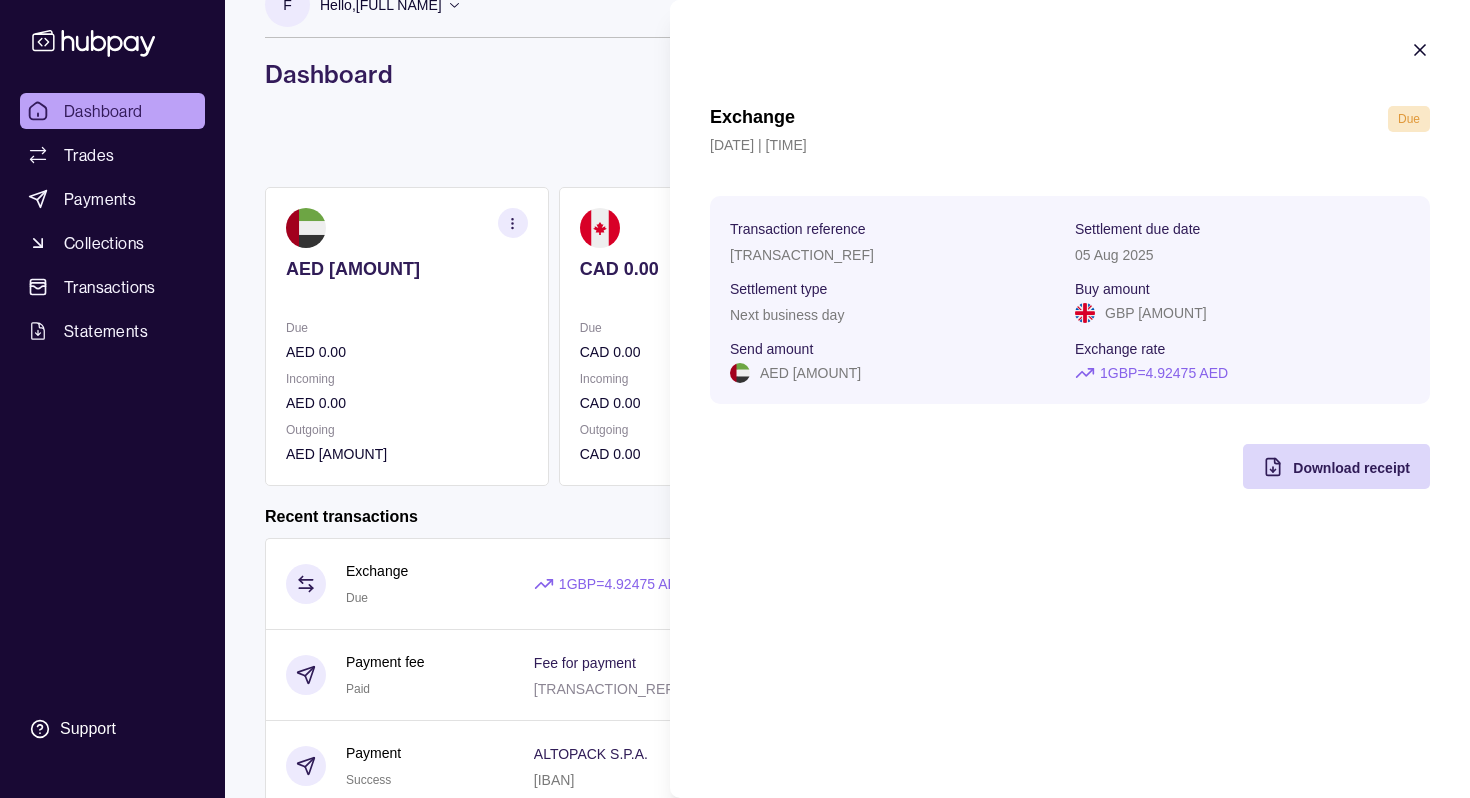 click 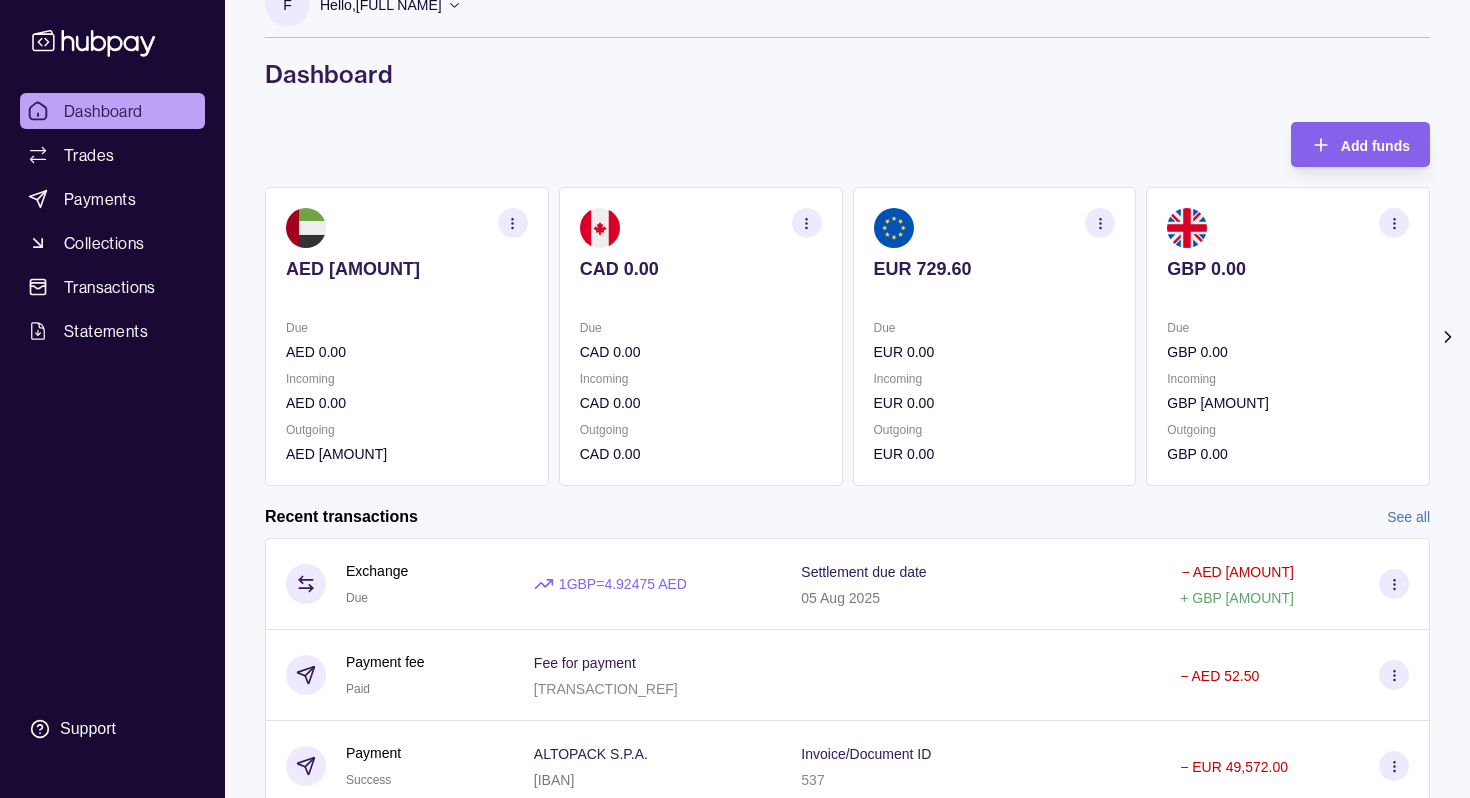 click on "Dashboard" at bounding box center (112, 111) 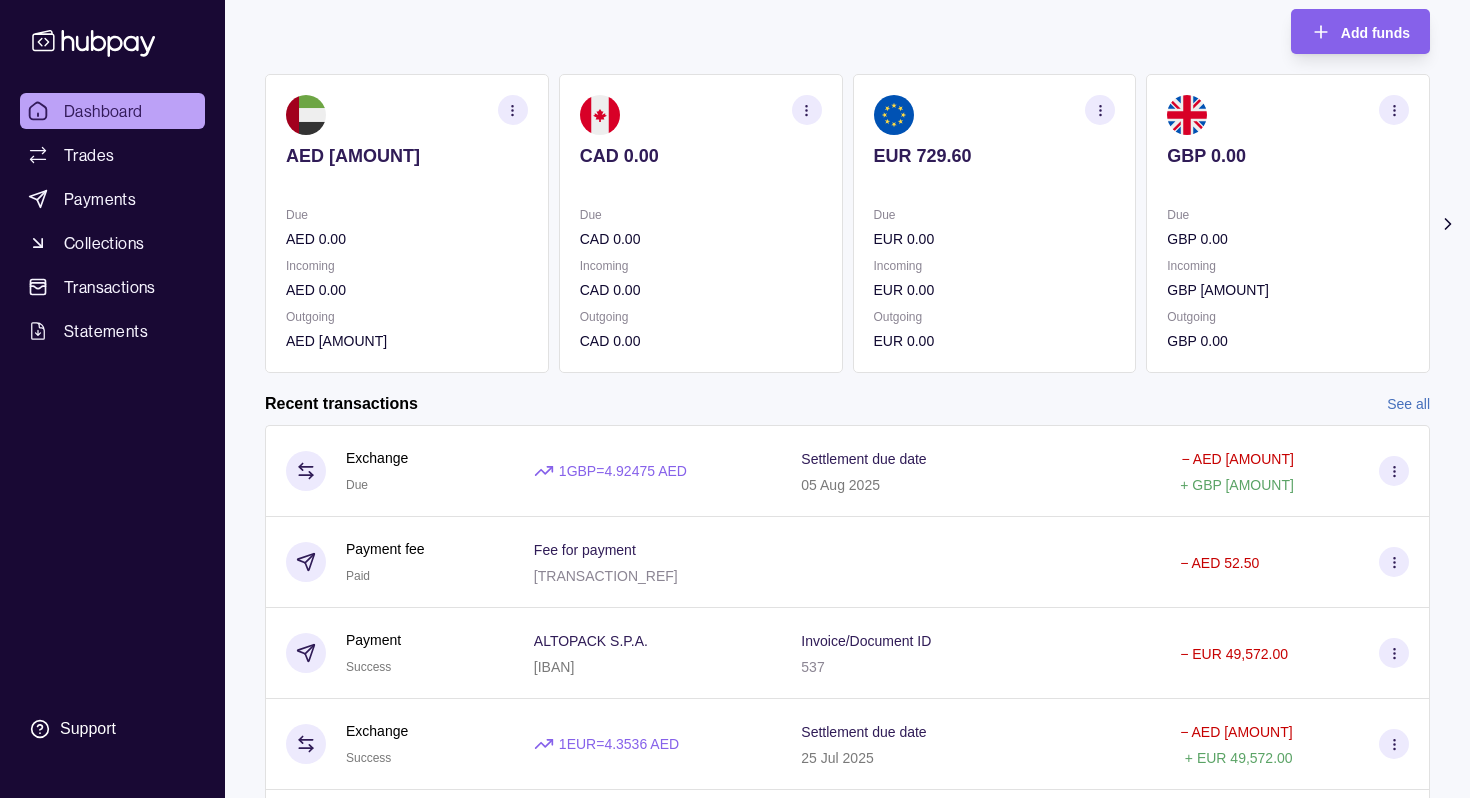 scroll, scrollTop: 0, scrollLeft: 0, axis: both 